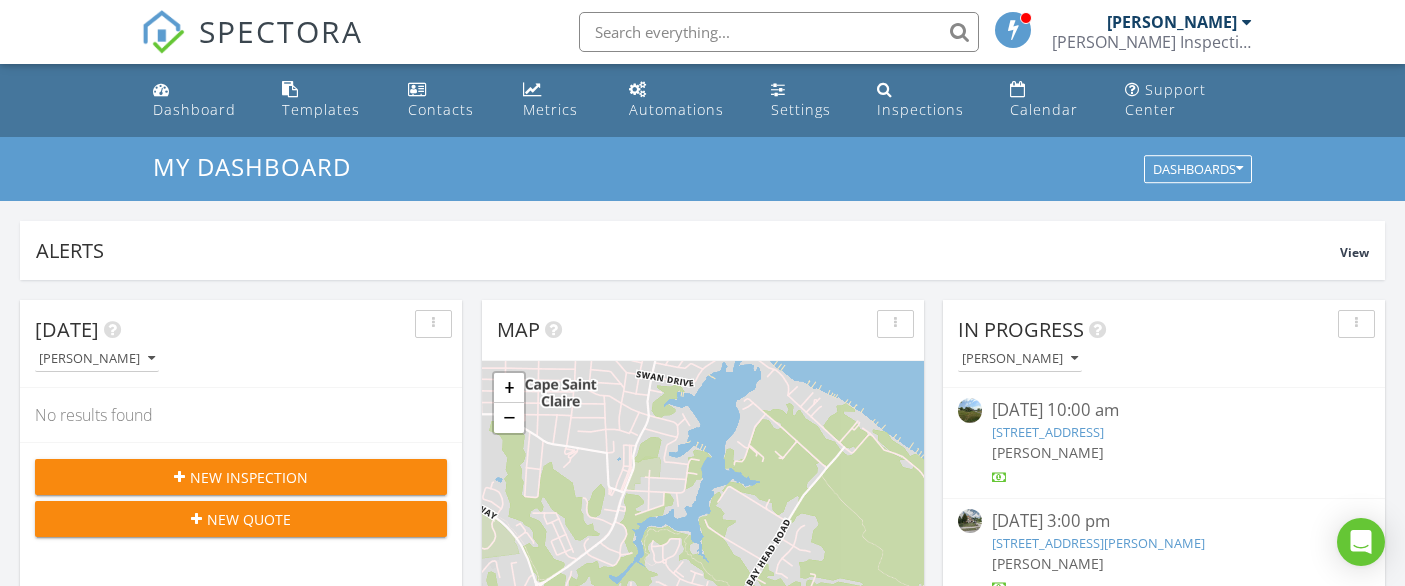 scroll, scrollTop: 0, scrollLeft: 0, axis: both 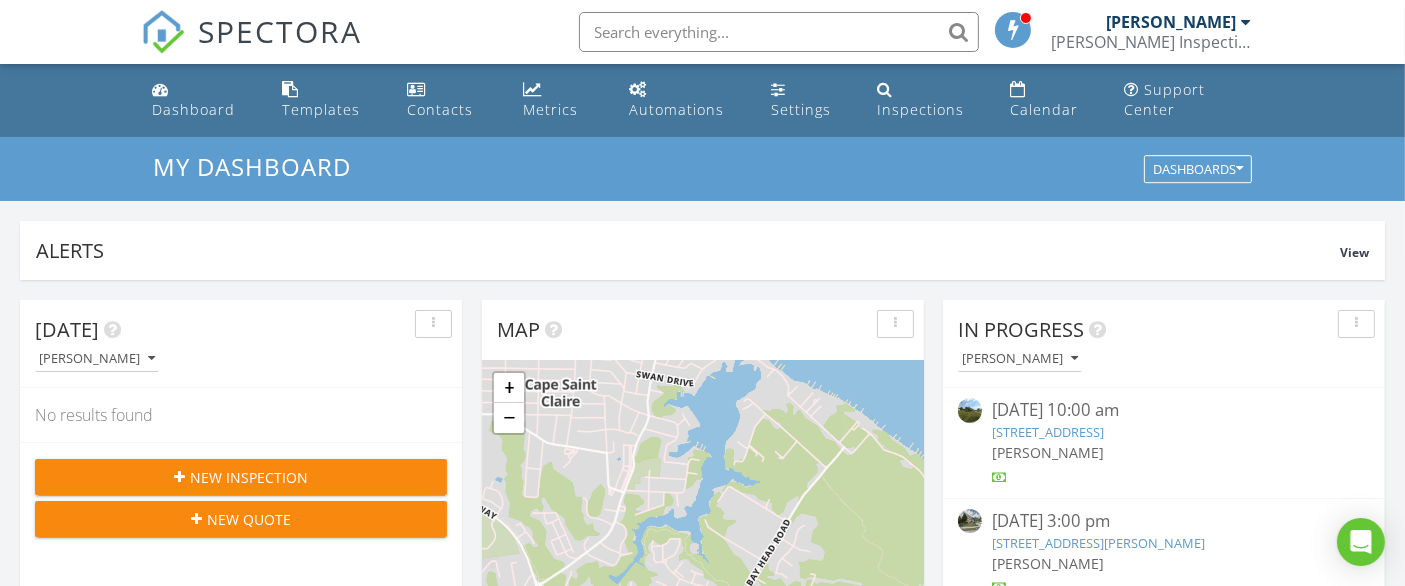click on "2112 Sykesville Rd, Westminster, MD 21157" at bounding box center (1048, 432) 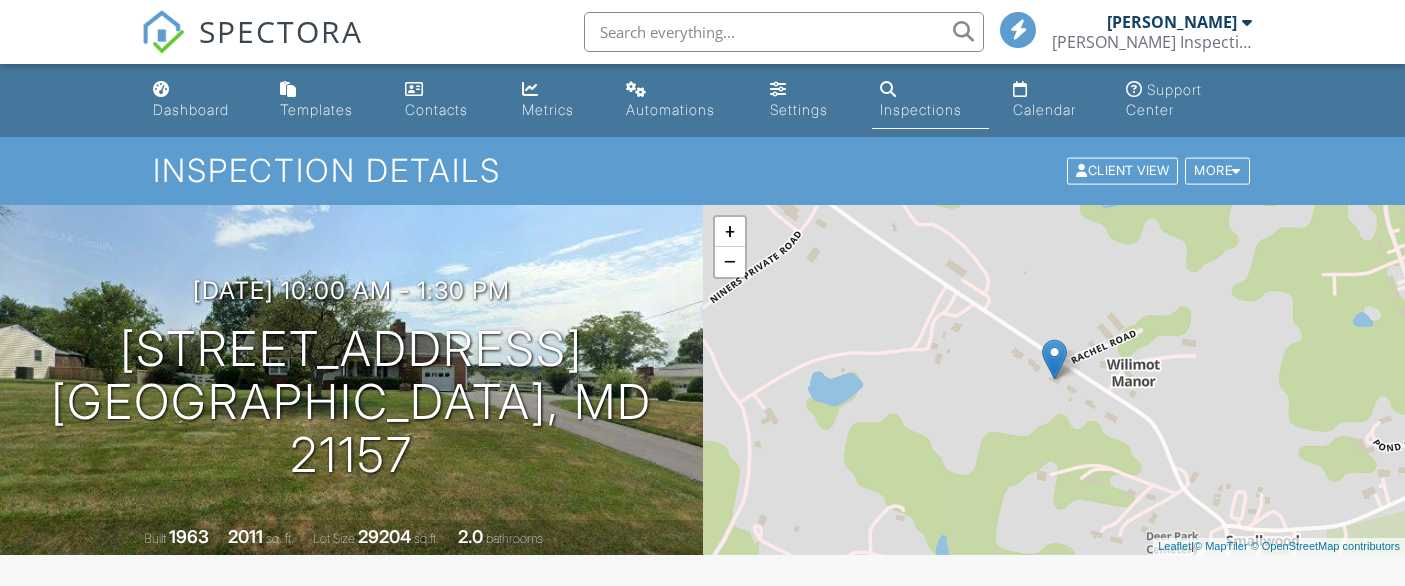 scroll, scrollTop: 0, scrollLeft: 0, axis: both 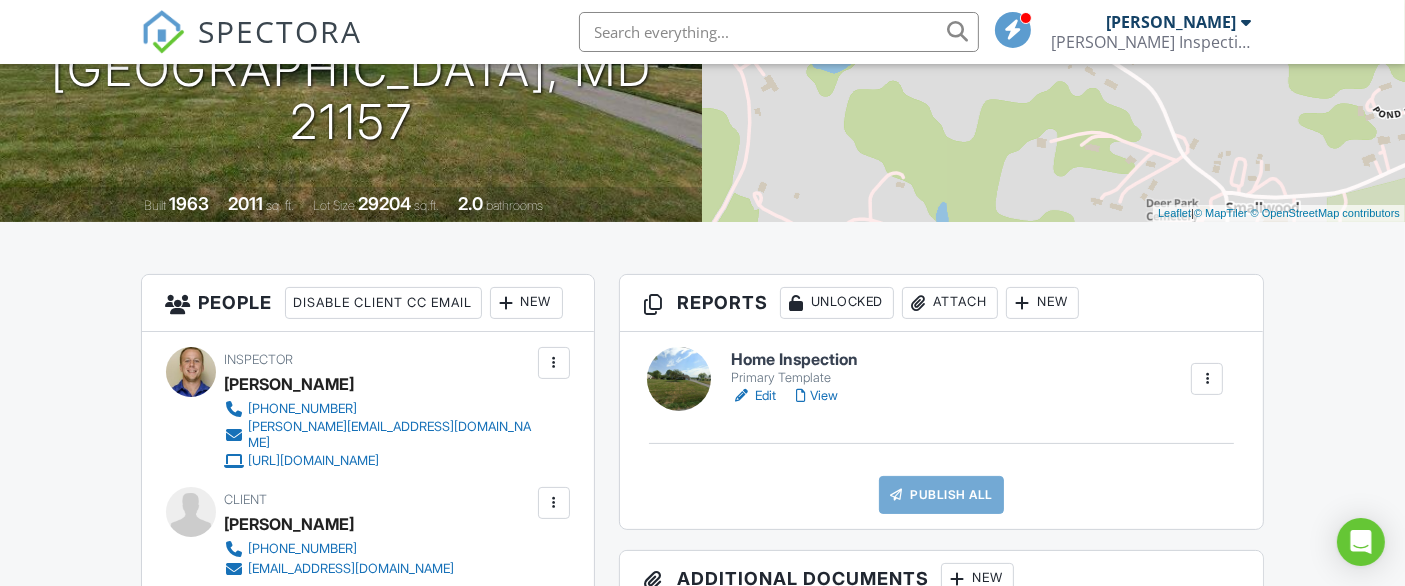 click on "Edit" at bounding box center [753, 396] 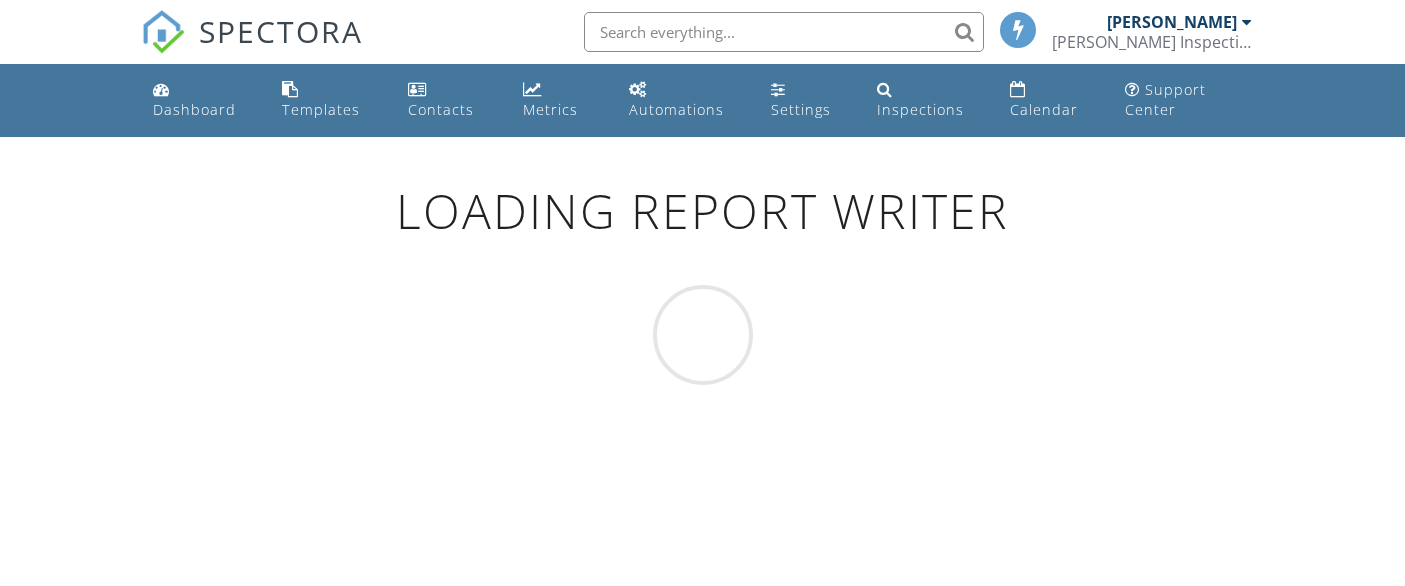 scroll, scrollTop: 0, scrollLeft: 0, axis: both 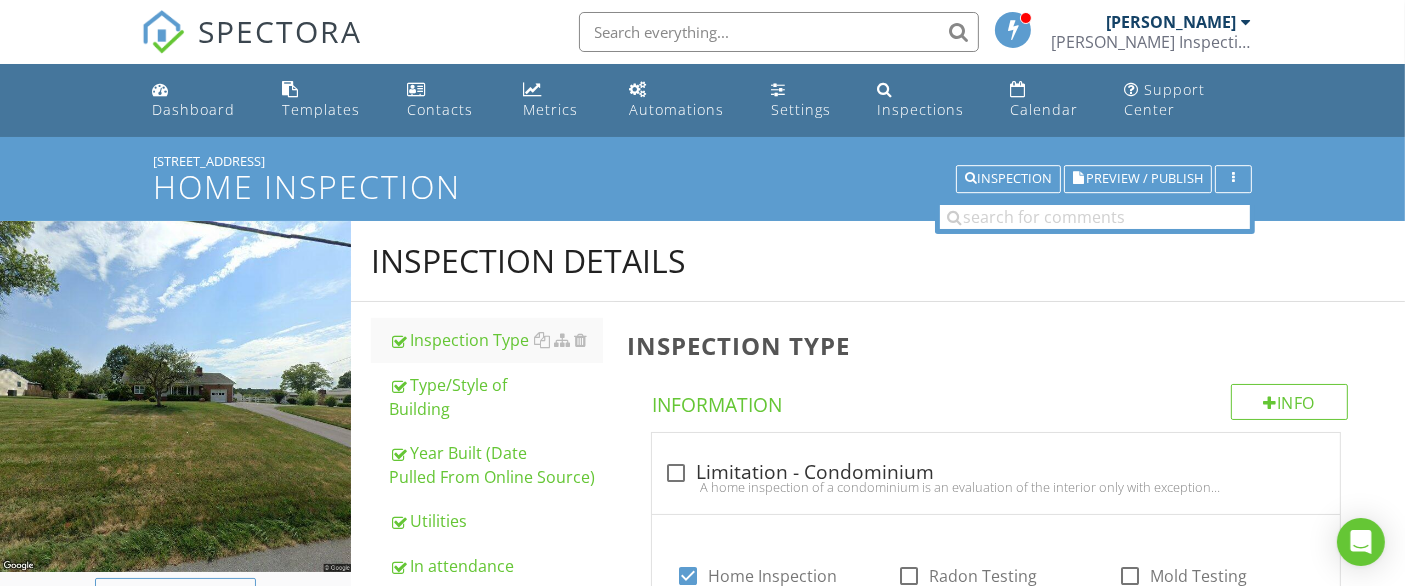 drag, startPoint x: 152, startPoint y: 158, endPoint x: 259, endPoint y: 162, distance: 107.07474 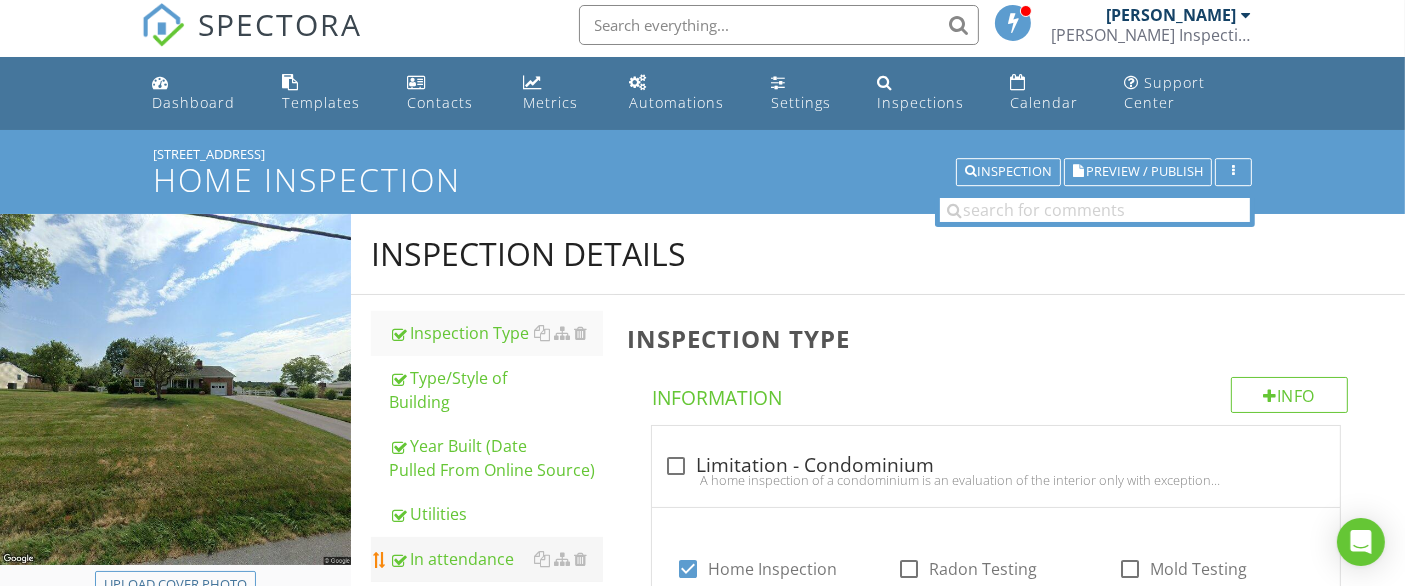 scroll, scrollTop: 222, scrollLeft: 0, axis: vertical 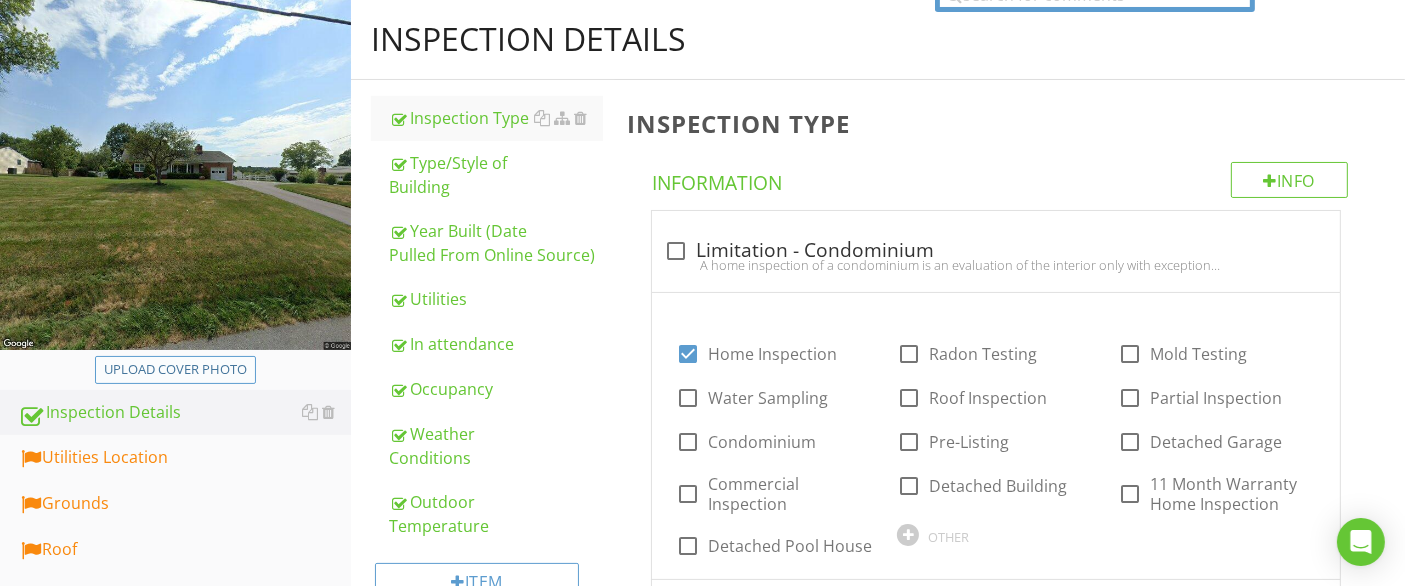 click on "Upload cover photo" at bounding box center (175, 370) 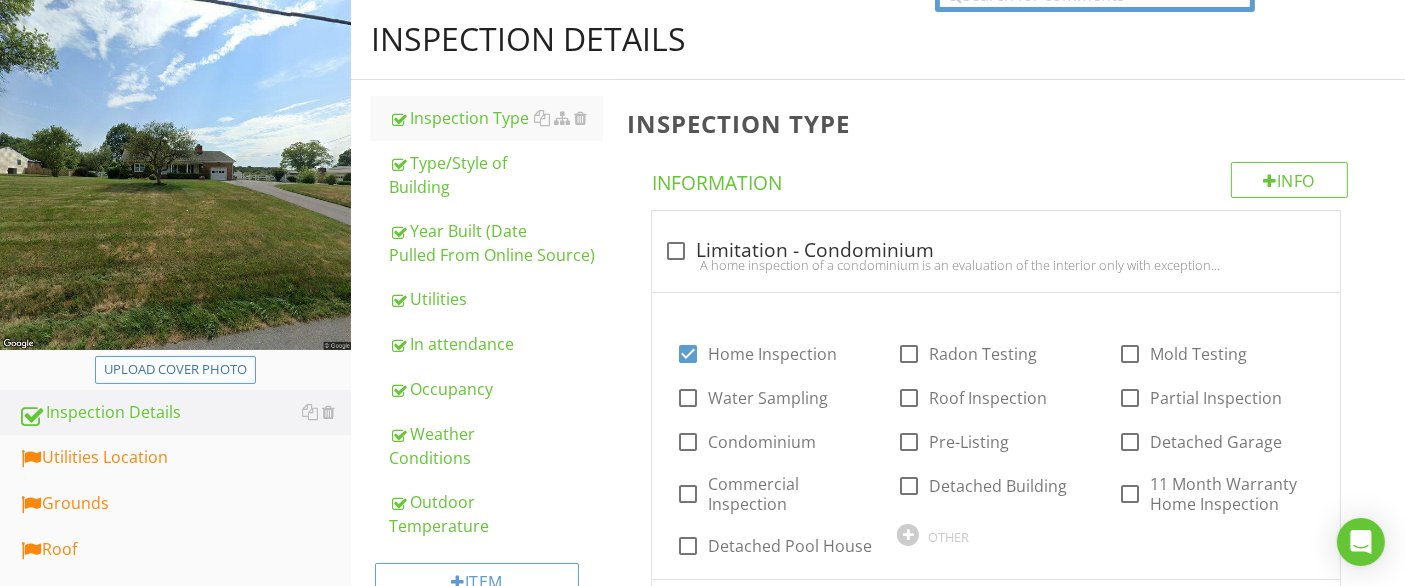 type on "C:\fakepath\IMG_8139.JPG" 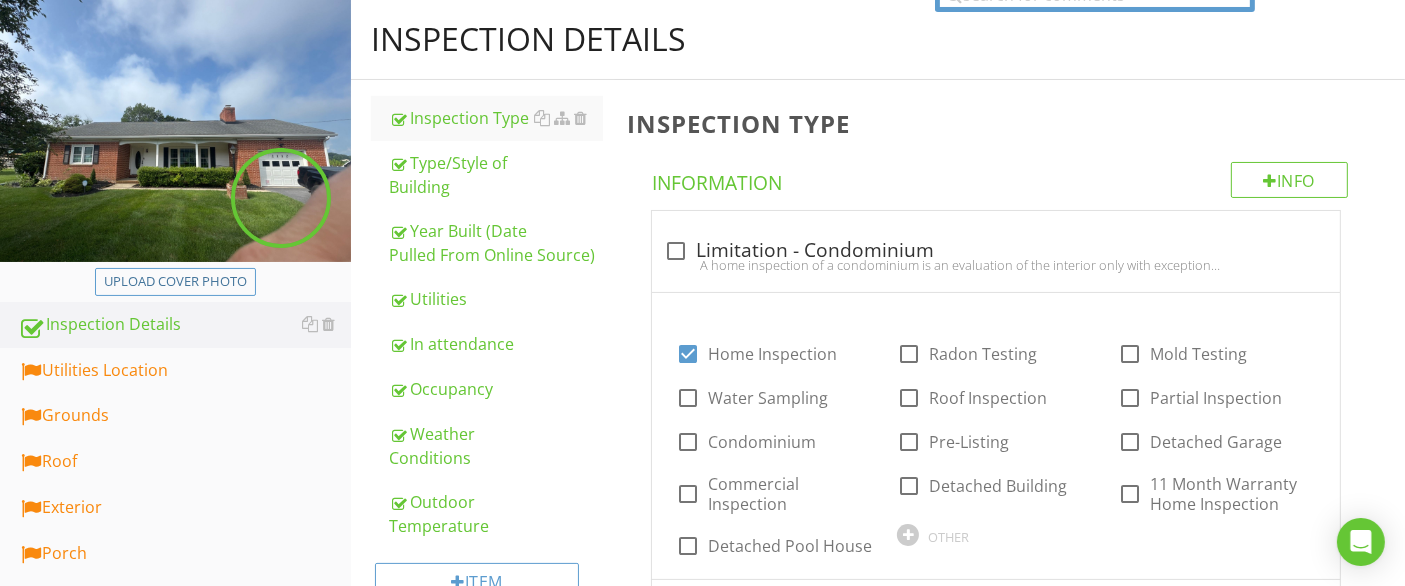 scroll, scrollTop: 555, scrollLeft: 0, axis: vertical 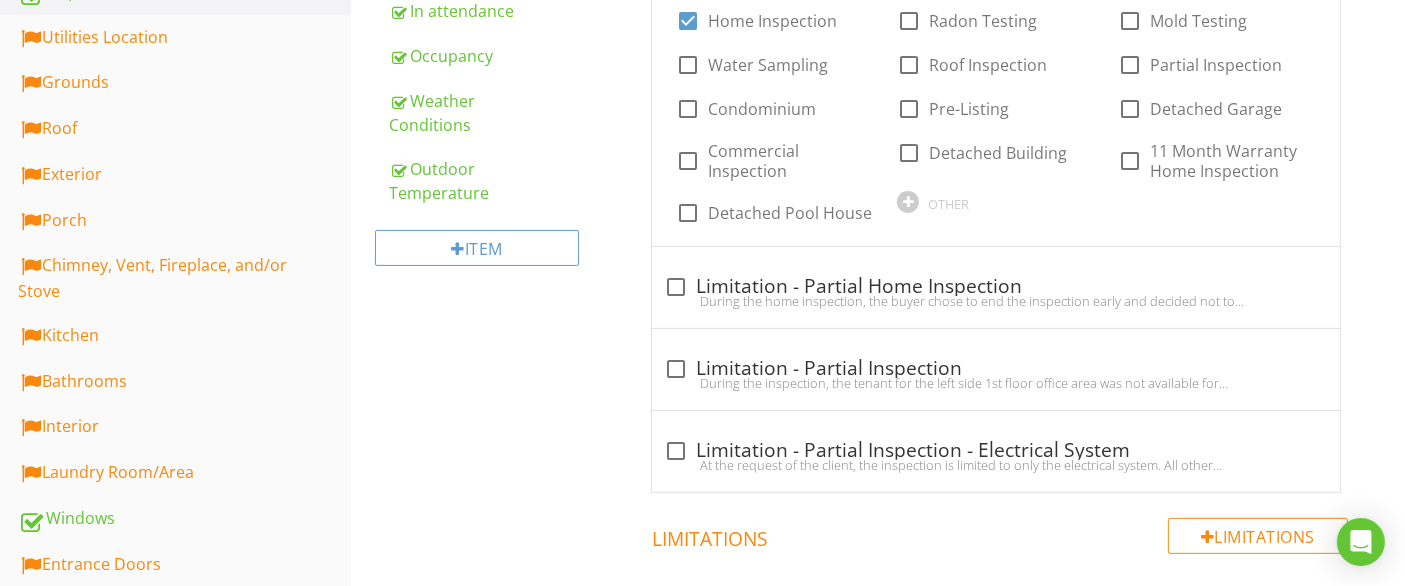 click on "Inspection Type
Info
Information                       check_box_outline_blank
Limitation - Condominium
A home inspection of a condominium is an evaluation of the interior only with exception sometimes to the deck/balcony areas (deck structure may be excluded). The roof, exterior, foundation, structure, attic, and common areas are not part of a standard condominium home inspection. These areas are excluded from the report but easily observed issues may be brought to the clients attention to speak with the condo association to evaluate for repairs if they wish.
check_box Home Inspection   check_box_outline_blank Radon Testing   check_box_outline_blank Mold Testing   check_box_outline_blank Water Sampling   check_box_outline_blank Roof Inspection   check_box_outline_blank Partial Inspection   Condominium" at bounding box center [1010, 293] 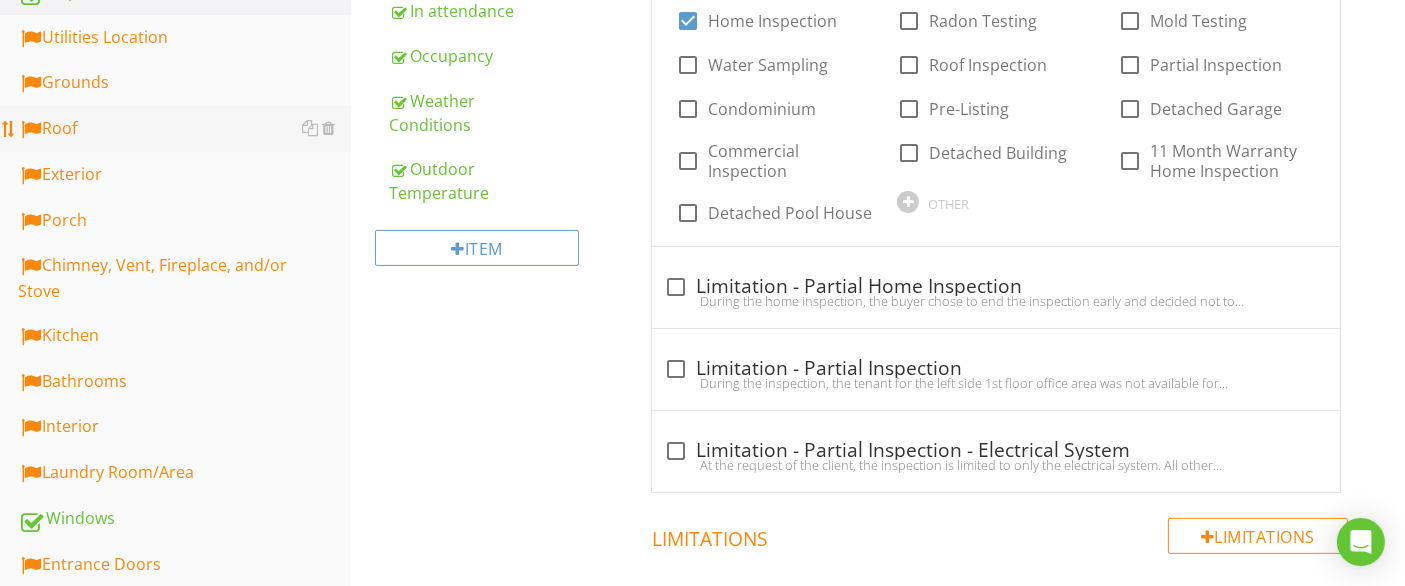 click on "Roof" at bounding box center (184, 129) 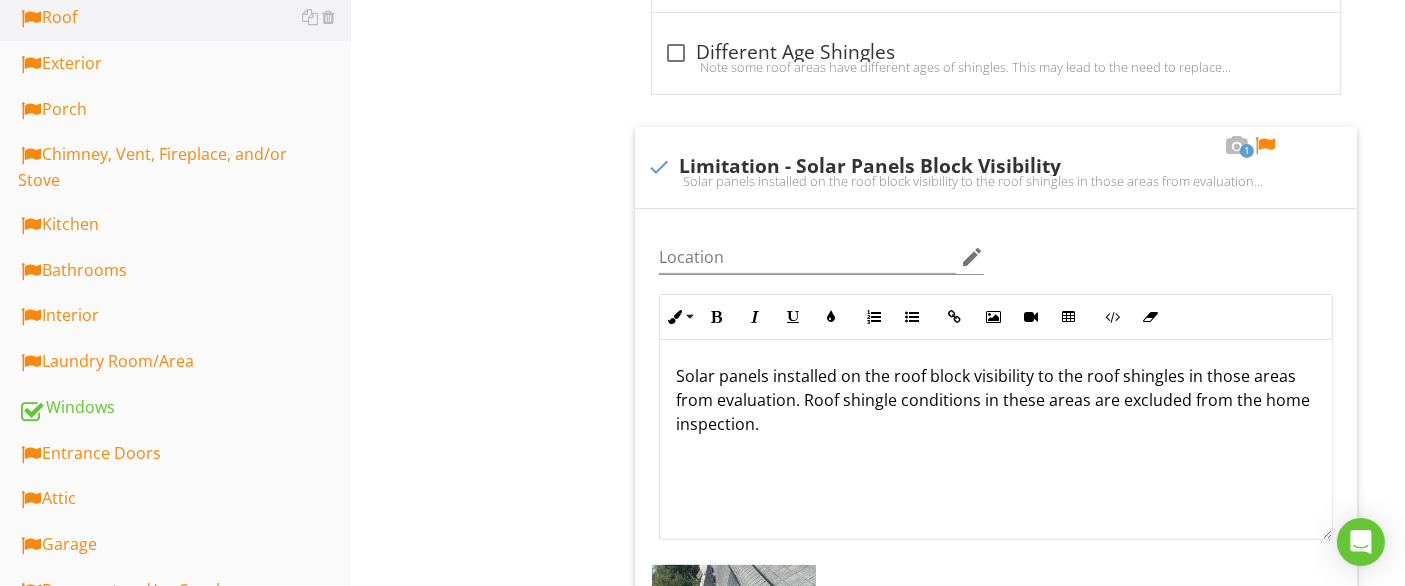 scroll, scrollTop: 888, scrollLeft: 0, axis: vertical 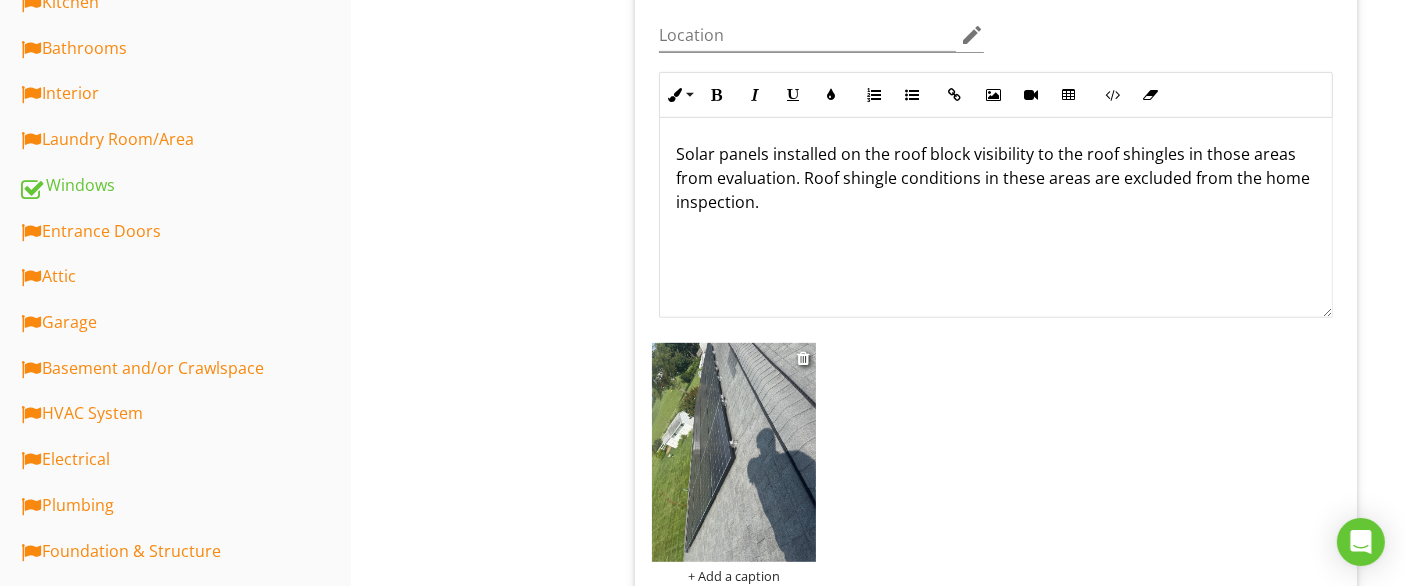 click at bounding box center [734, 452] 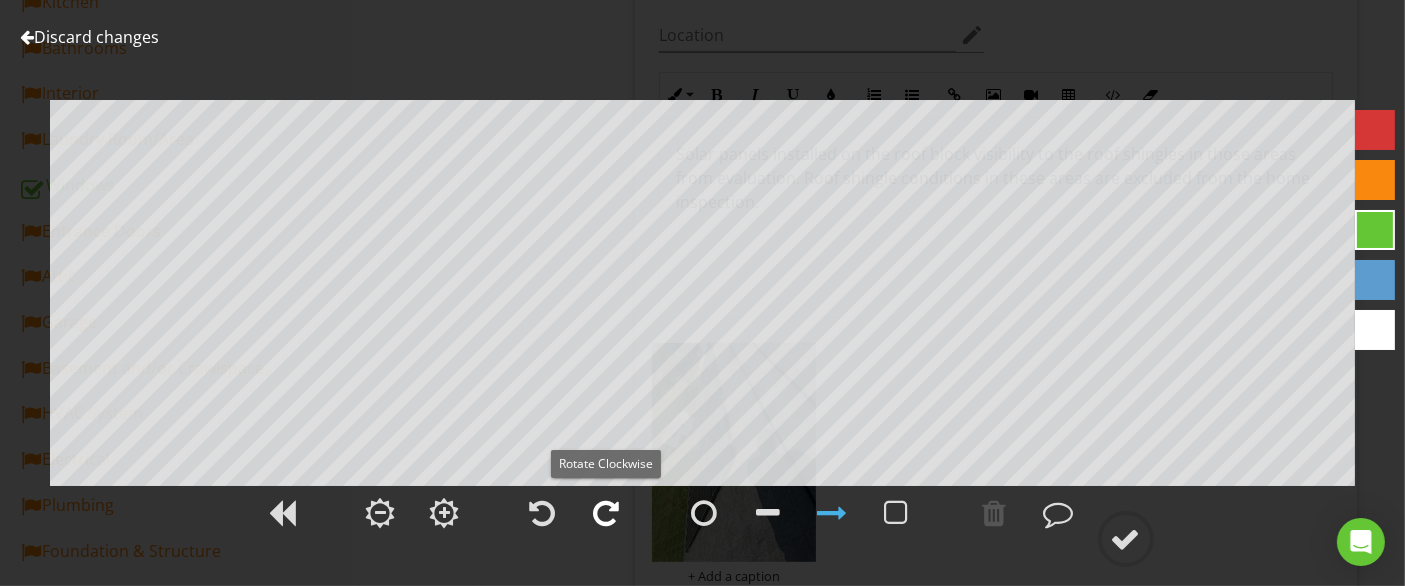 click at bounding box center [607, 513] 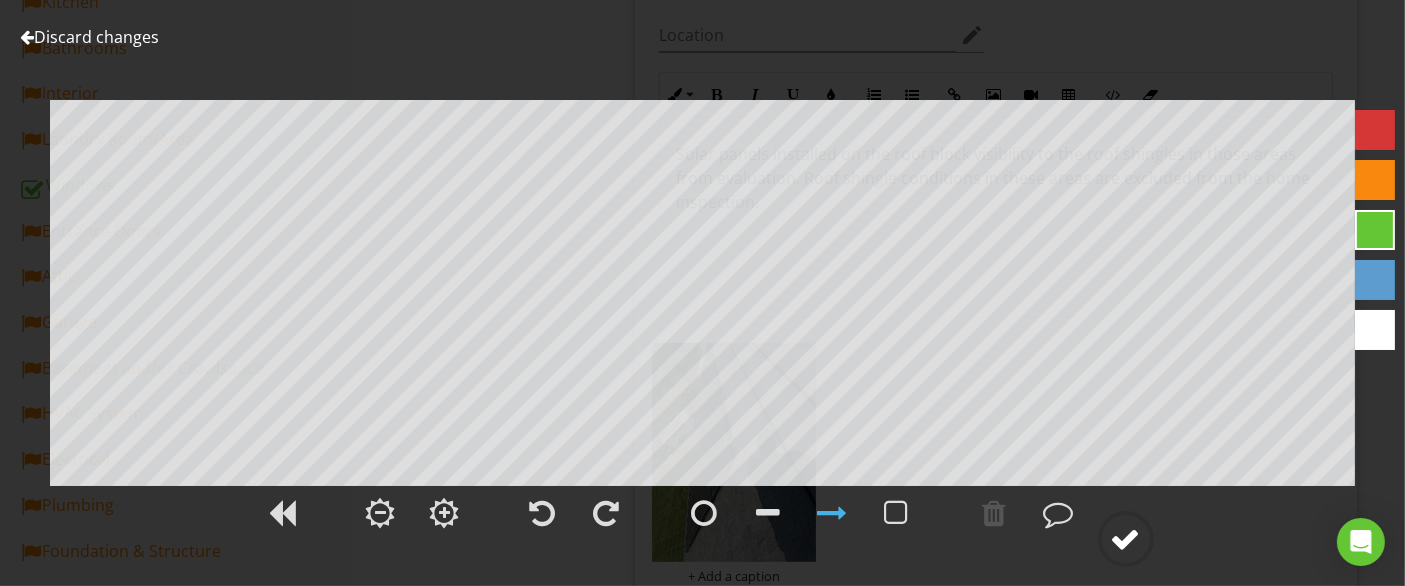 click at bounding box center [1126, 539] 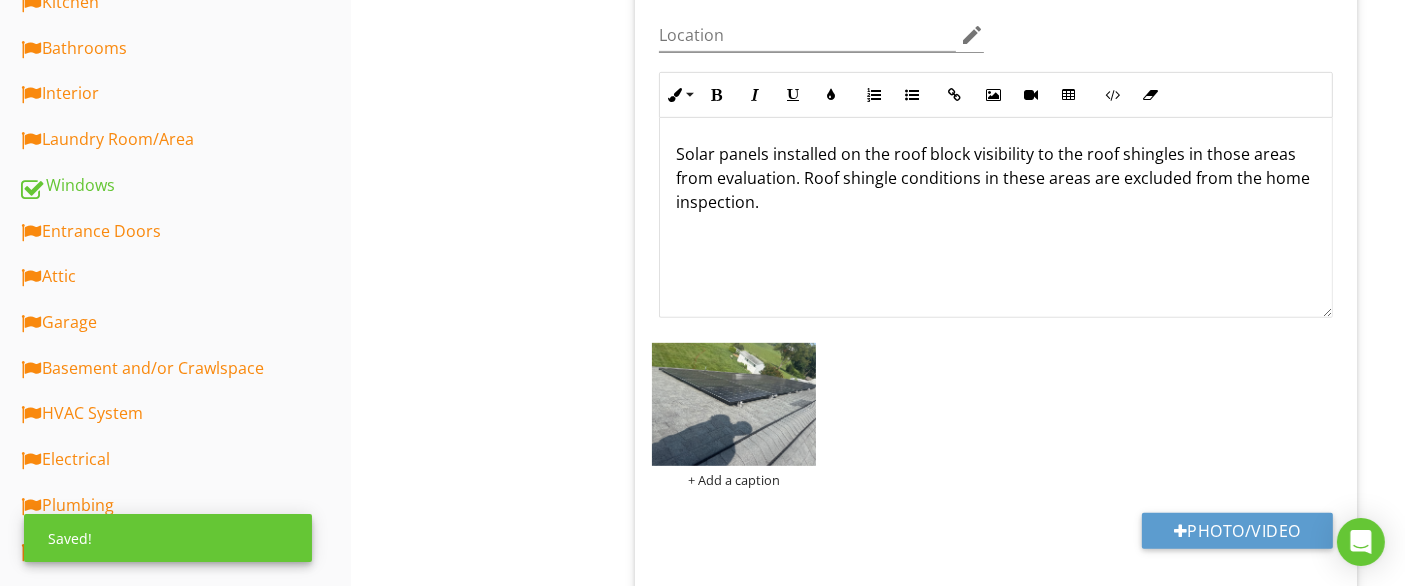 scroll, scrollTop: 666, scrollLeft: 0, axis: vertical 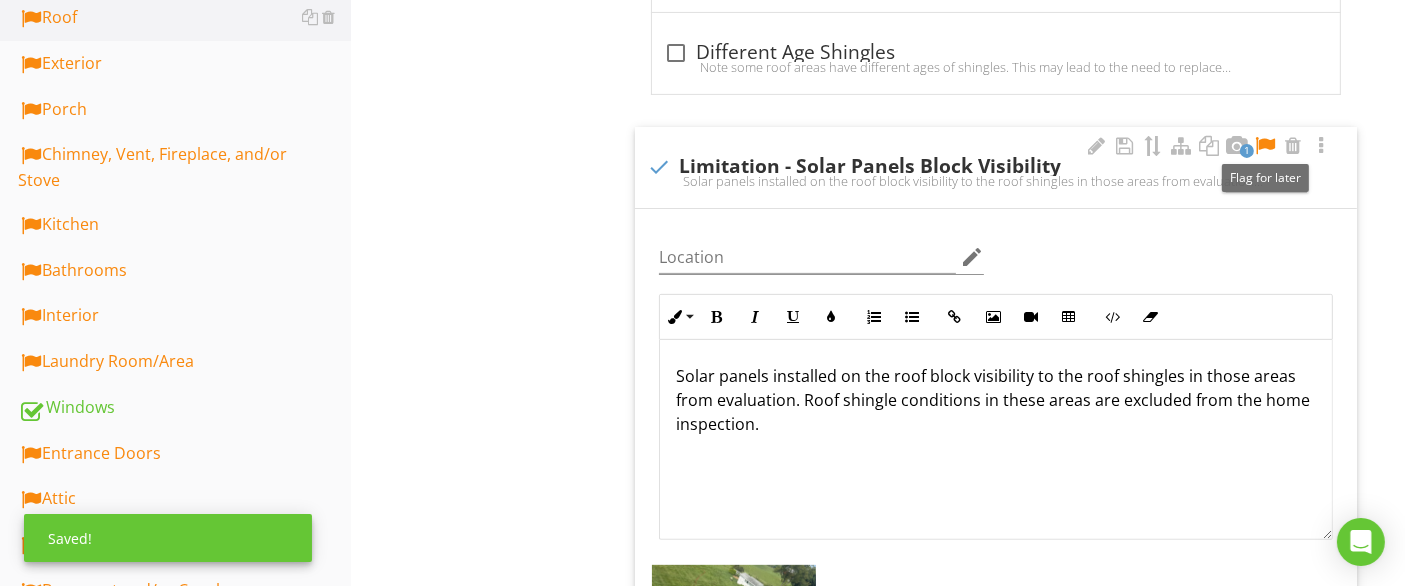click at bounding box center [1265, 146] 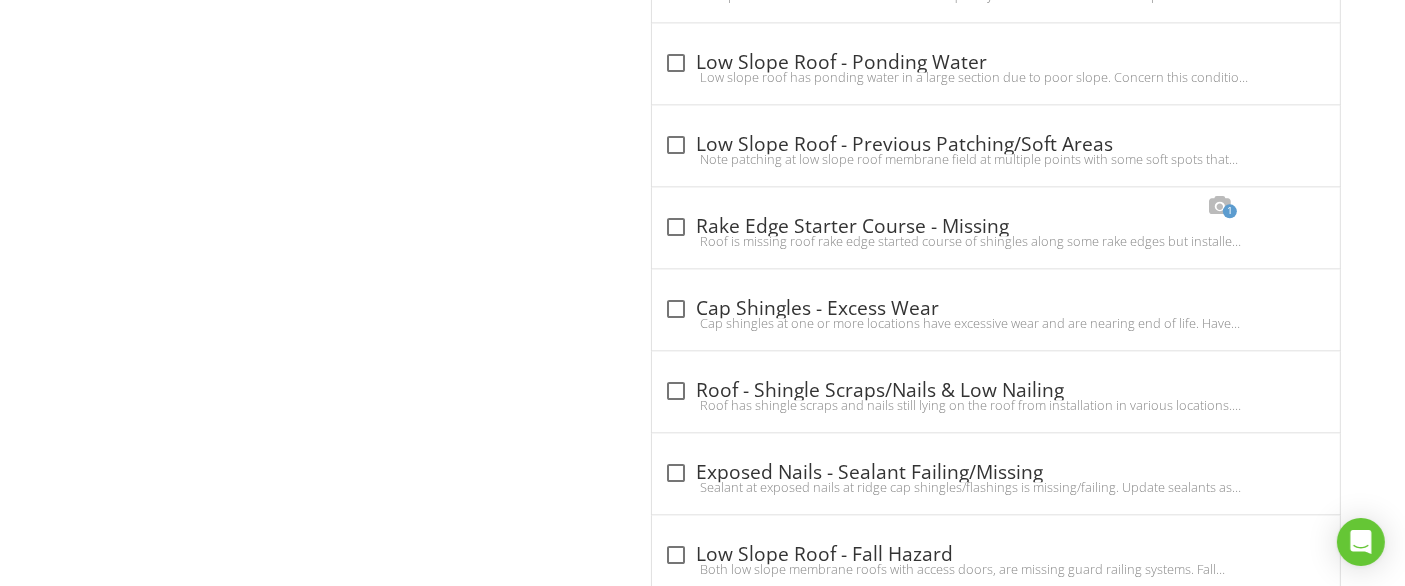 scroll, scrollTop: 4666, scrollLeft: 0, axis: vertical 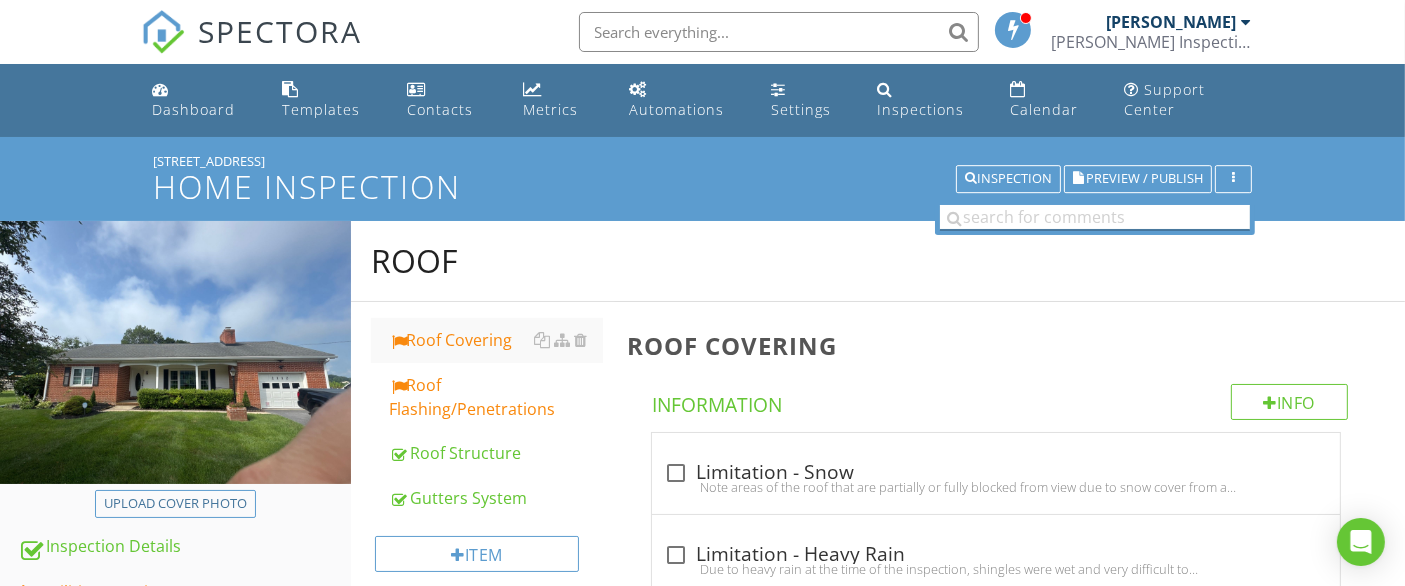 click at bounding box center [1095, 217] 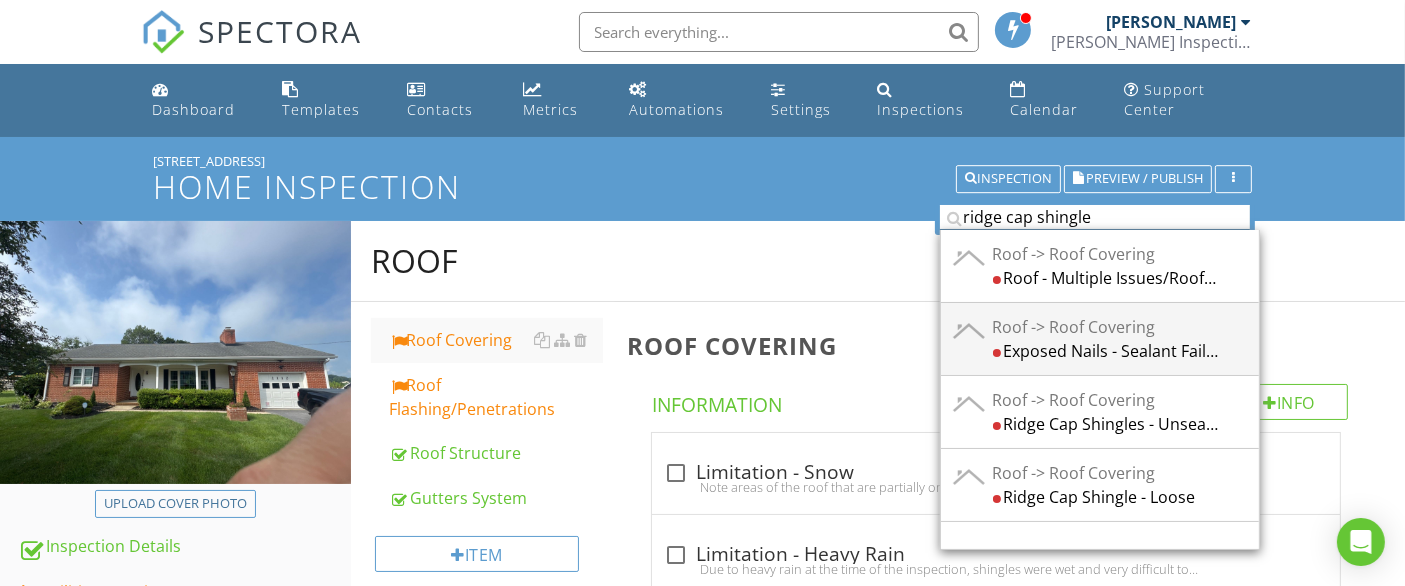 scroll, scrollTop: 111, scrollLeft: 0, axis: vertical 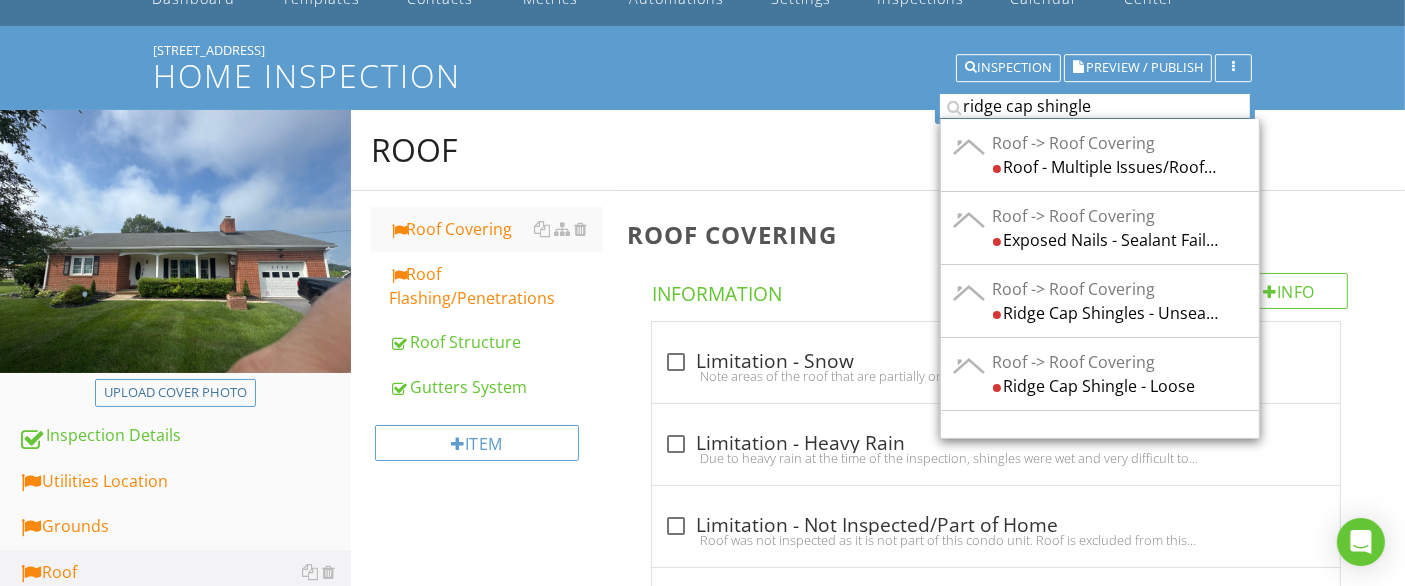 type on "ridge cap shingle" 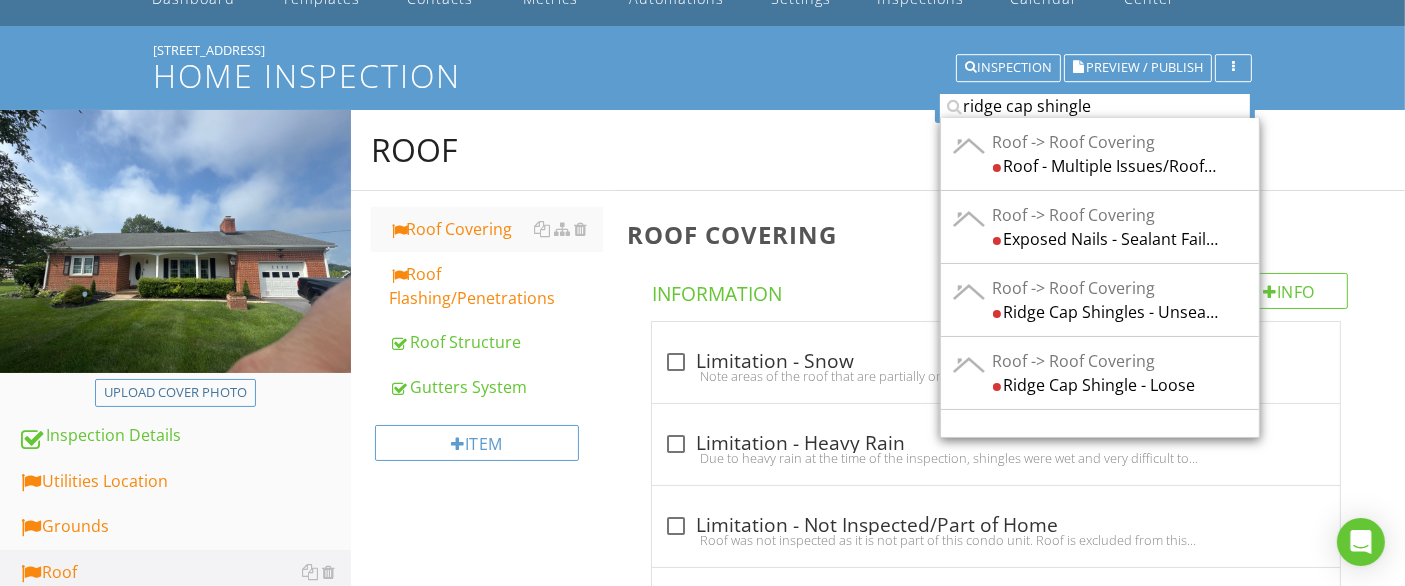 click on "check_box_outline_blank
Limitation - Snow
Note areas of the roof that are partially or fully blocked from view due to snow cover from a recent storm. Areas not visible during the inspection are excluded. Have snow covered areas reviewed once snow has melted for any potential issues in need of repair or replacement as necessary.
check_box_outline_blank
Limitation - Heavy Rain
Due to heavy rain at the time of the inspection, shingles were wet and very difficult to determine age and wear. See comments on maintenance/repair items and have roof reviewed to determine age once dry and if nearing end of life, budget to replace.
check_box_outline_blank
Limitation - Not Inspected/Part of Home
Roof was not inspected as it is not part of this condo unit. Roof is excluded from this inspection." at bounding box center [1000, 1513] 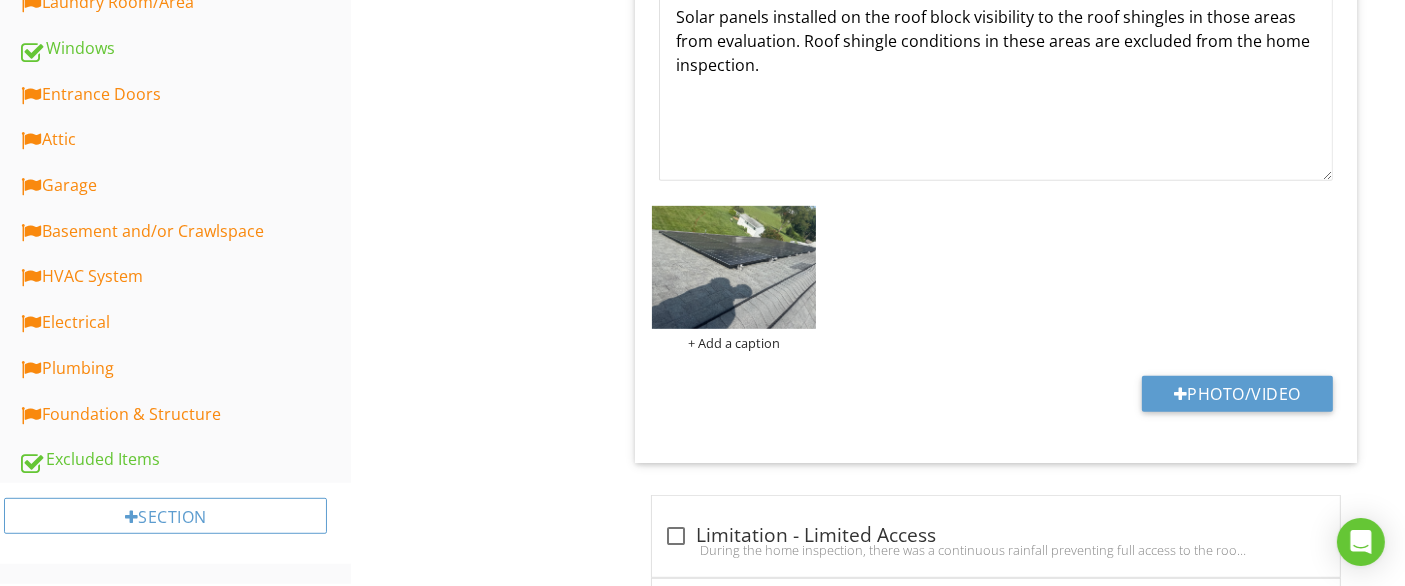 scroll, scrollTop: 777, scrollLeft: 0, axis: vertical 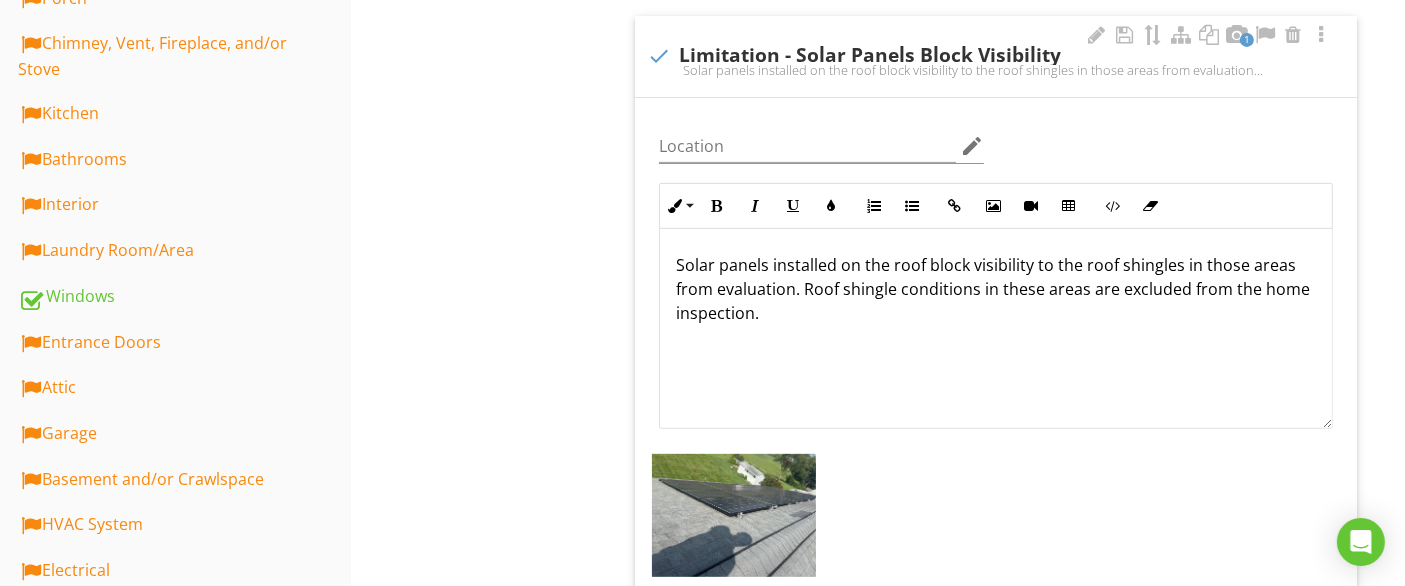 click on "Solar panels installed on the roof block visibility to the roof shingles in those areas from evaluation. Roof shingle conditions in these areas are excluded from the home inspection." at bounding box center [996, 329] 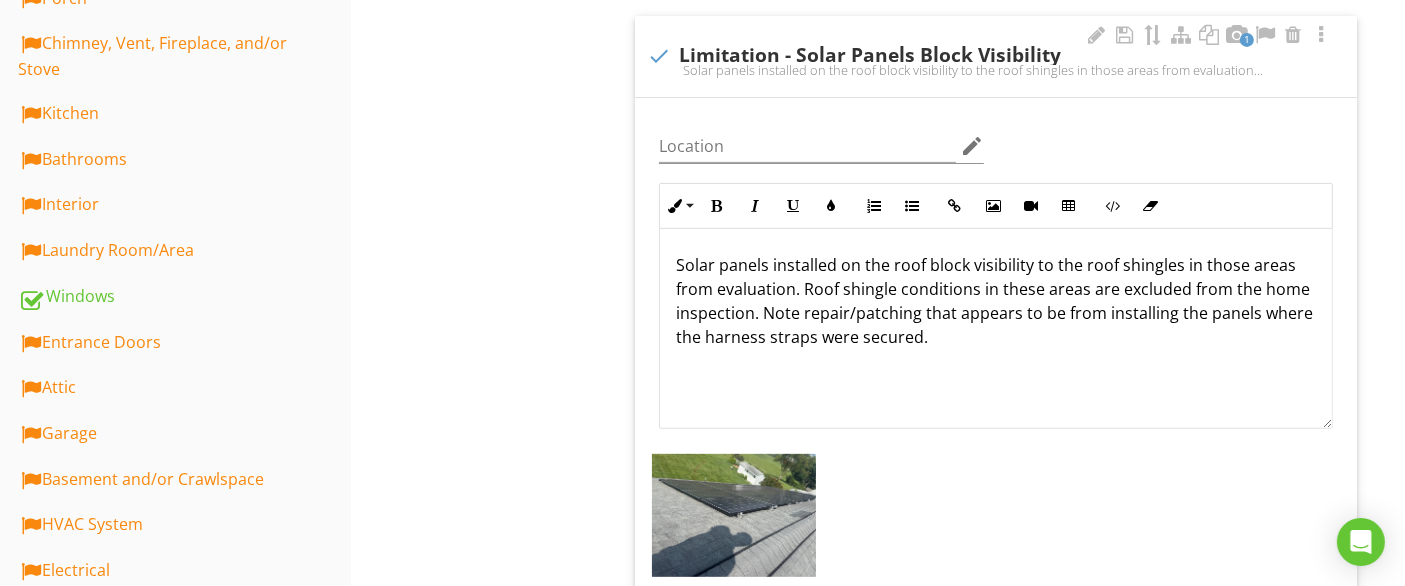 scroll, scrollTop: 0, scrollLeft: 0, axis: both 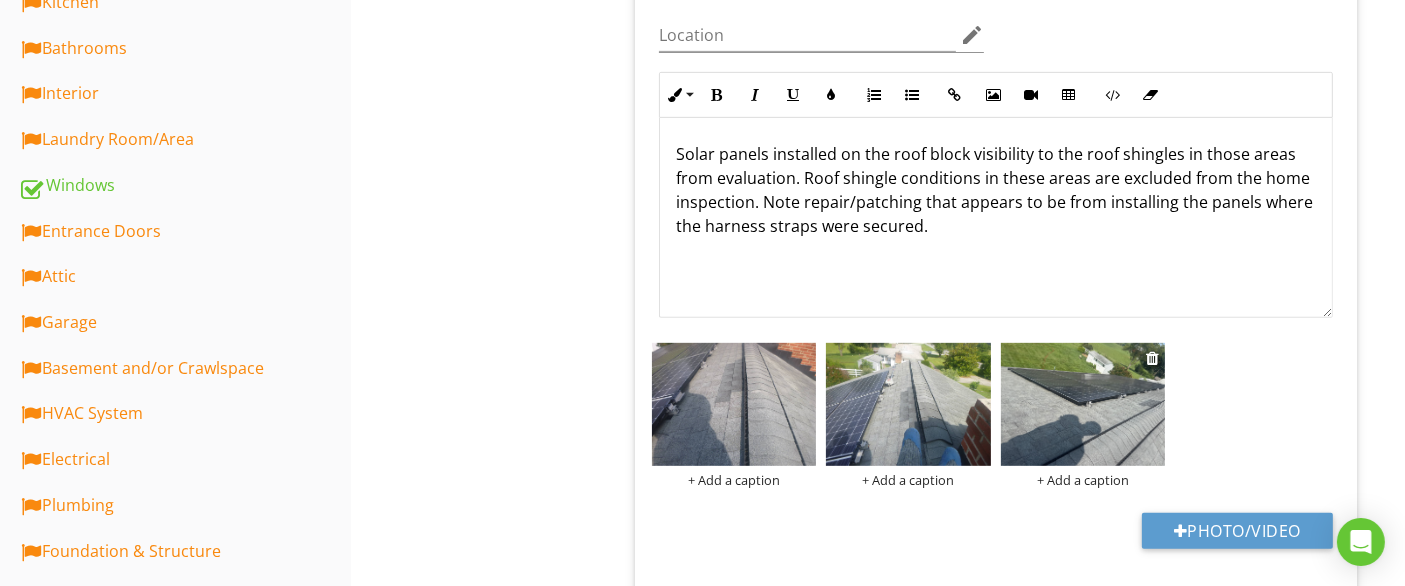 drag, startPoint x: 1205, startPoint y: 369, endPoint x: 1108, endPoint y: 366, distance: 97.04638 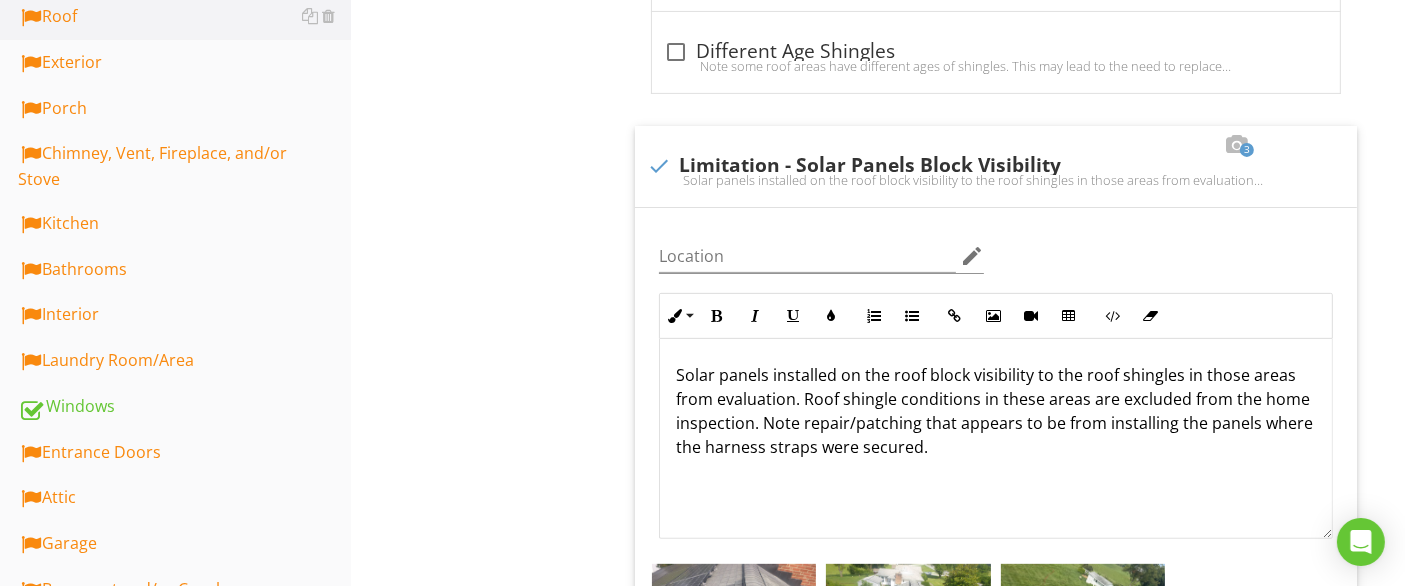scroll, scrollTop: 666, scrollLeft: 0, axis: vertical 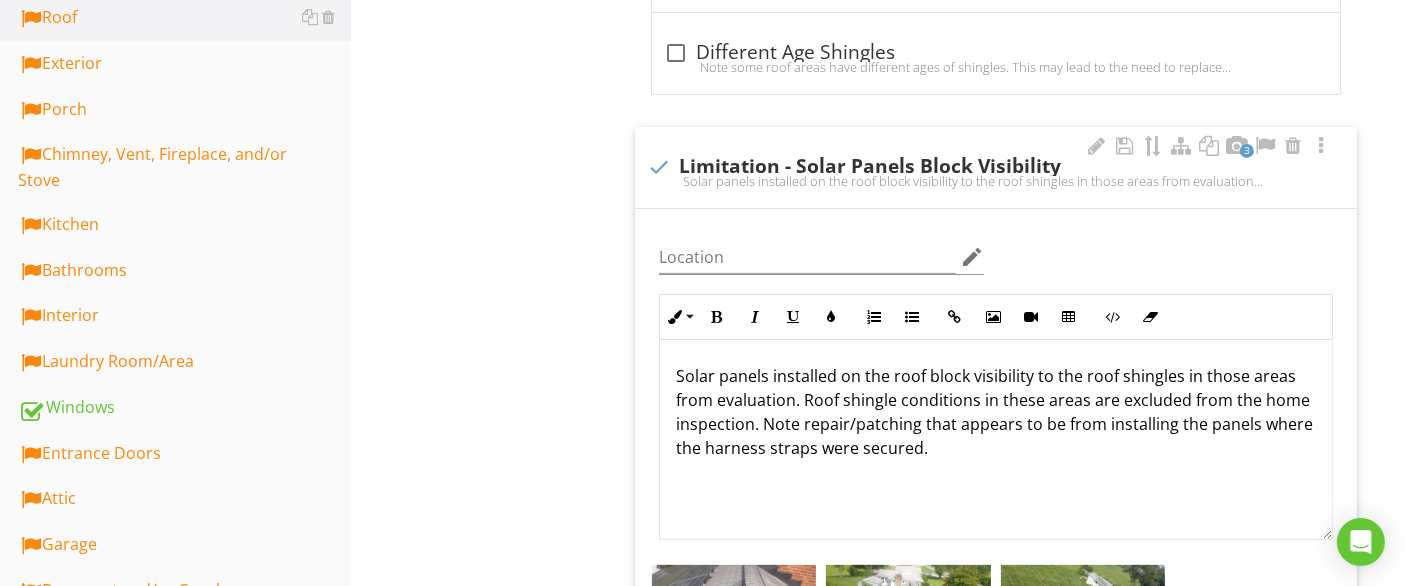 drag, startPoint x: 665, startPoint y: 371, endPoint x: 1061, endPoint y: 477, distance: 409.94147 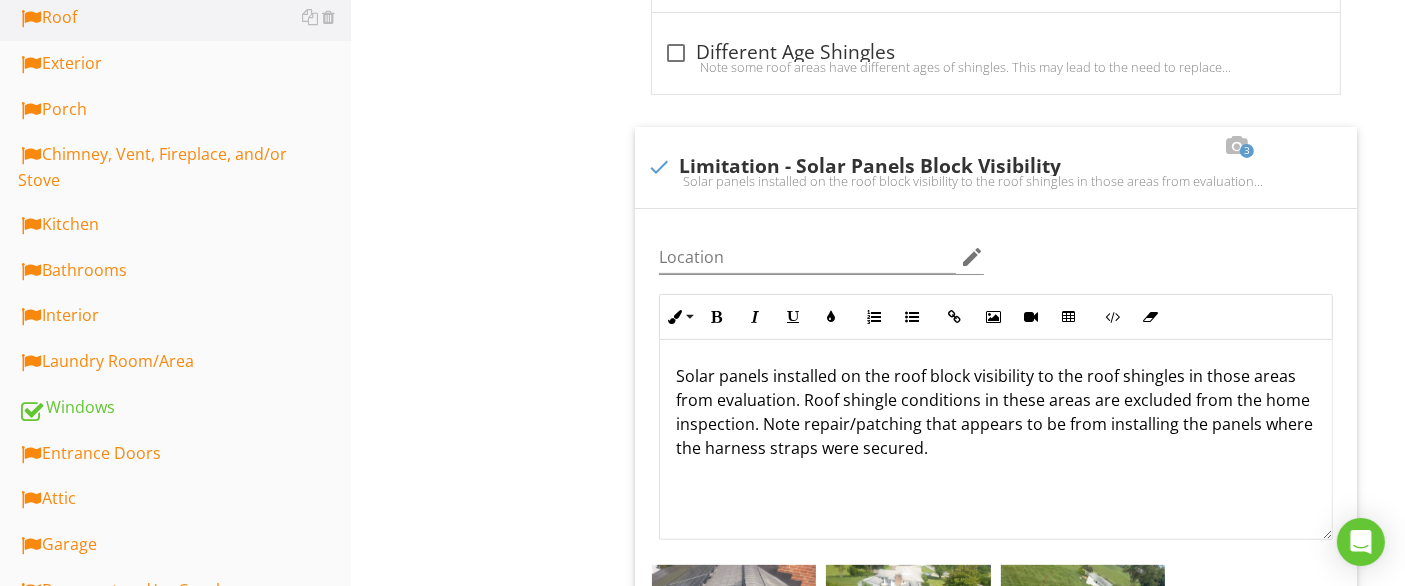 click on "Roof
Roof Covering
Roof Flashing/Penetrations
Roof Structure
Gutters System
Item
Roof Covering
Info
Information                       check_box_outline_blank
Limitation - Snow
Note areas of the roof that are partially or fully blocked from view due to snow cover from a recent storm. Areas not visible during the inspection are excluded. Have snow covered areas reviewed once snow has melted for any potential issues in need of repair or replacement as necessary.
check_box_outline_blank
Limitation - Heavy Rain
check_box_outline_blank
Limitation - Not Inspected/Part of Home" at bounding box center (878, 4520) 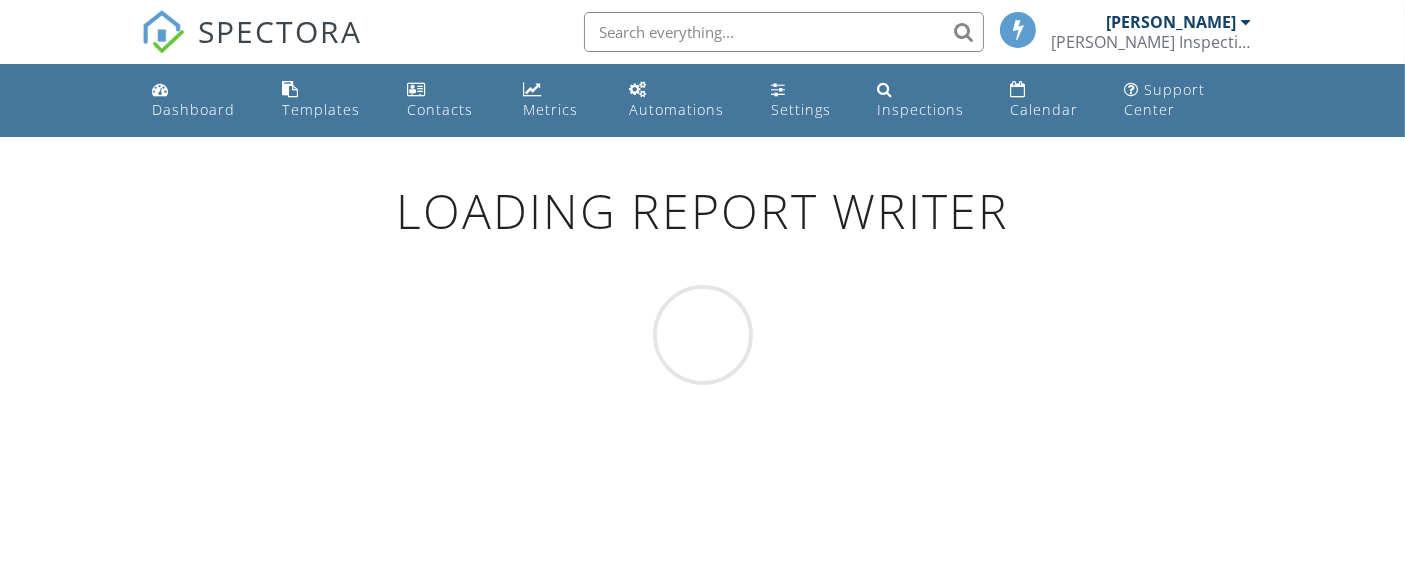 scroll, scrollTop: 137, scrollLeft: 0, axis: vertical 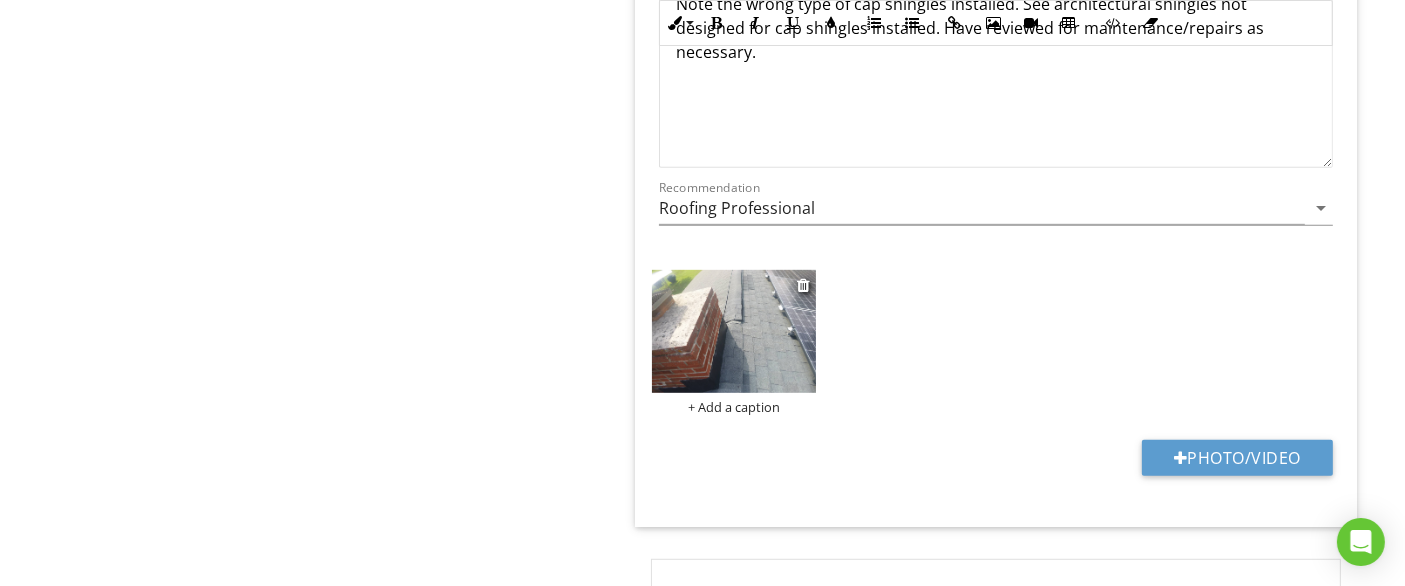 click at bounding box center (734, 331) 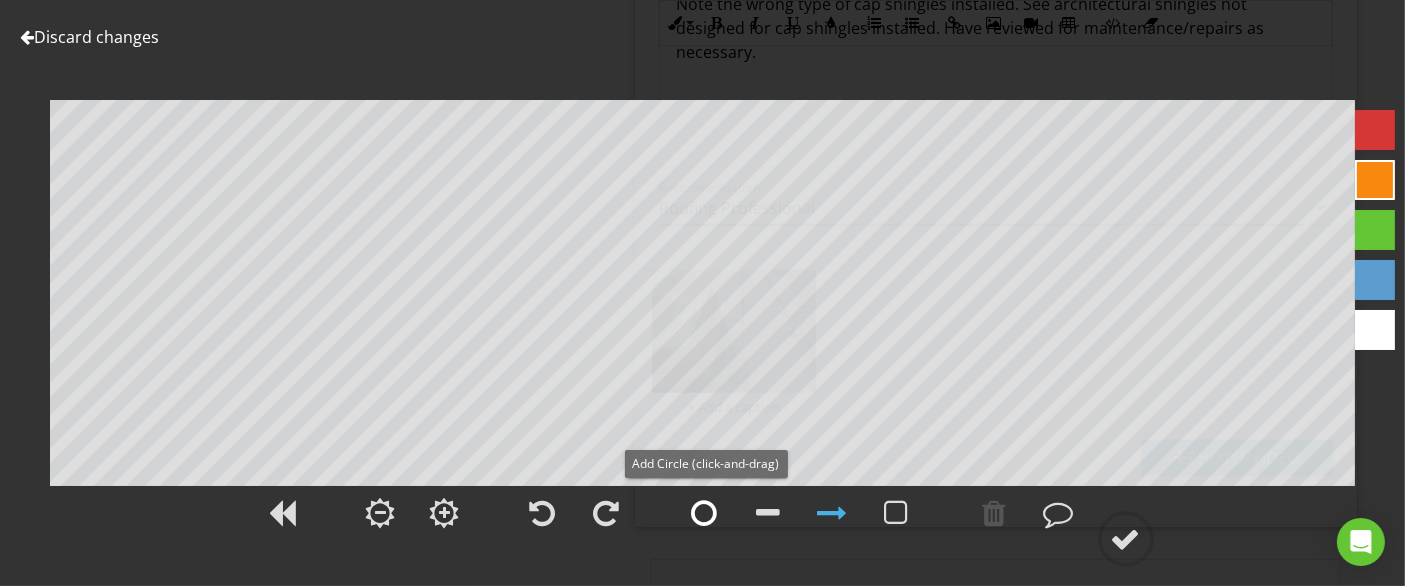 click at bounding box center [705, 513] 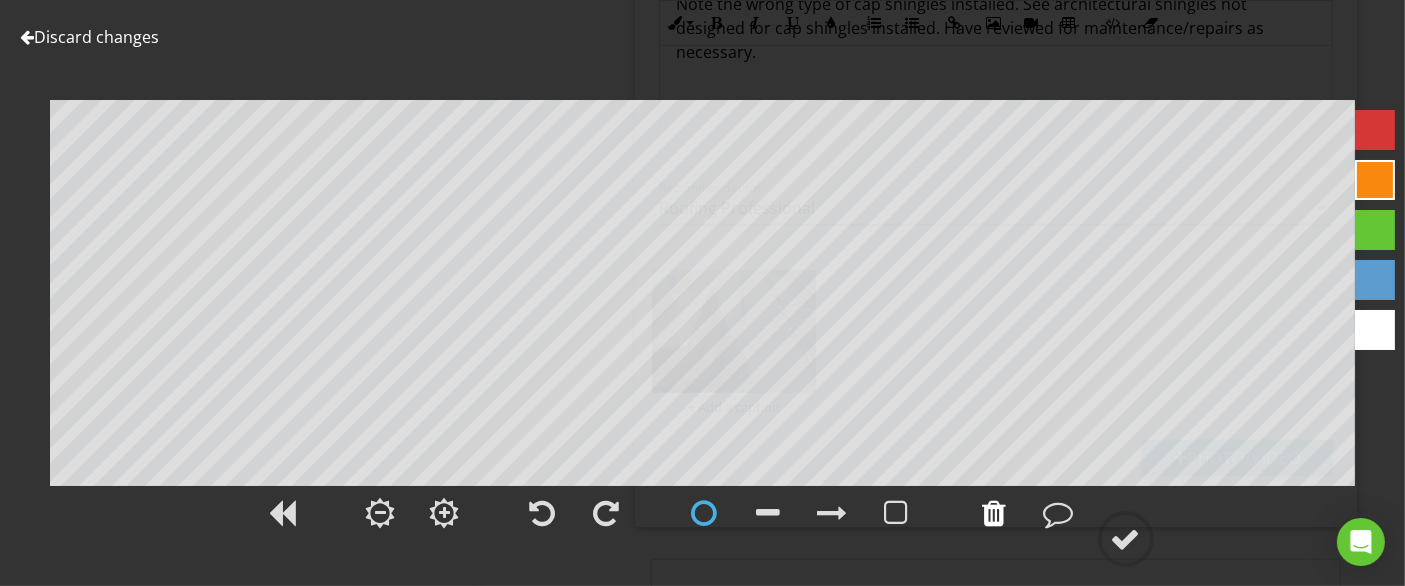 click at bounding box center [995, 513] 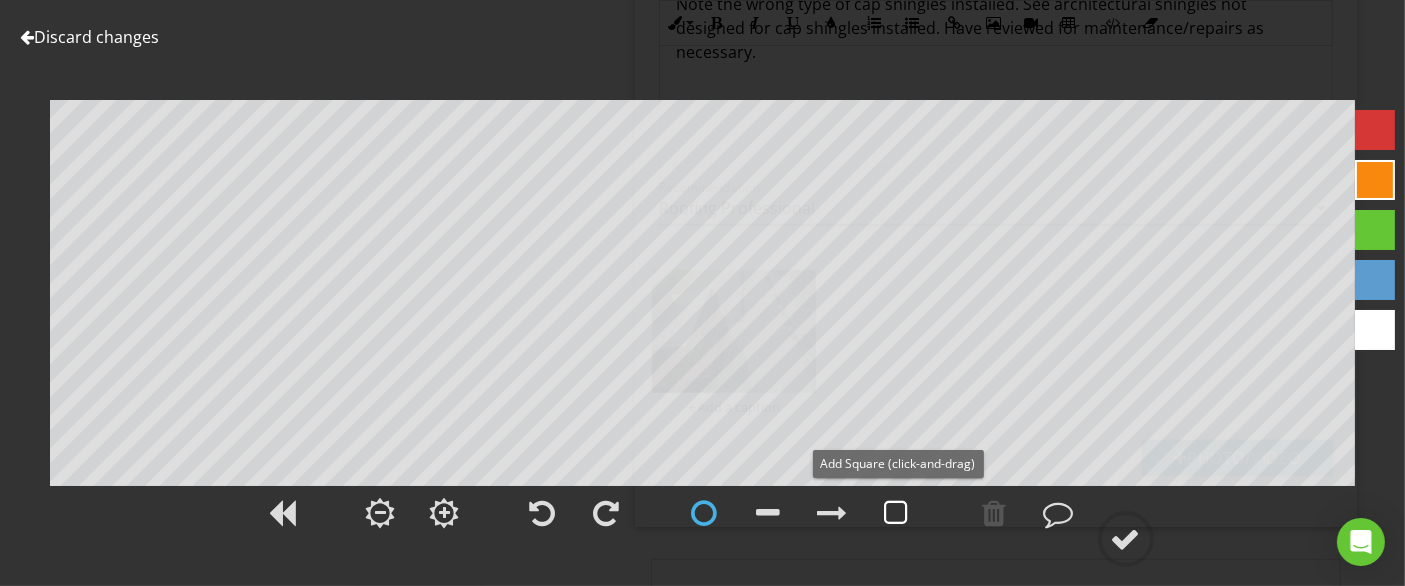 click at bounding box center (897, 513) 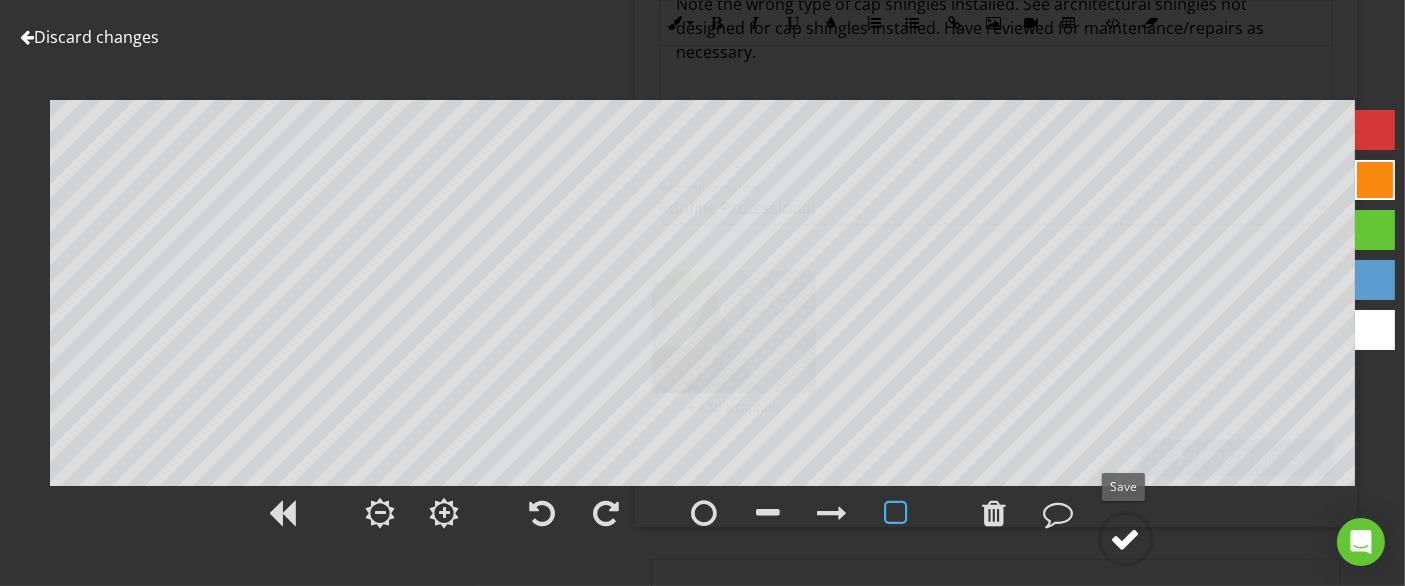 click at bounding box center [1126, 539] 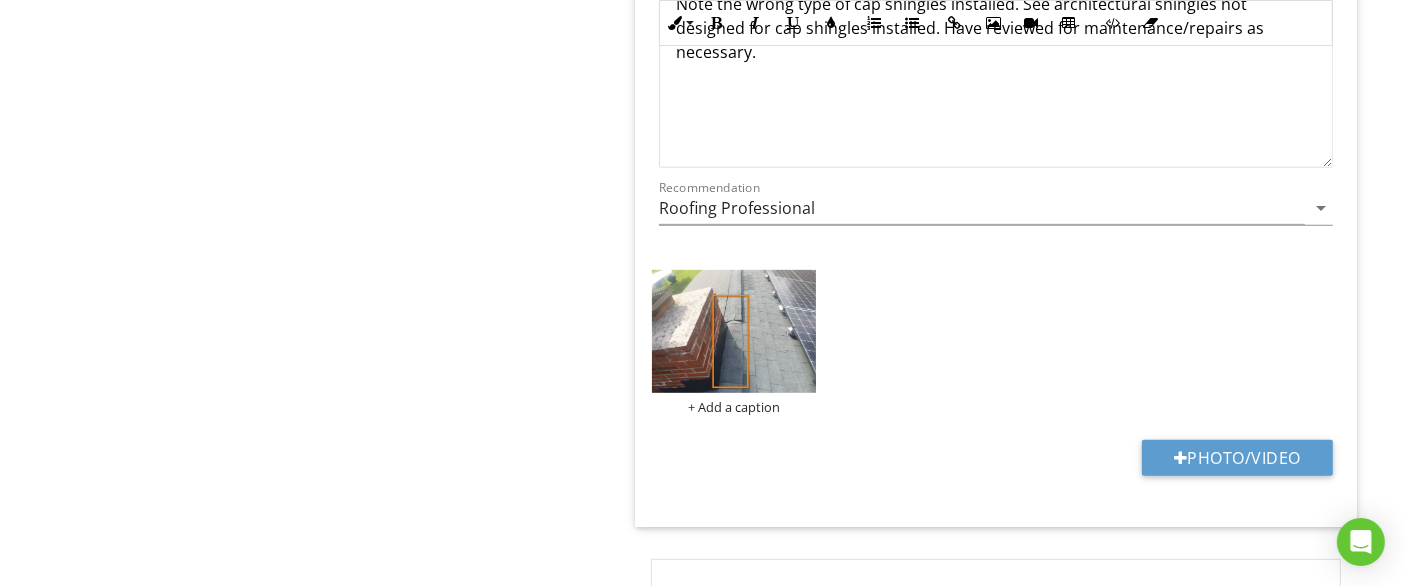 click on "+ Add a caption" at bounding box center (996, 342) 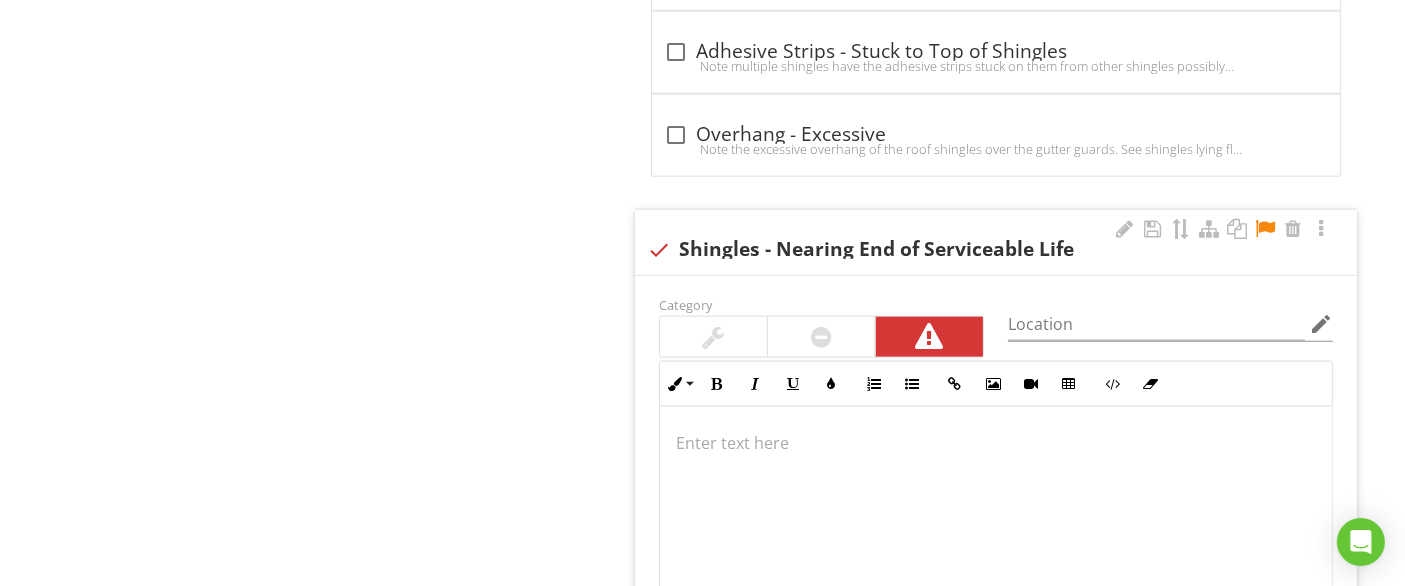 scroll, scrollTop: 10111, scrollLeft: 0, axis: vertical 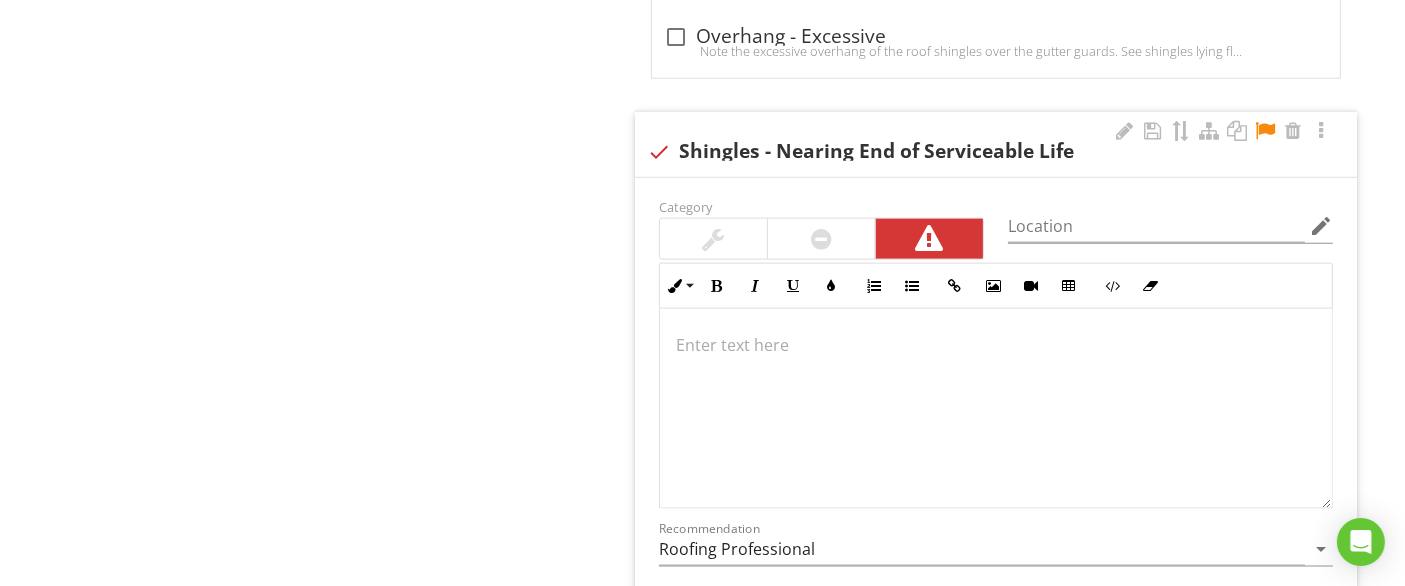 click at bounding box center (996, 409) 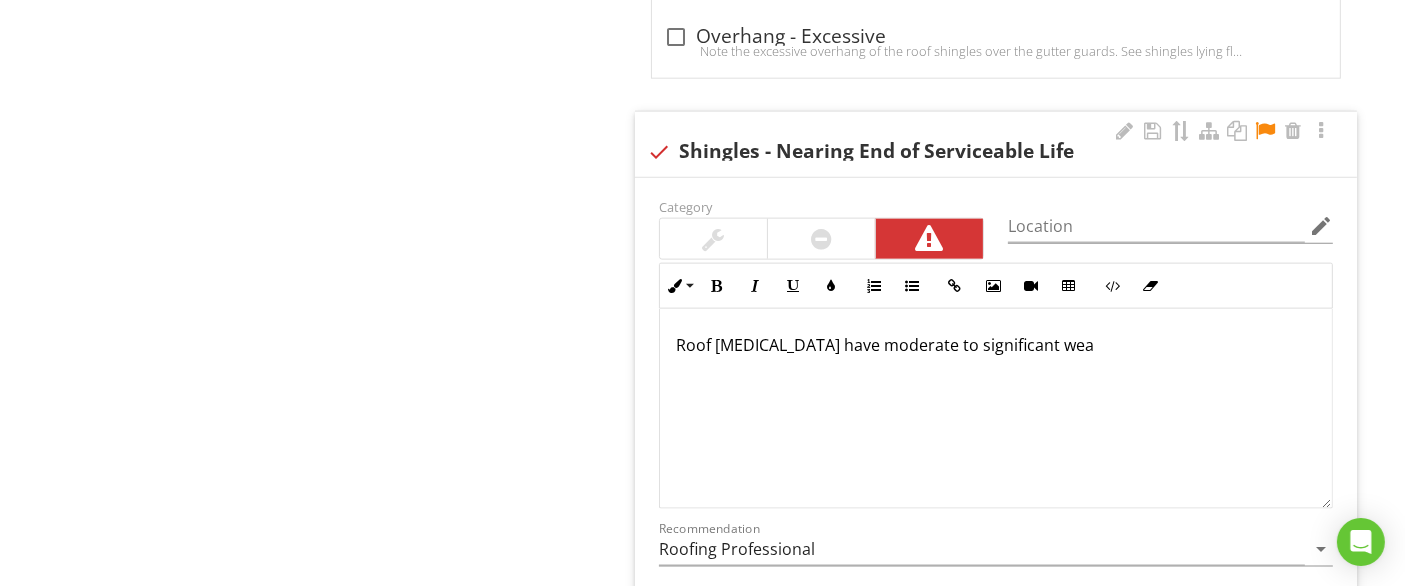 scroll, scrollTop: 10127, scrollLeft: 0, axis: vertical 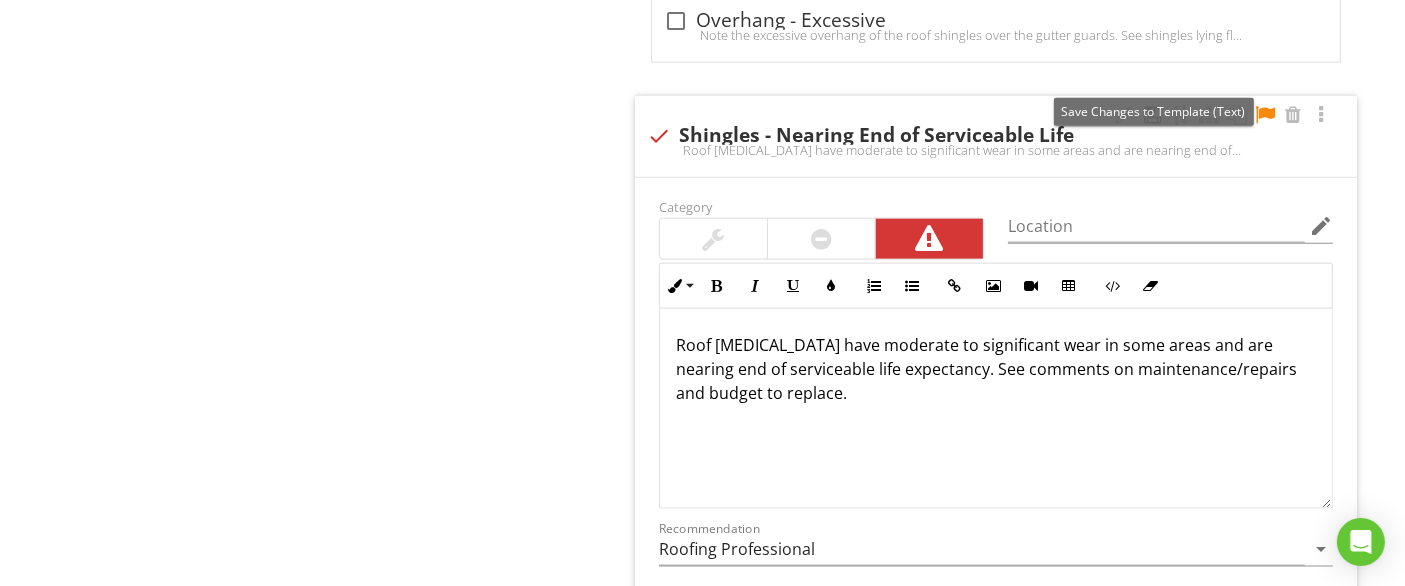click at bounding box center (1153, 115) 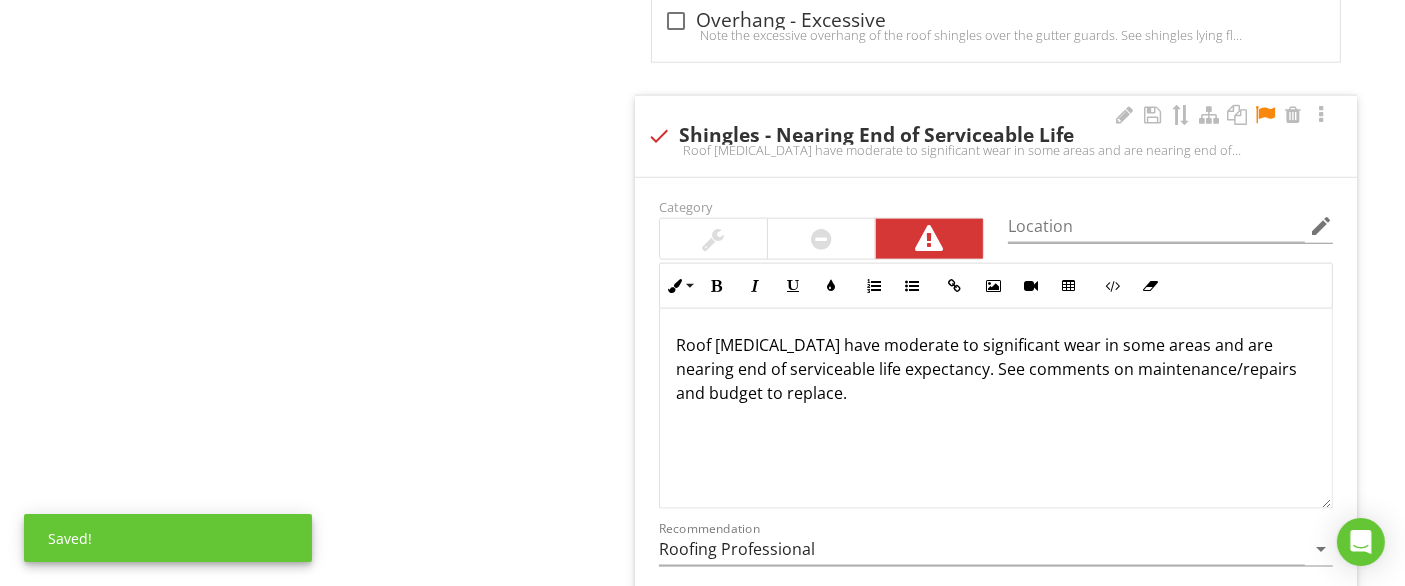scroll, scrollTop: 0, scrollLeft: 0, axis: both 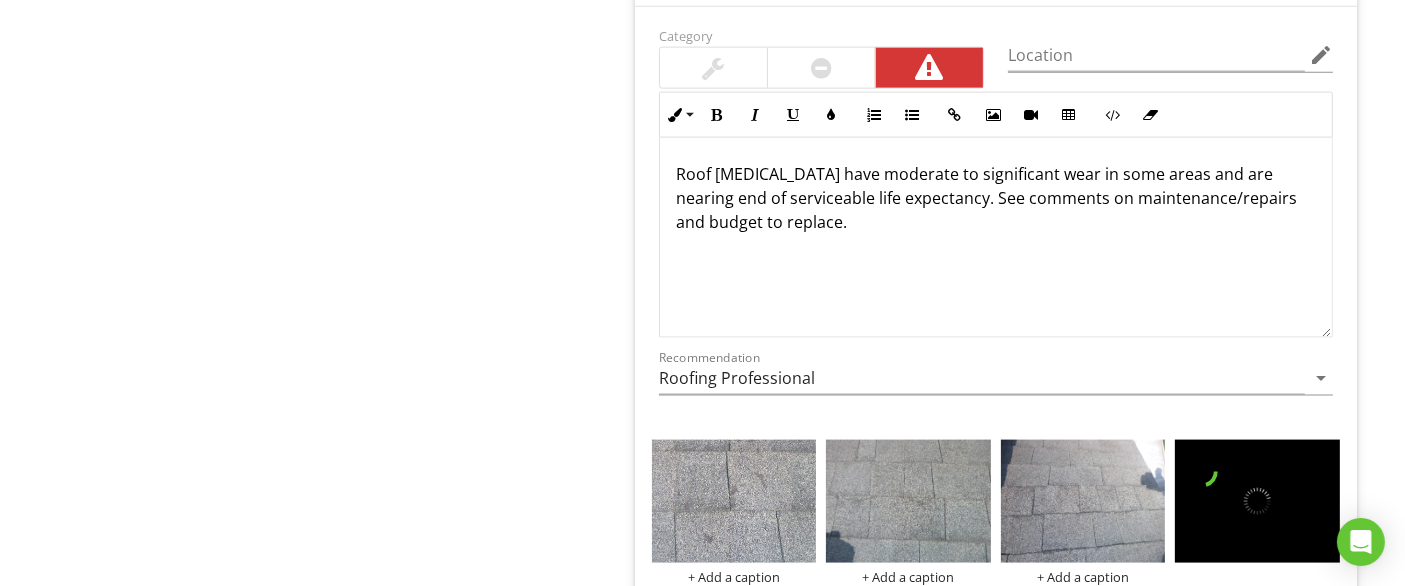 click on "Recommendation Roofing Professional arrow_drop_down" at bounding box center [996, 382] 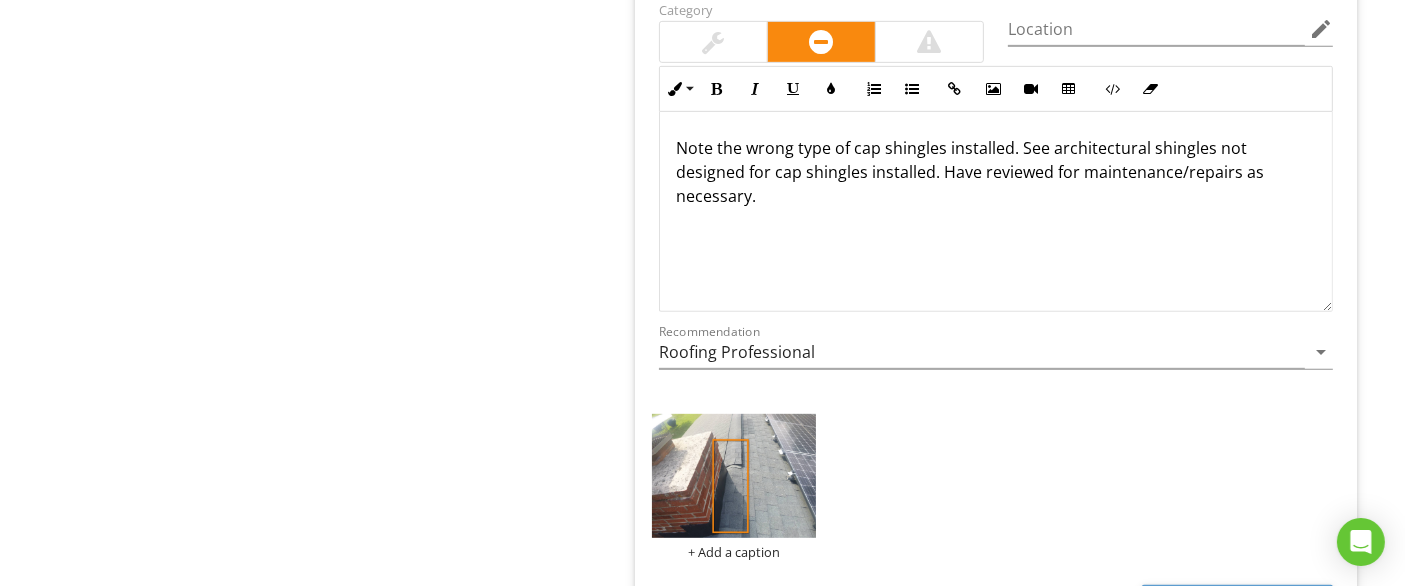 scroll, scrollTop: 8520, scrollLeft: 0, axis: vertical 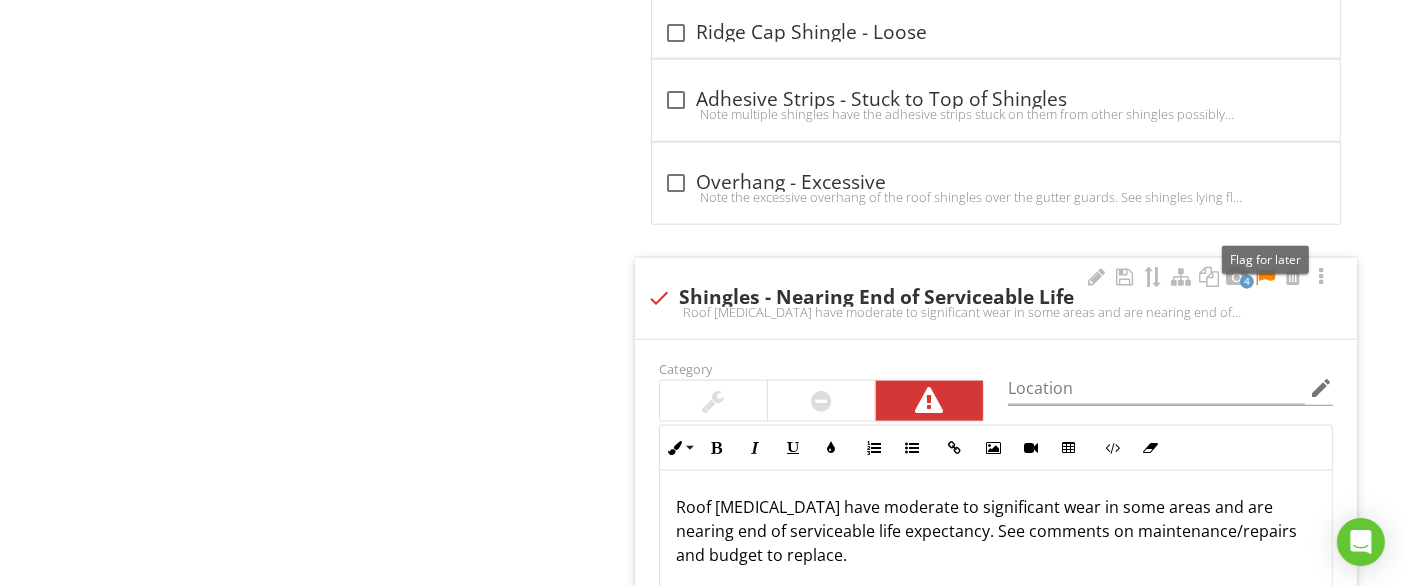 click at bounding box center (1265, 277) 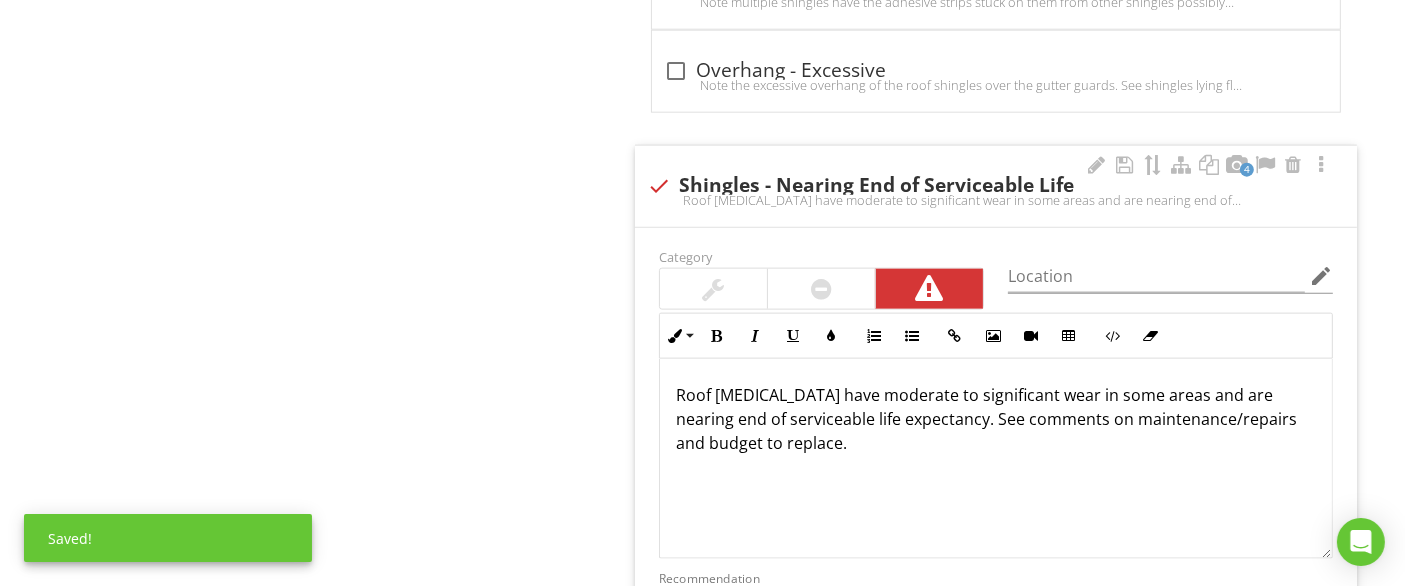 scroll, scrollTop: 10187, scrollLeft: 0, axis: vertical 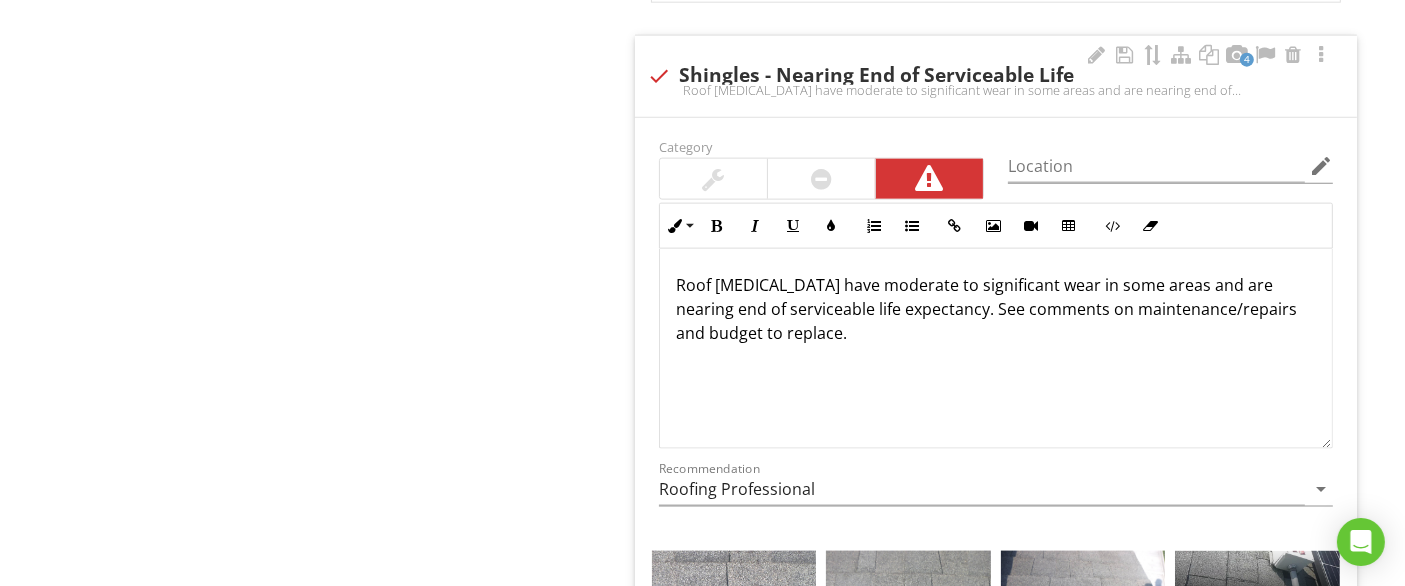 click on "Roof shingles have moderate to significant wear in some areas and are nearing end of serviceable life expectancy. See comments on maintenance/repairs and budget to replace." at bounding box center (996, 309) 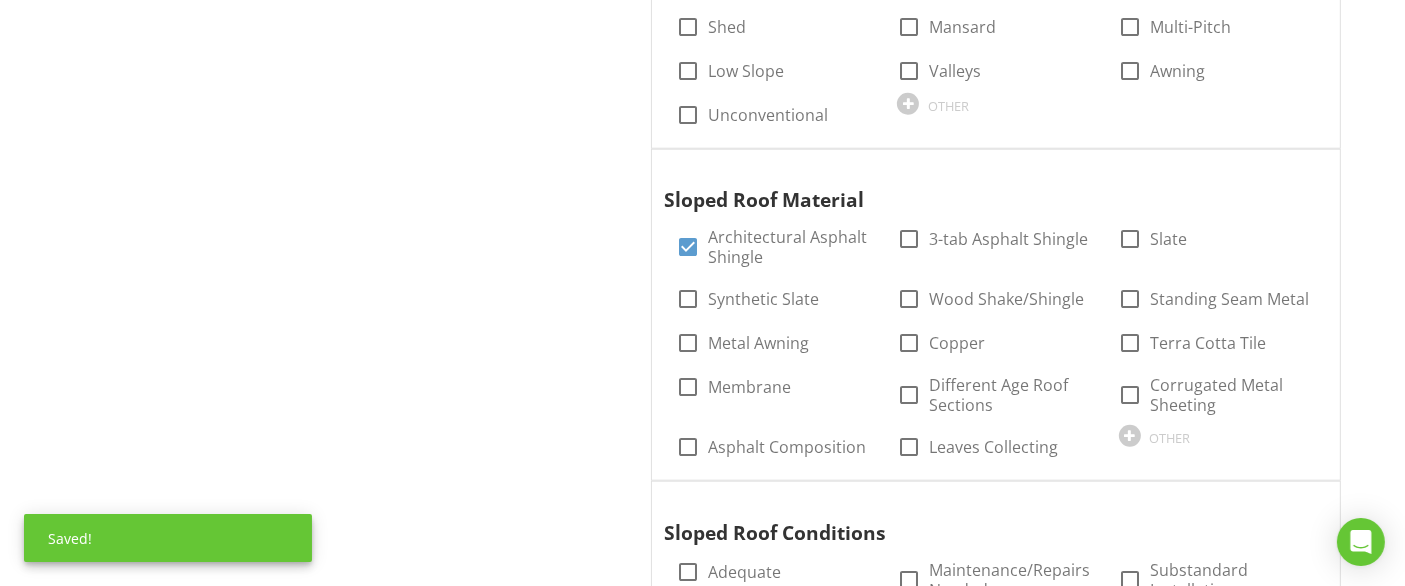 scroll, scrollTop: 0, scrollLeft: 0, axis: both 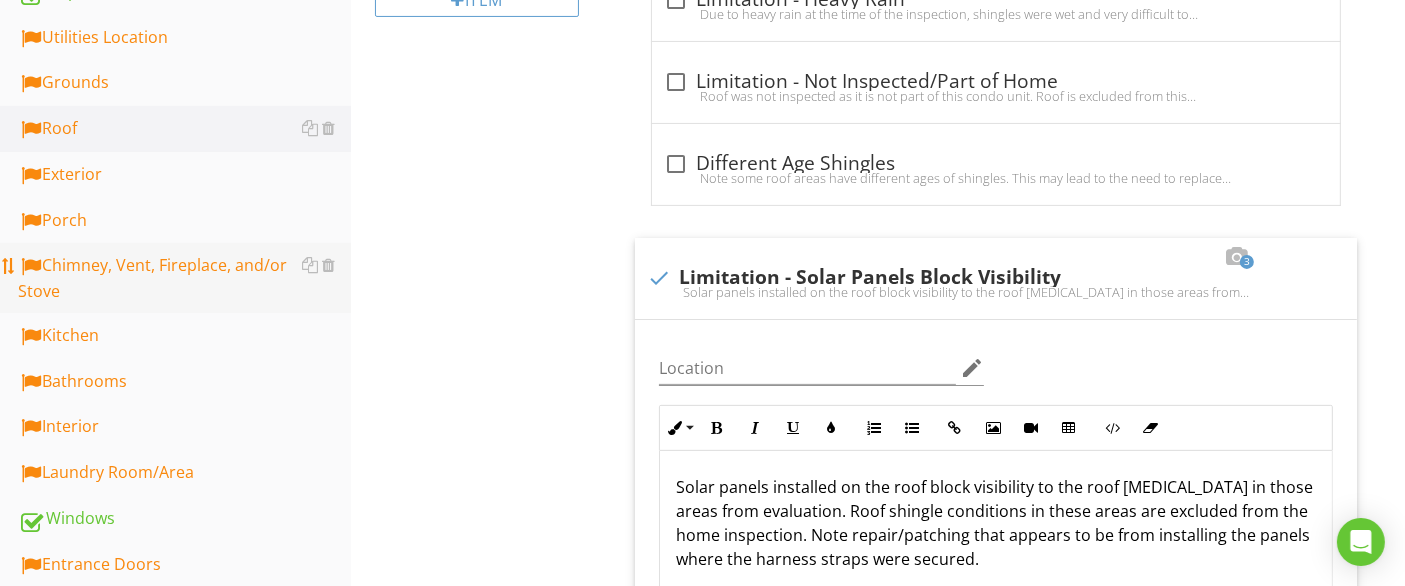 click on "Chimney, Vent, Fireplace, and/or Stove" at bounding box center (184, 278) 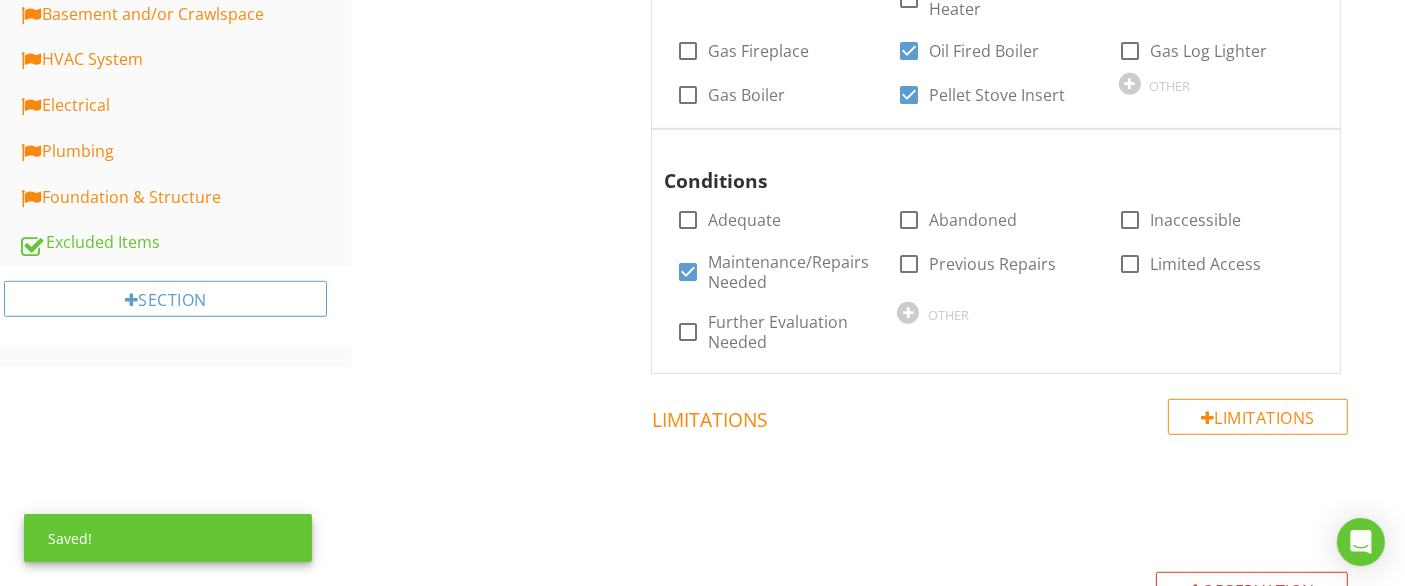 scroll, scrollTop: 1777, scrollLeft: 0, axis: vertical 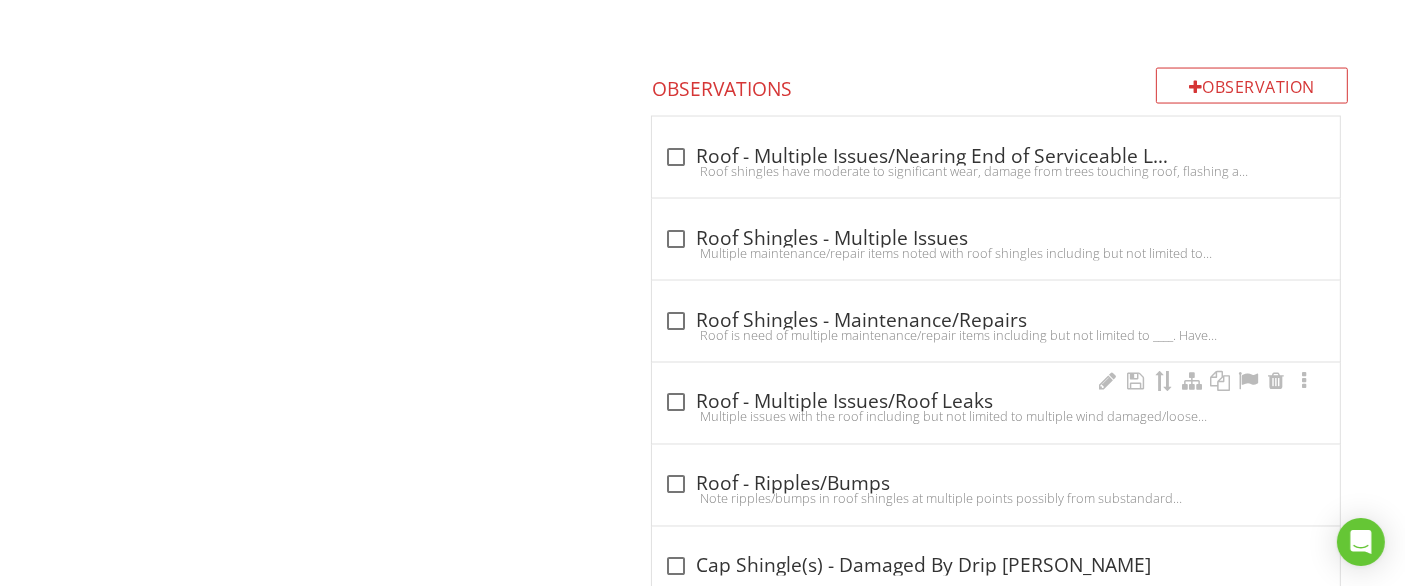 drag, startPoint x: 1389, startPoint y: 387, endPoint x: 657, endPoint y: 380, distance: 732.03345 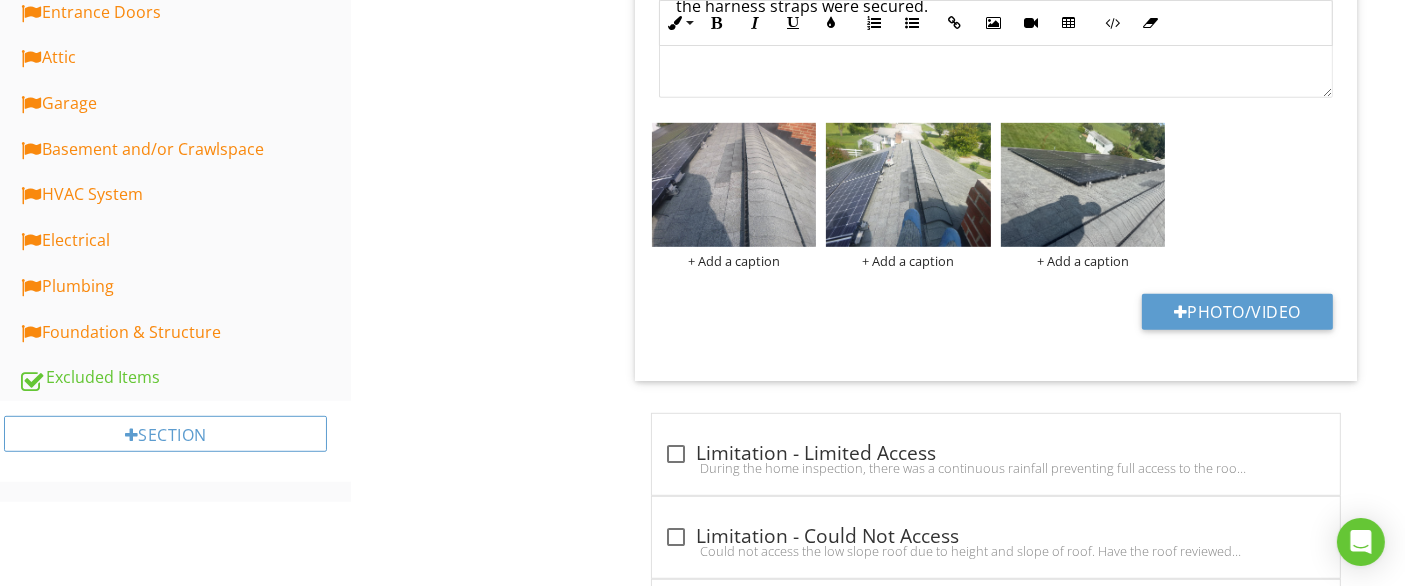 scroll, scrollTop: 1111, scrollLeft: 0, axis: vertical 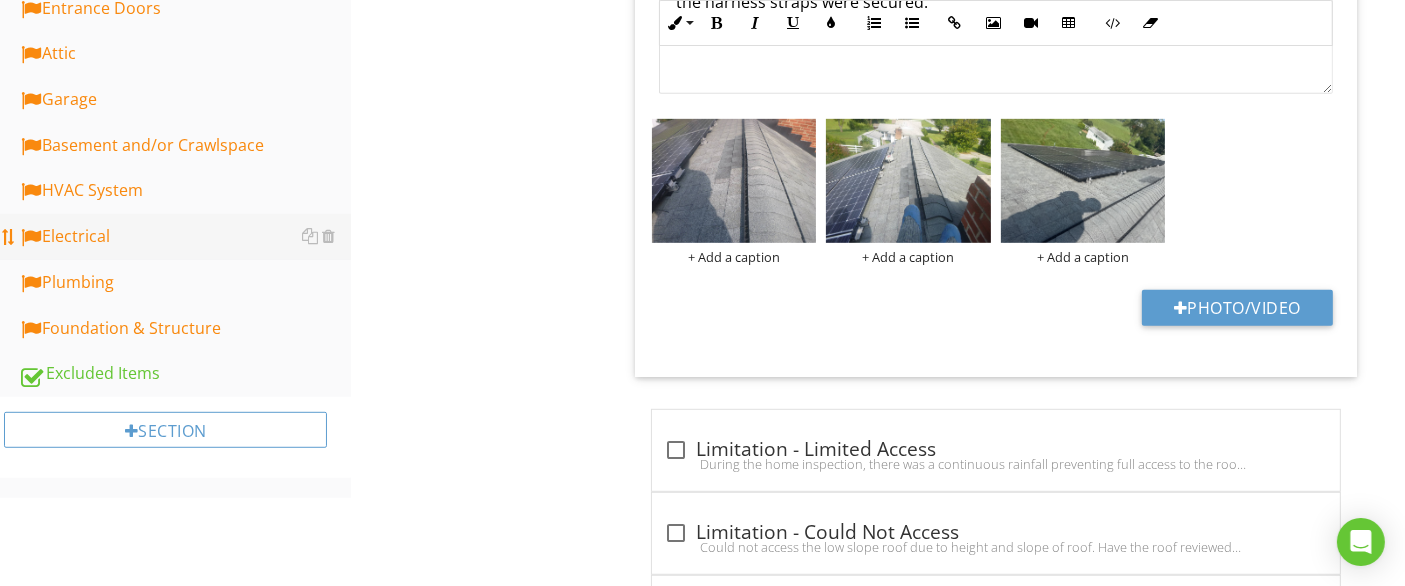 click on "Electrical" at bounding box center (184, 237) 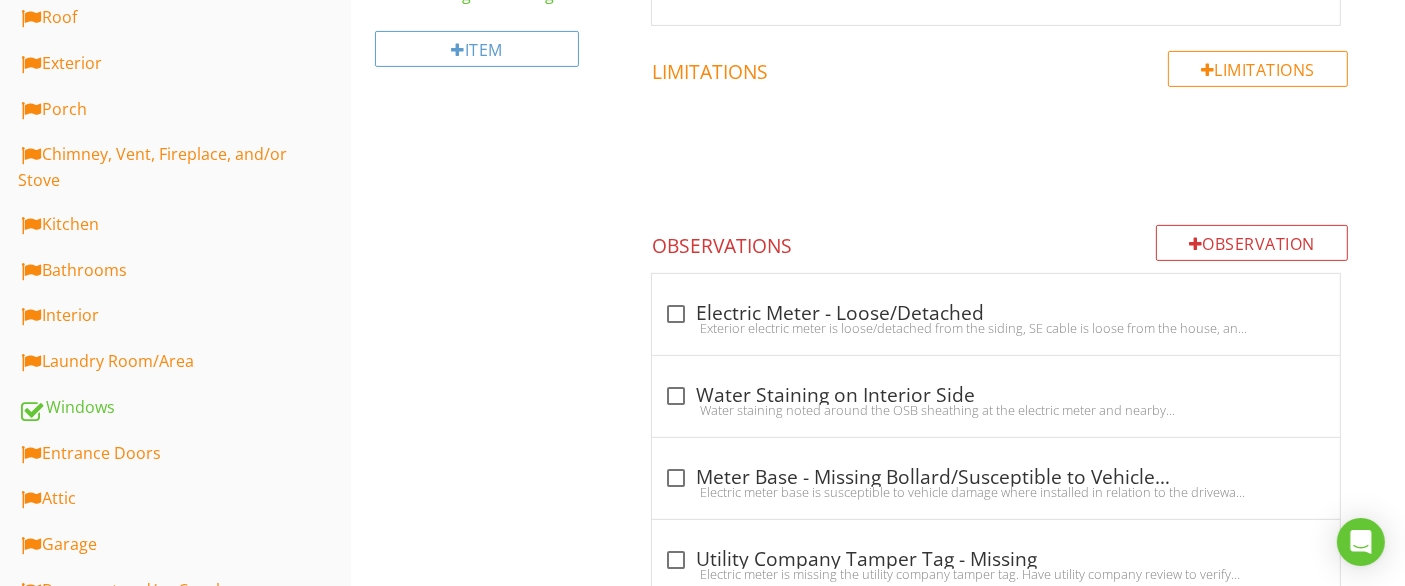 scroll, scrollTop: 222, scrollLeft: 0, axis: vertical 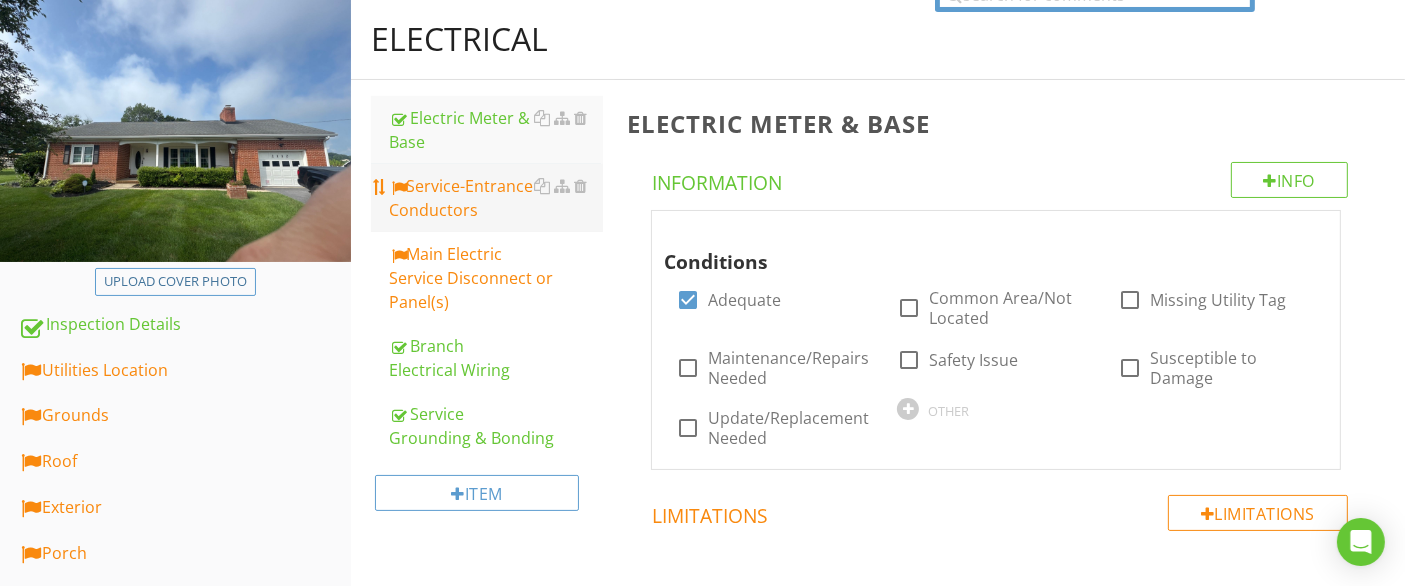 click on "Service-Entrance Conductors" at bounding box center [495, 198] 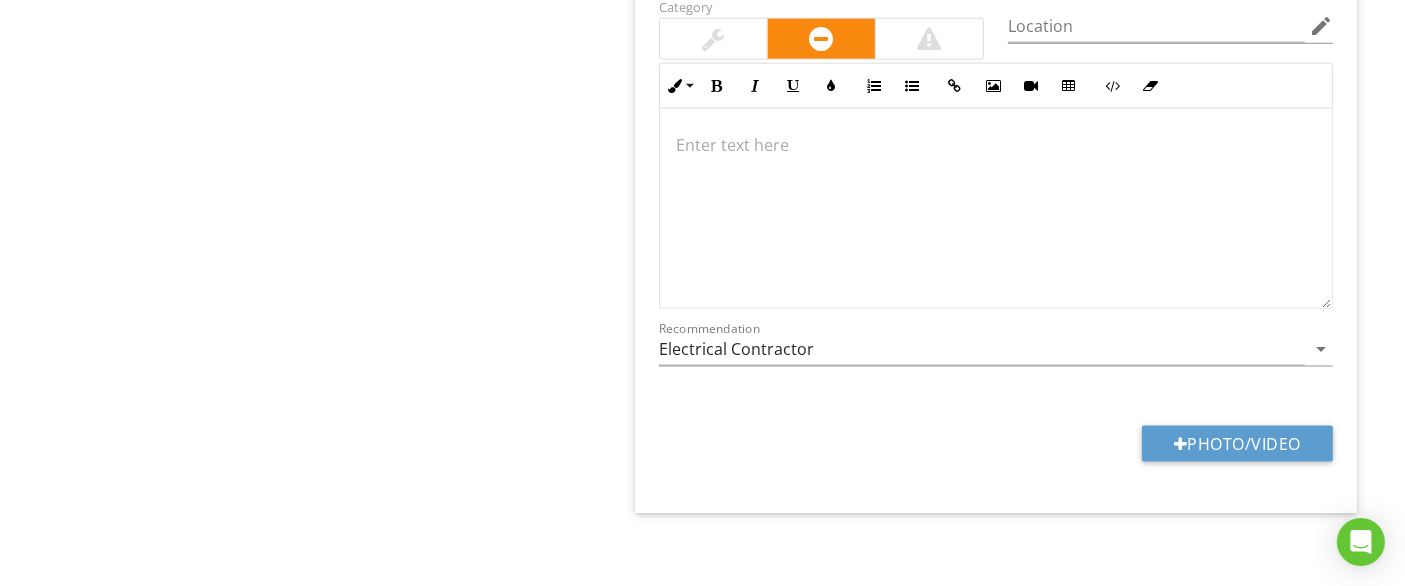 scroll, scrollTop: 2311, scrollLeft: 0, axis: vertical 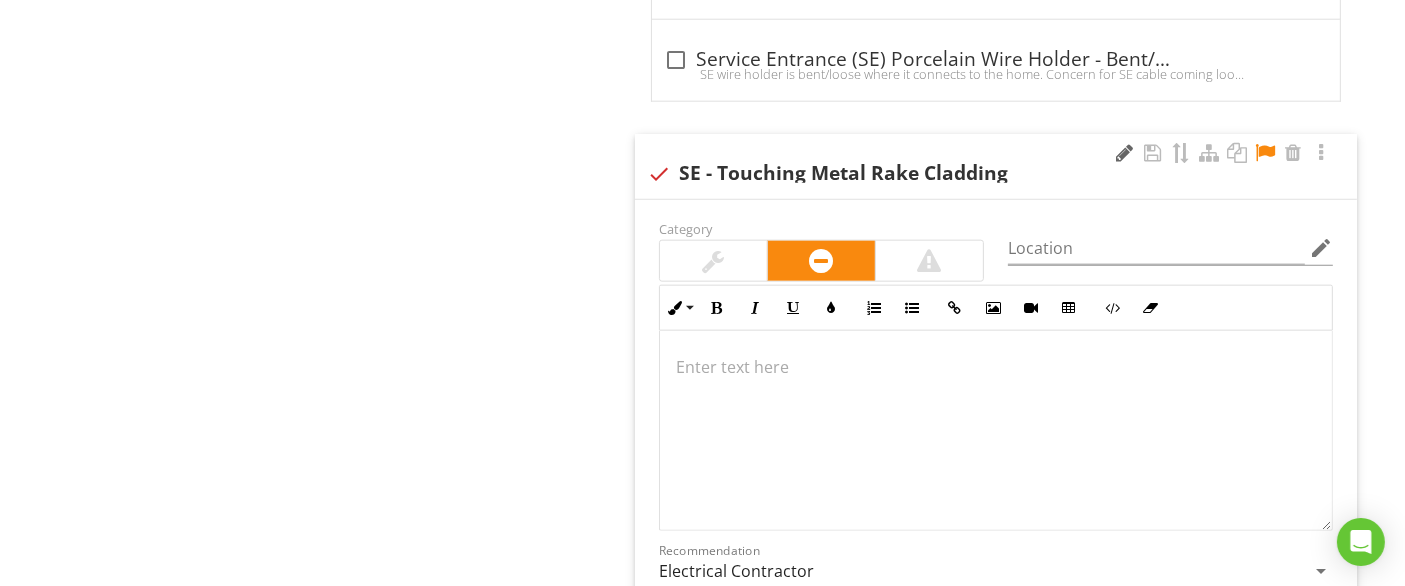 click at bounding box center [1125, 153] 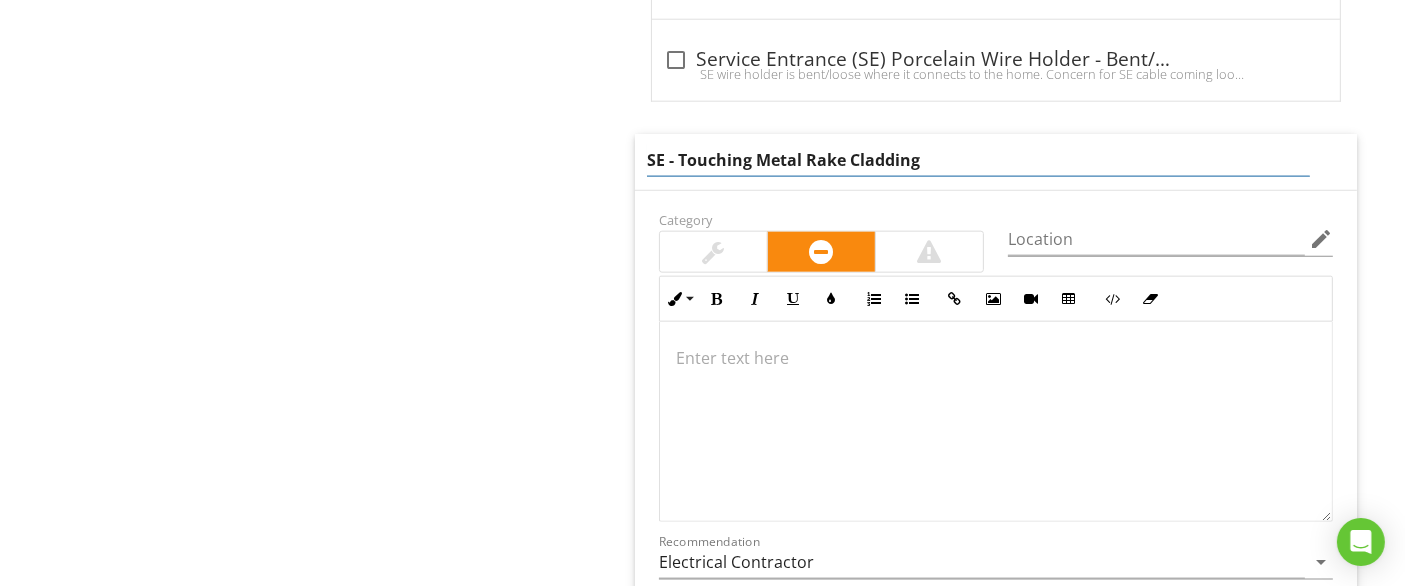 drag, startPoint x: 665, startPoint y: 158, endPoint x: 711, endPoint y: 156, distance: 46.043457 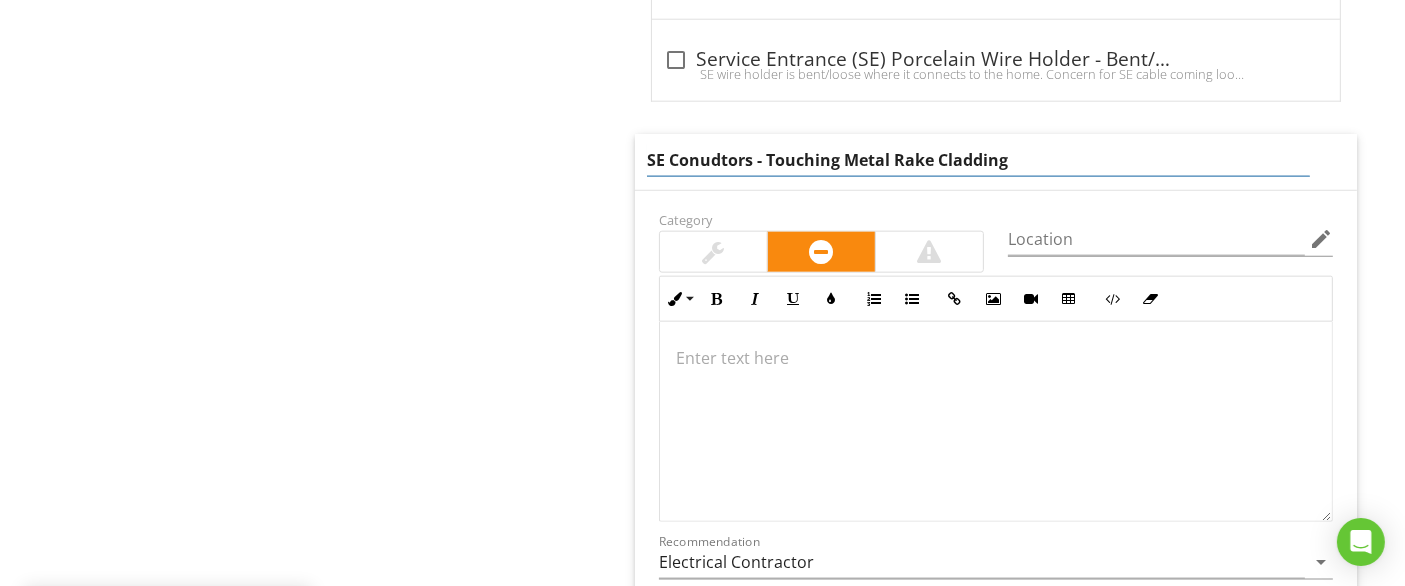 type on "SE Conductors - Touching Metal Rake Cladding" 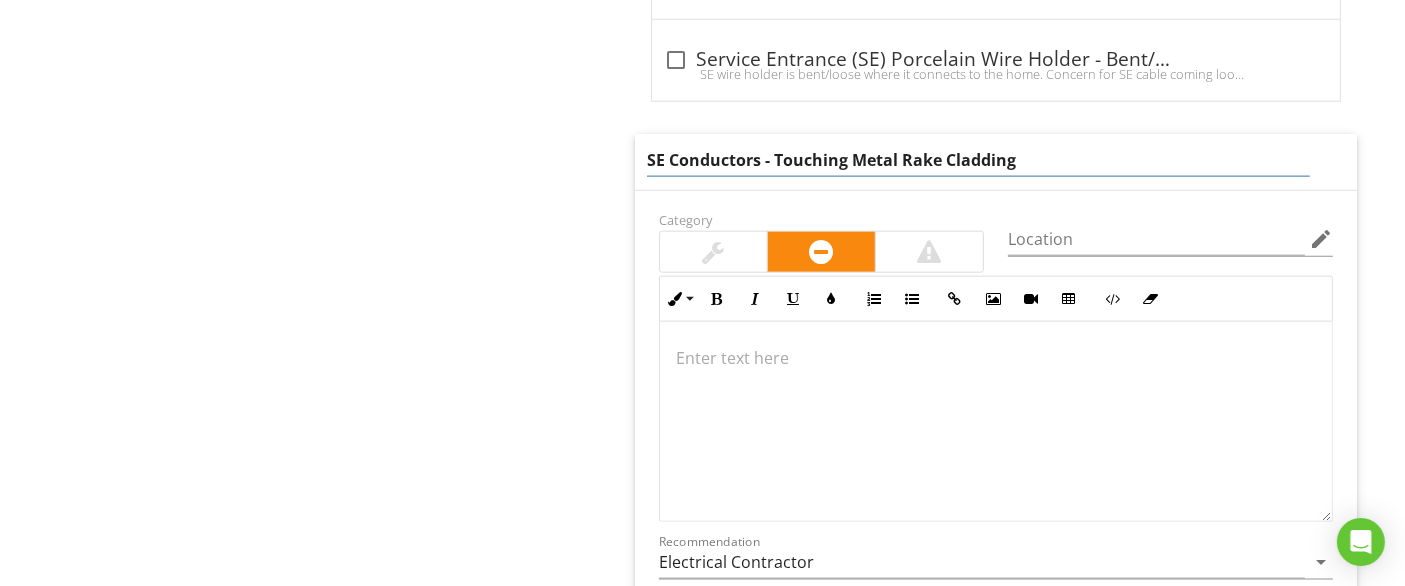click at bounding box center (996, 422) 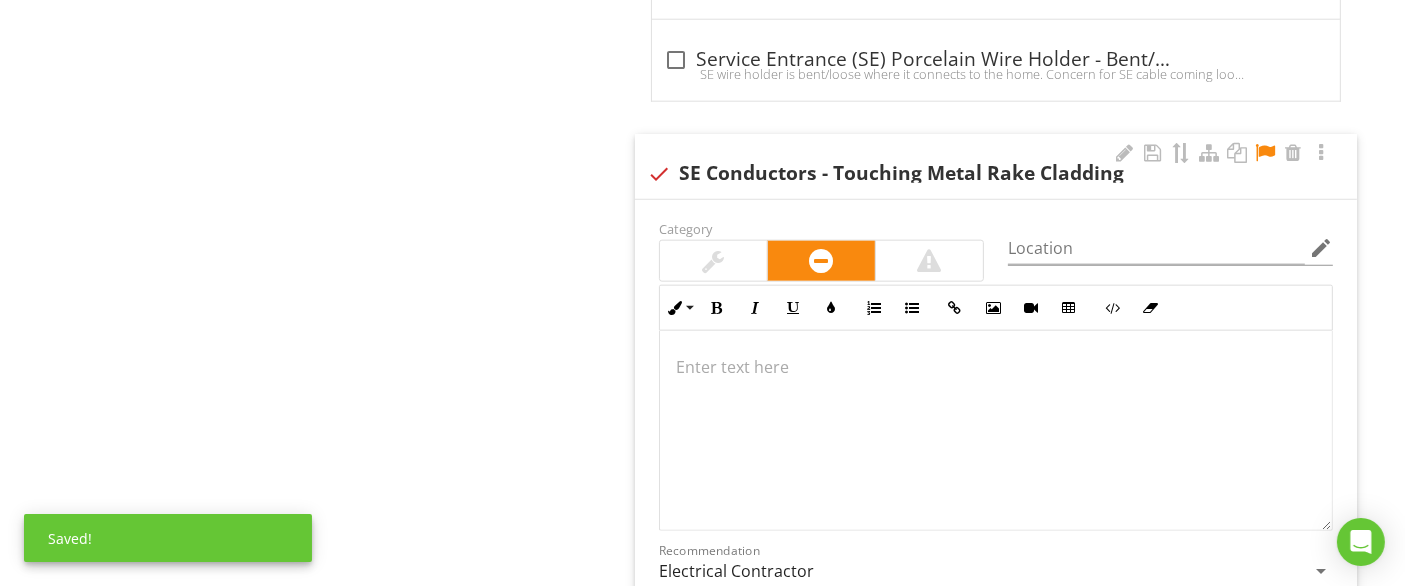 type 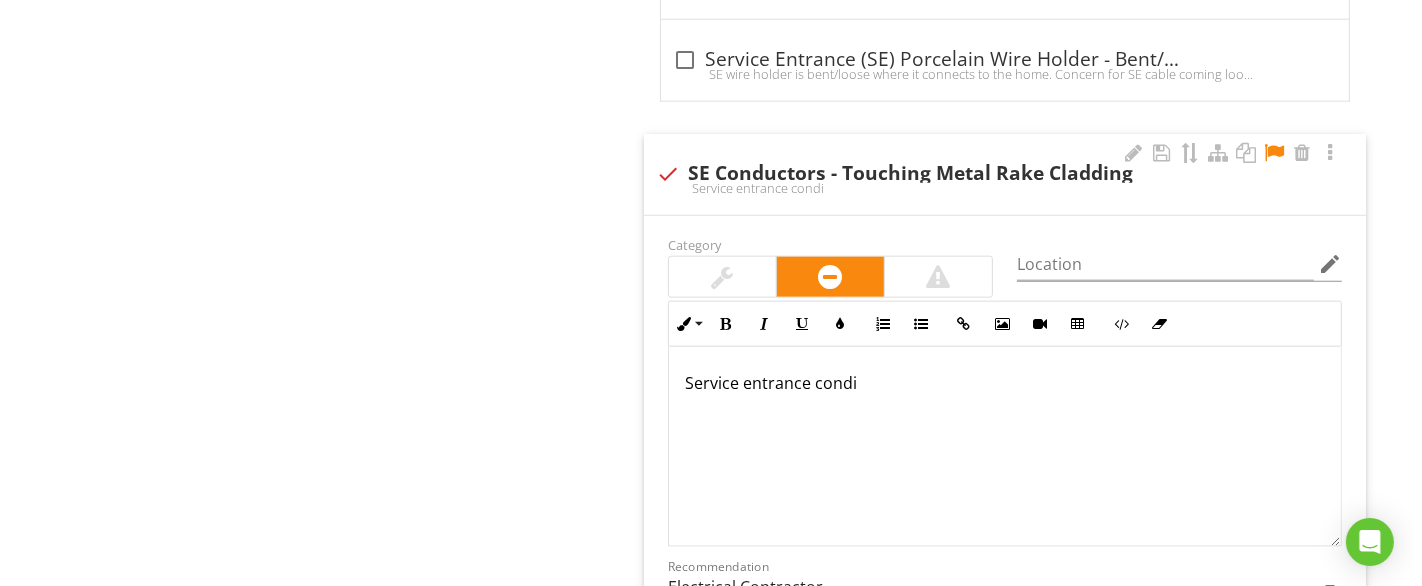 scroll, scrollTop: 2327, scrollLeft: 0, axis: vertical 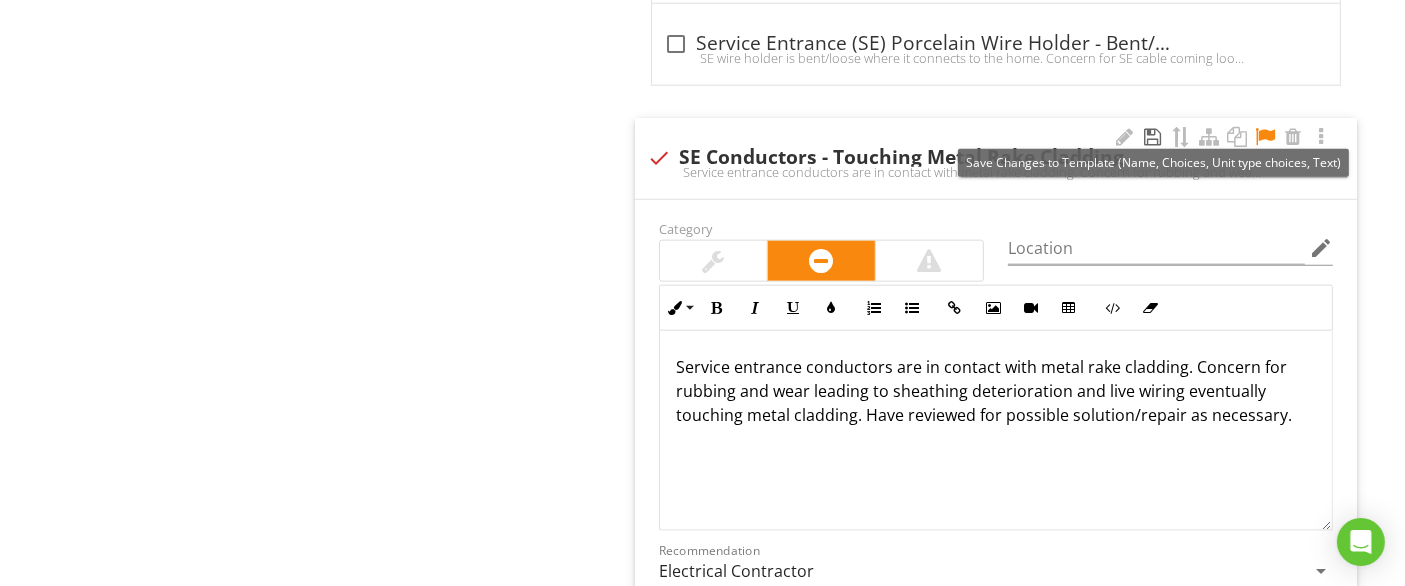 click at bounding box center [1153, 137] 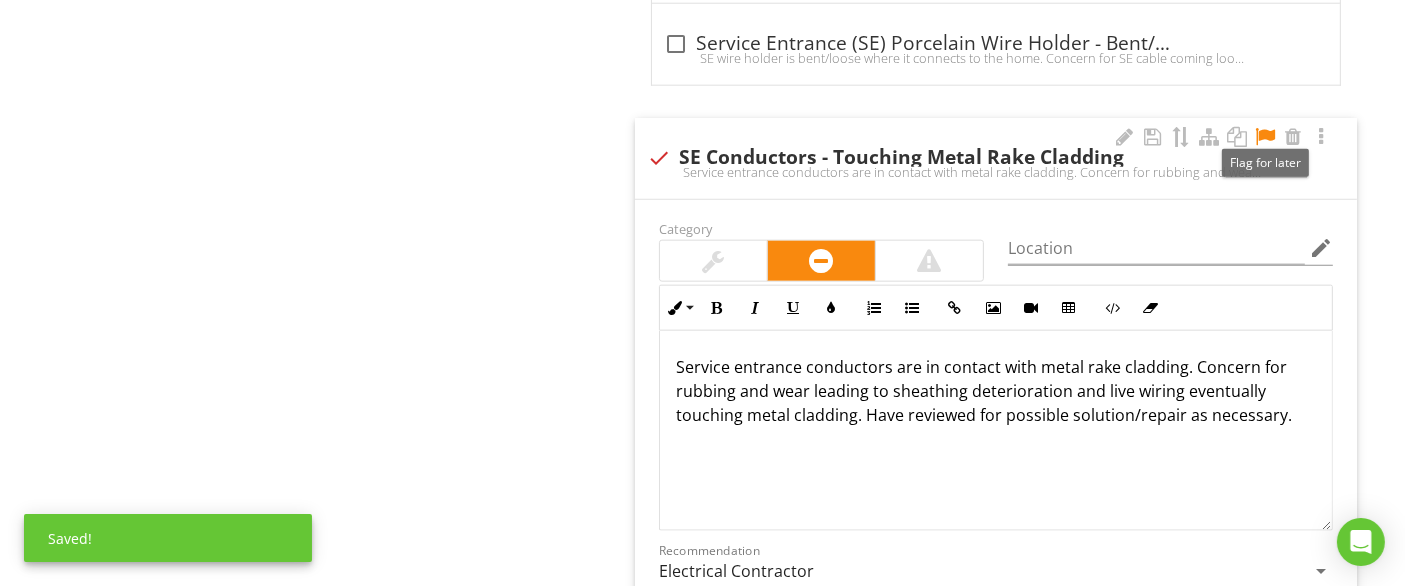 click at bounding box center (1265, 137) 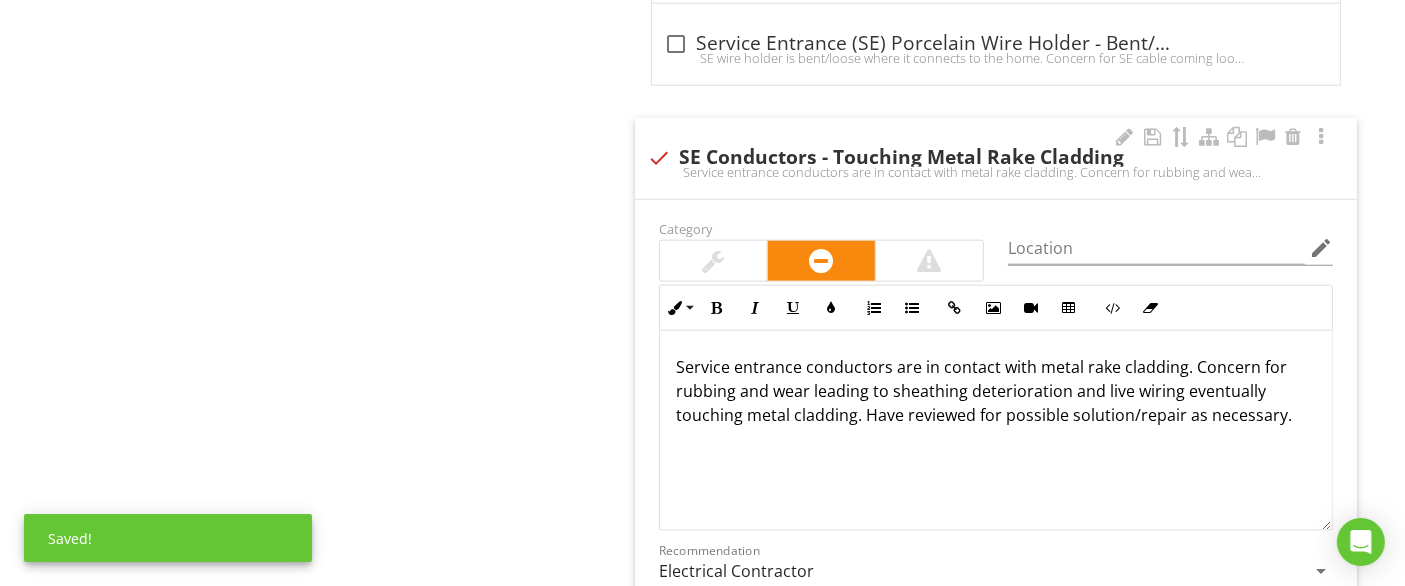 click on "Location edit" at bounding box center (1170, 252) 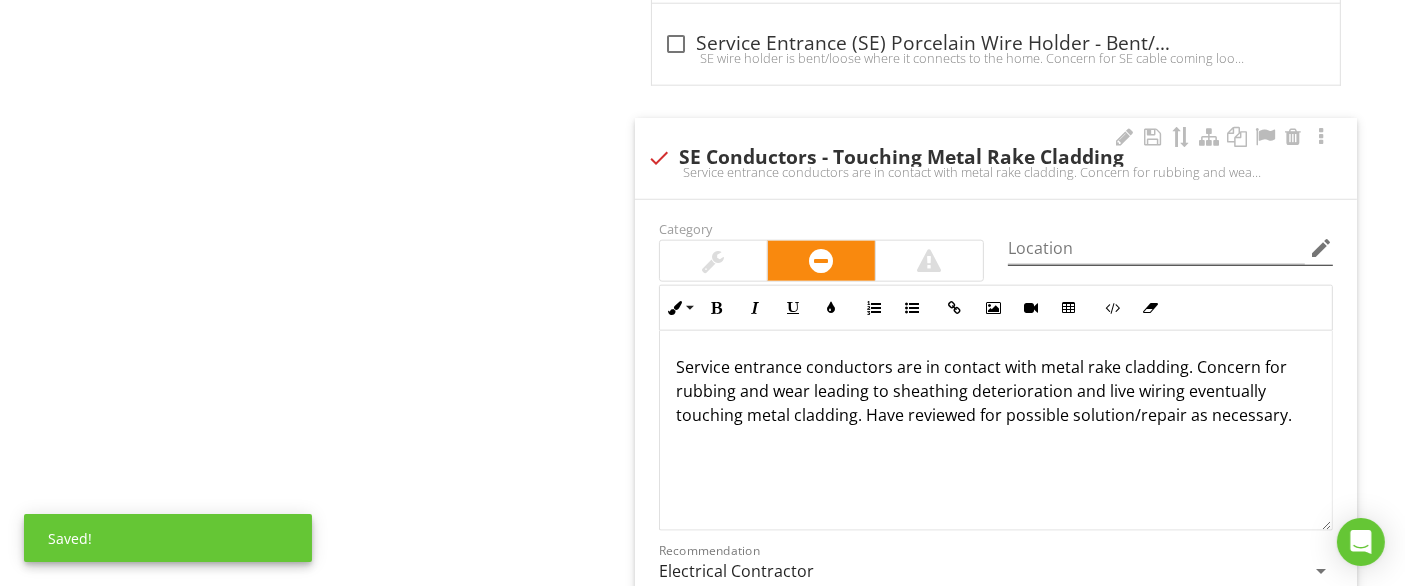 click on "edit" at bounding box center [1321, 248] 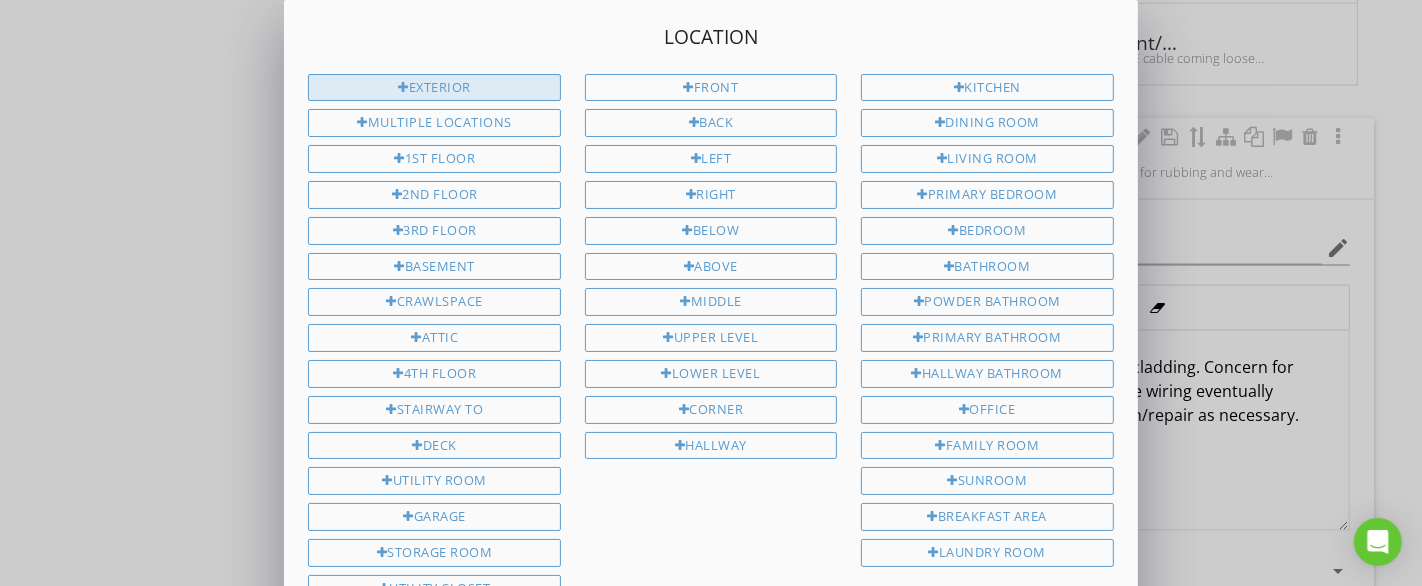 click on "Exterior" at bounding box center [434, 88] 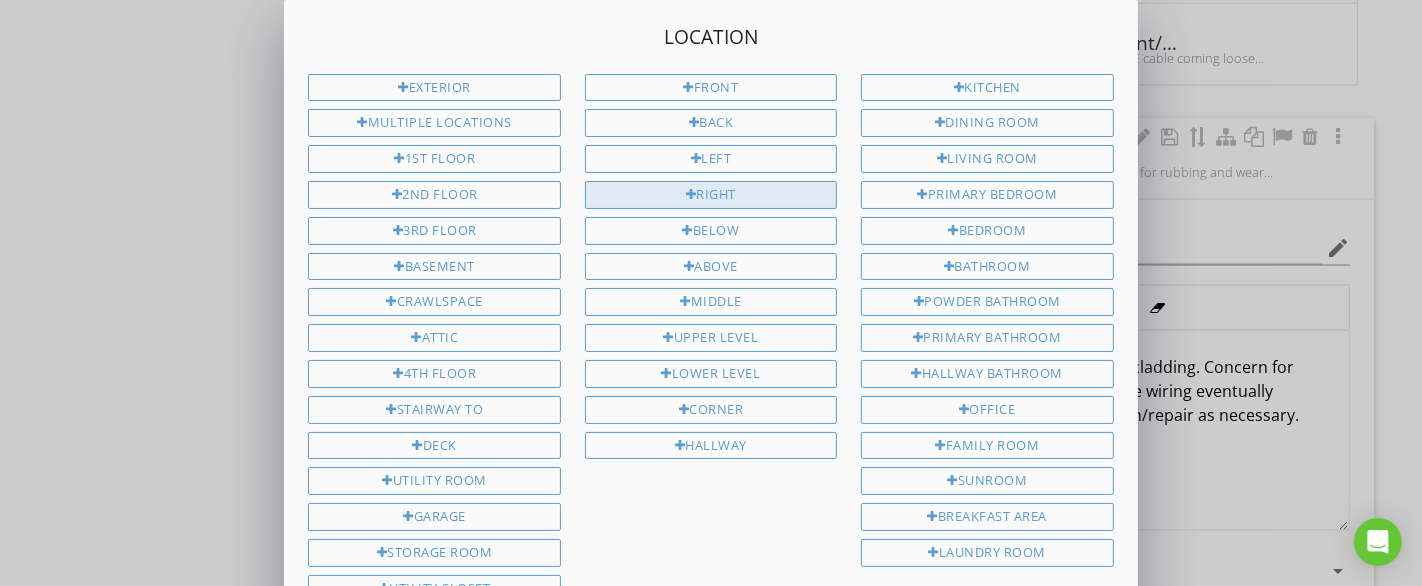 click at bounding box center (691, 195) 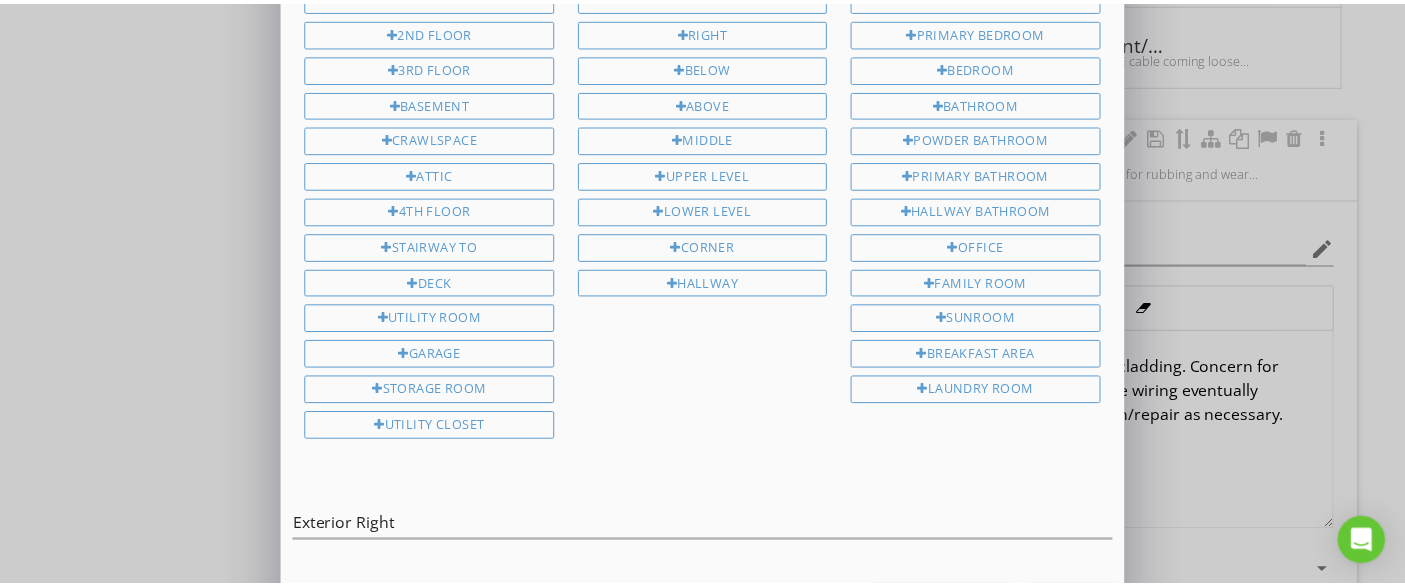 scroll, scrollTop: 214, scrollLeft: 0, axis: vertical 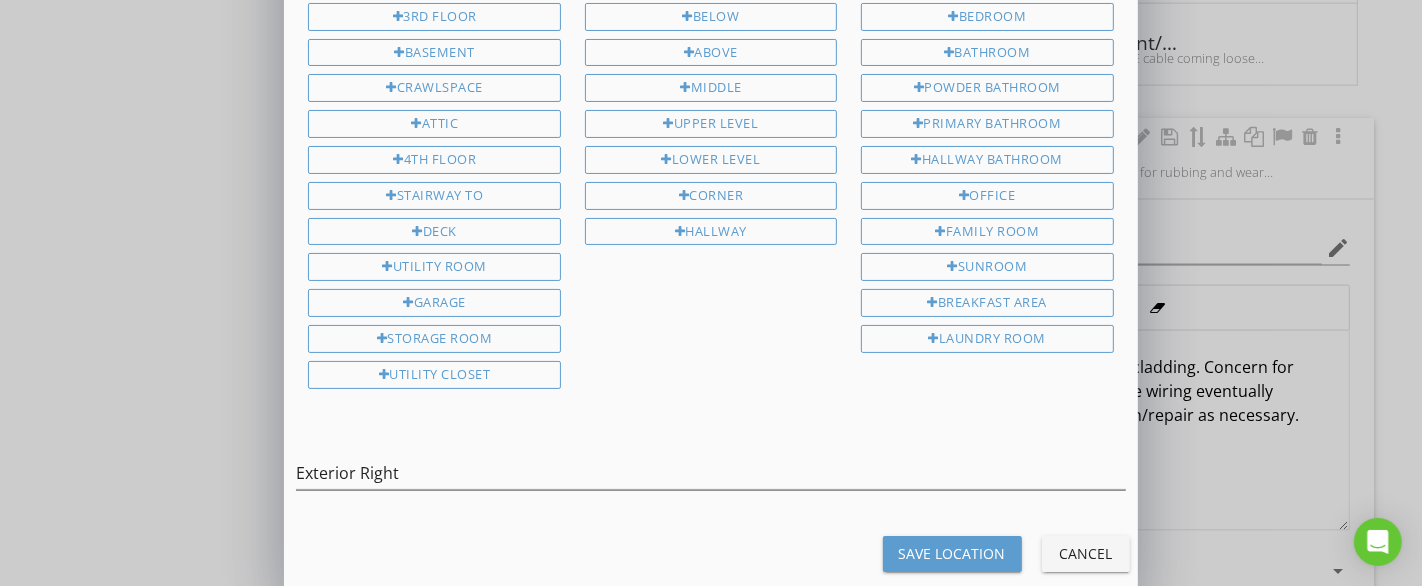 click on "Save Location" at bounding box center (952, 553) 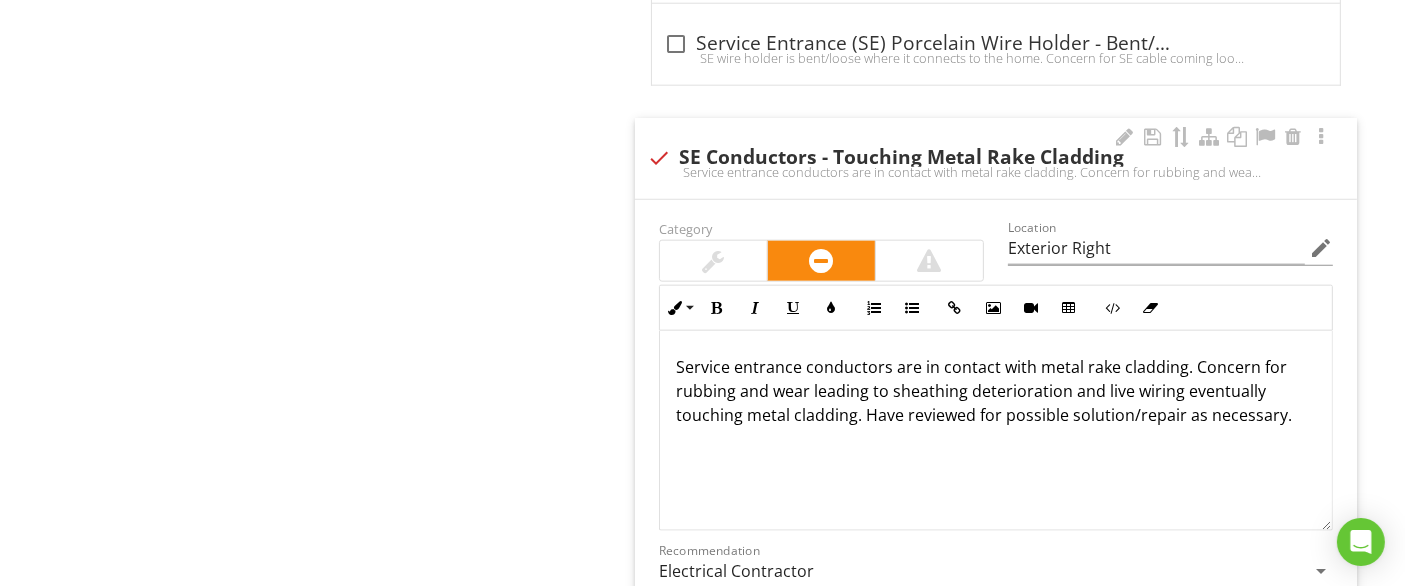 scroll, scrollTop: 0, scrollLeft: 0, axis: both 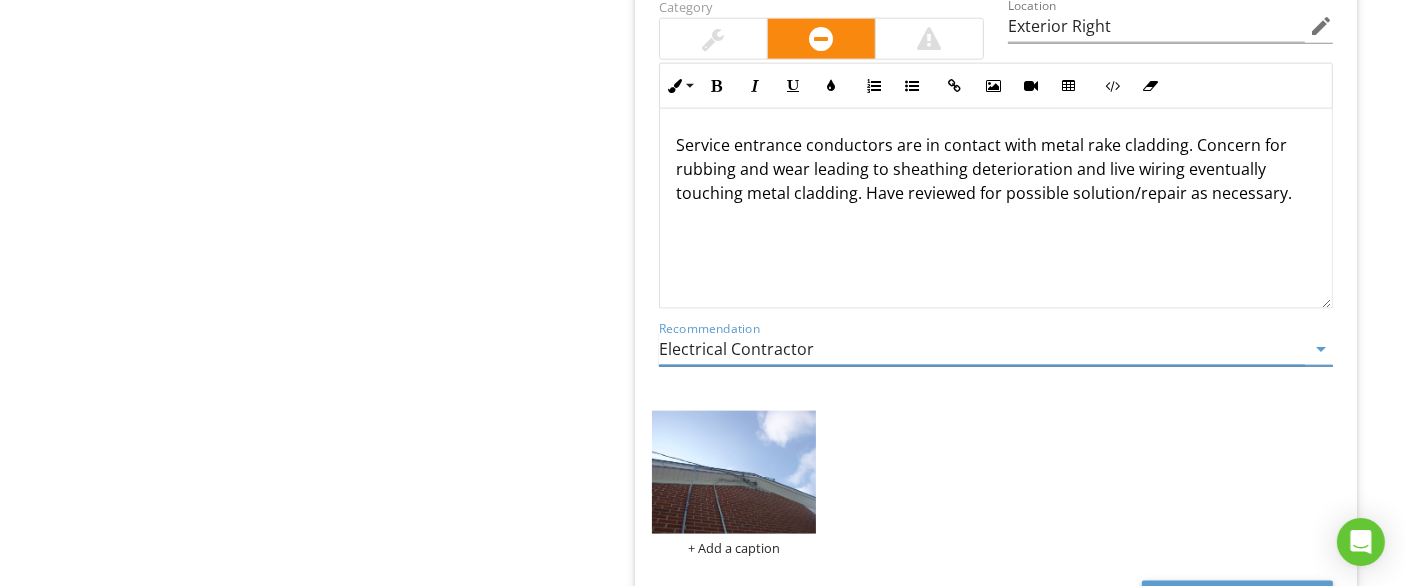 click on "Electrical Contractor" at bounding box center (982, 349) 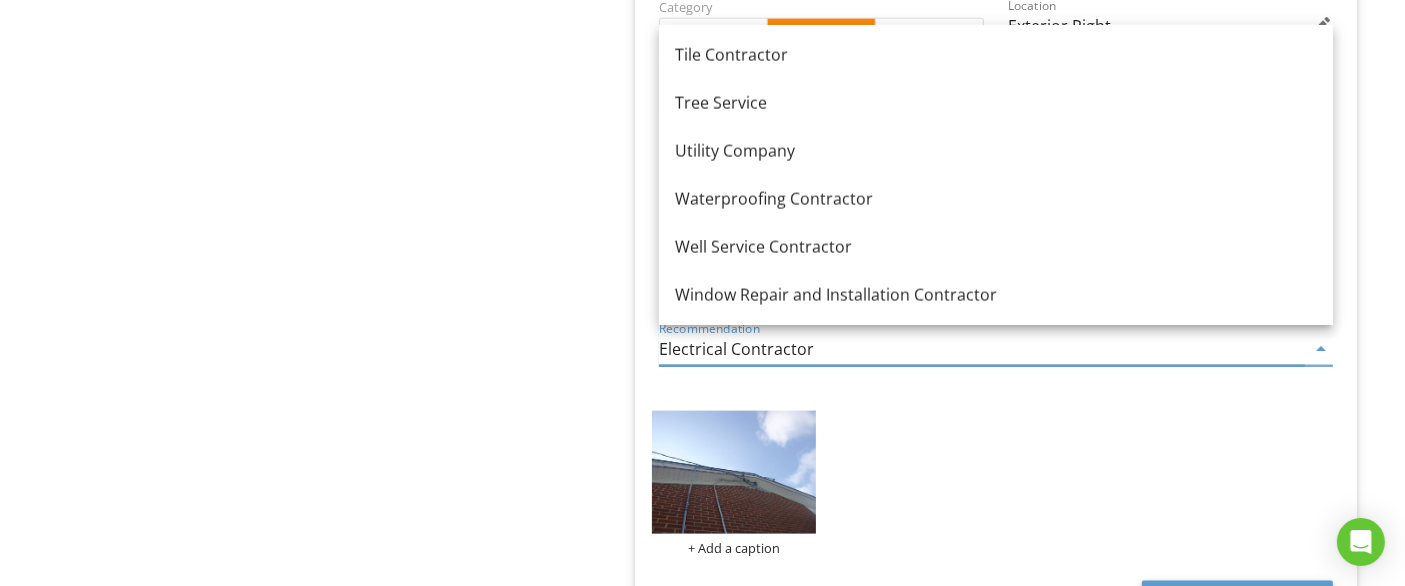 scroll, scrollTop: 2835, scrollLeft: 0, axis: vertical 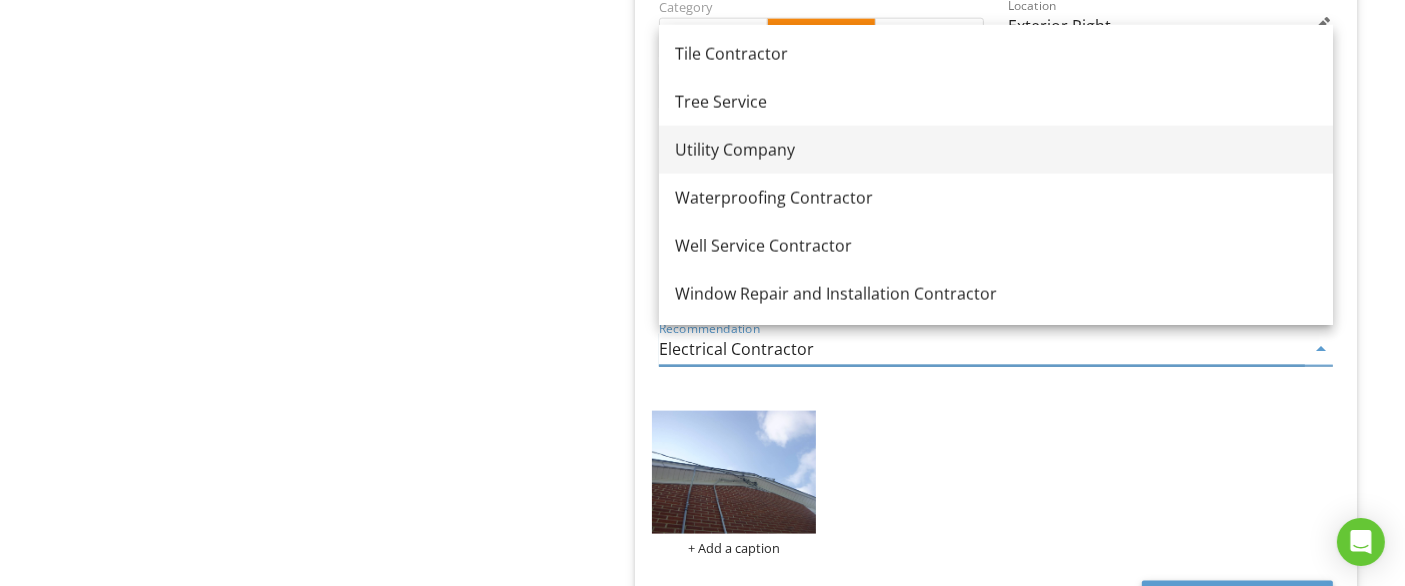 click on "Utility Company" at bounding box center (996, 150) 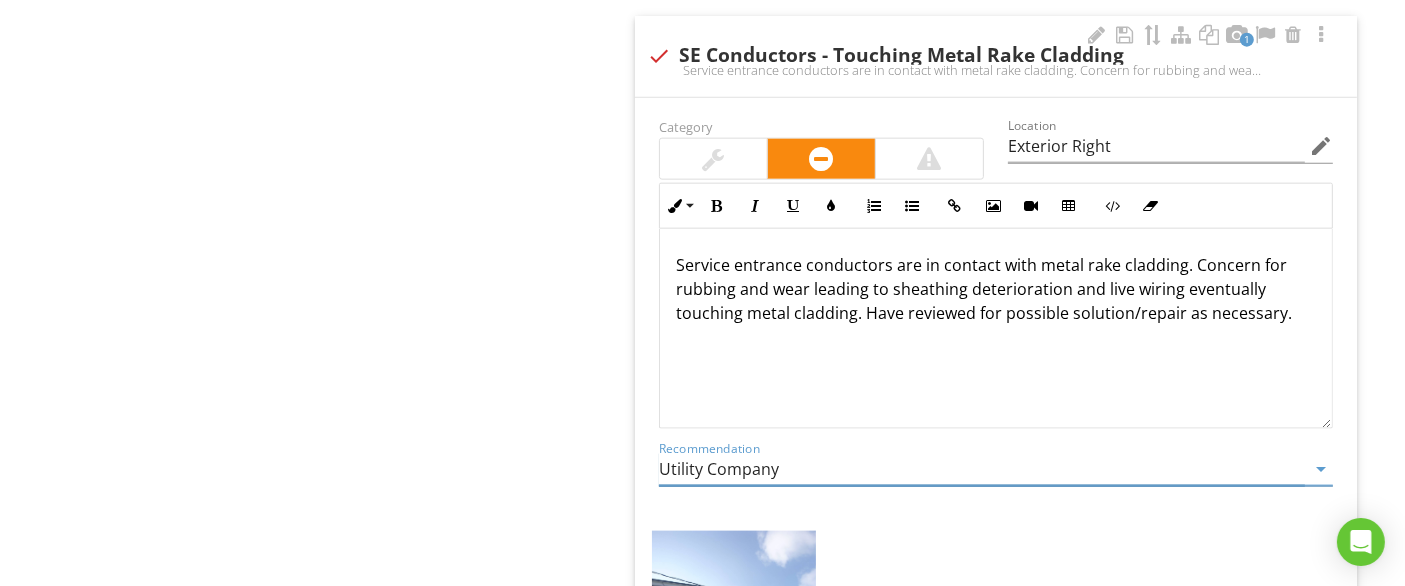 scroll, scrollTop: 2327, scrollLeft: 0, axis: vertical 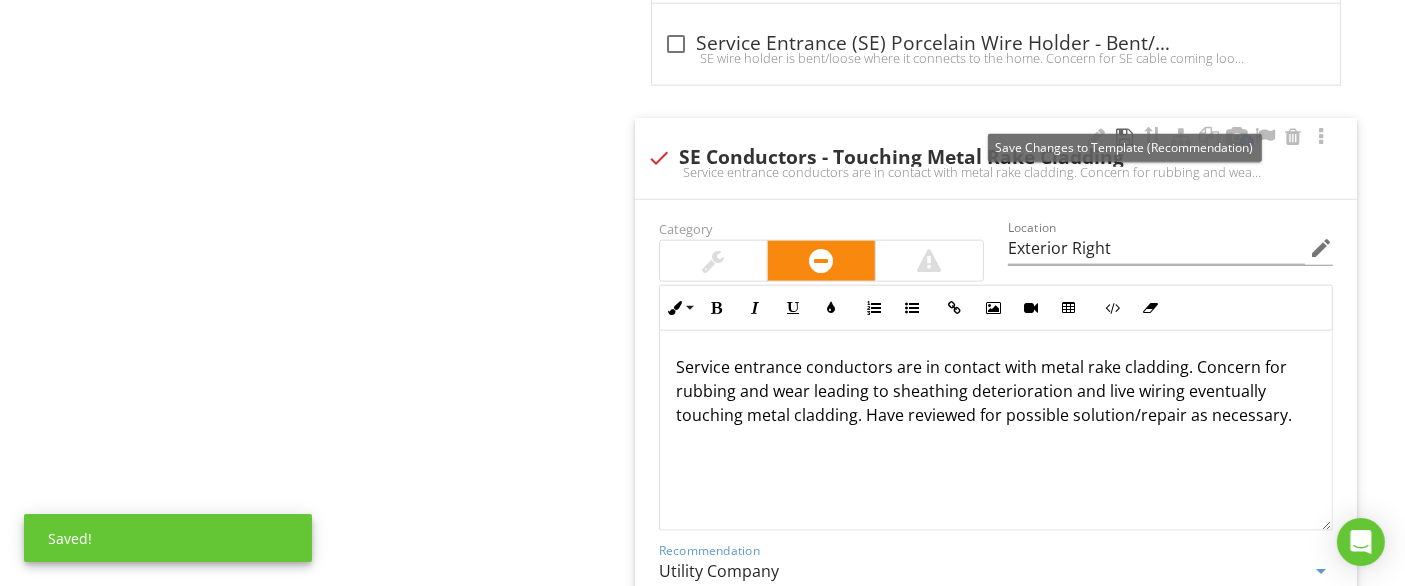 click at bounding box center [1125, 137] 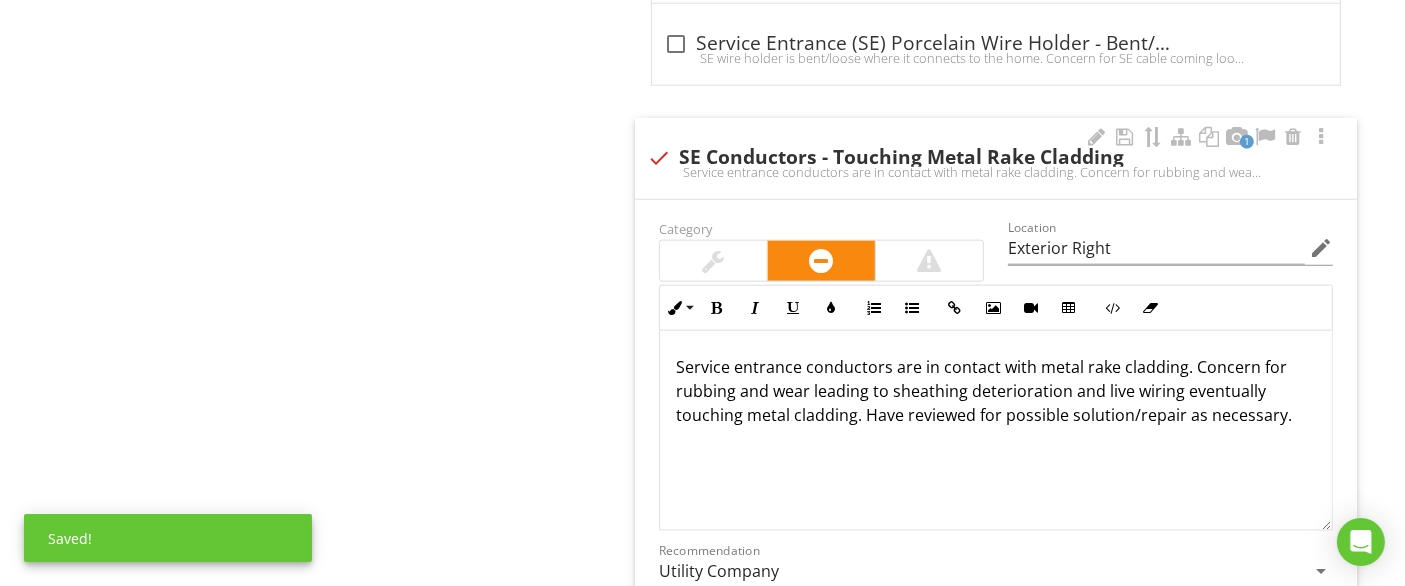 scroll, scrollTop: 2705, scrollLeft: 0, axis: vertical 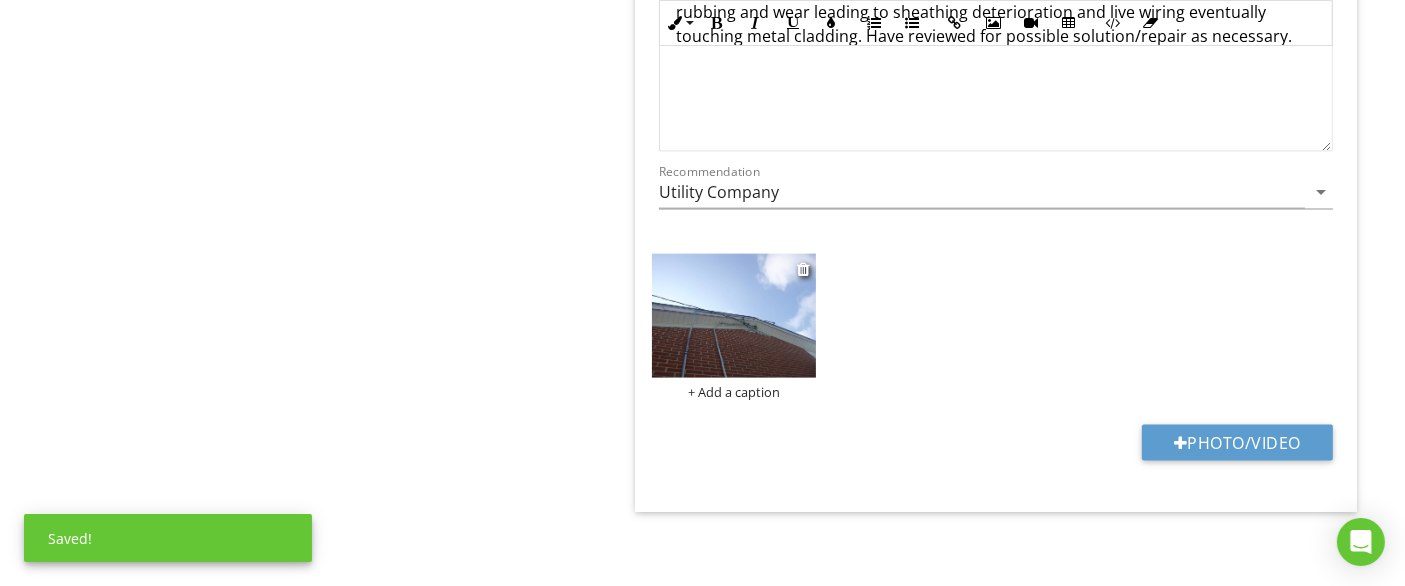 click at bounding box center [734, 315] 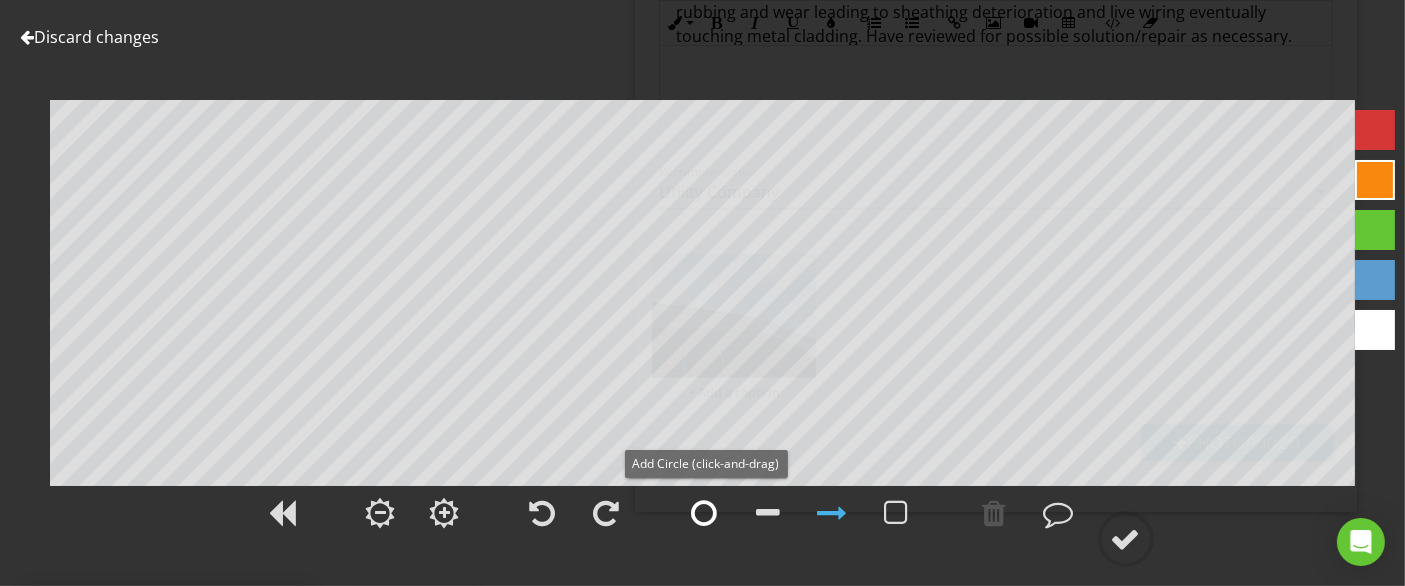 click at bounding box center (705, 513) 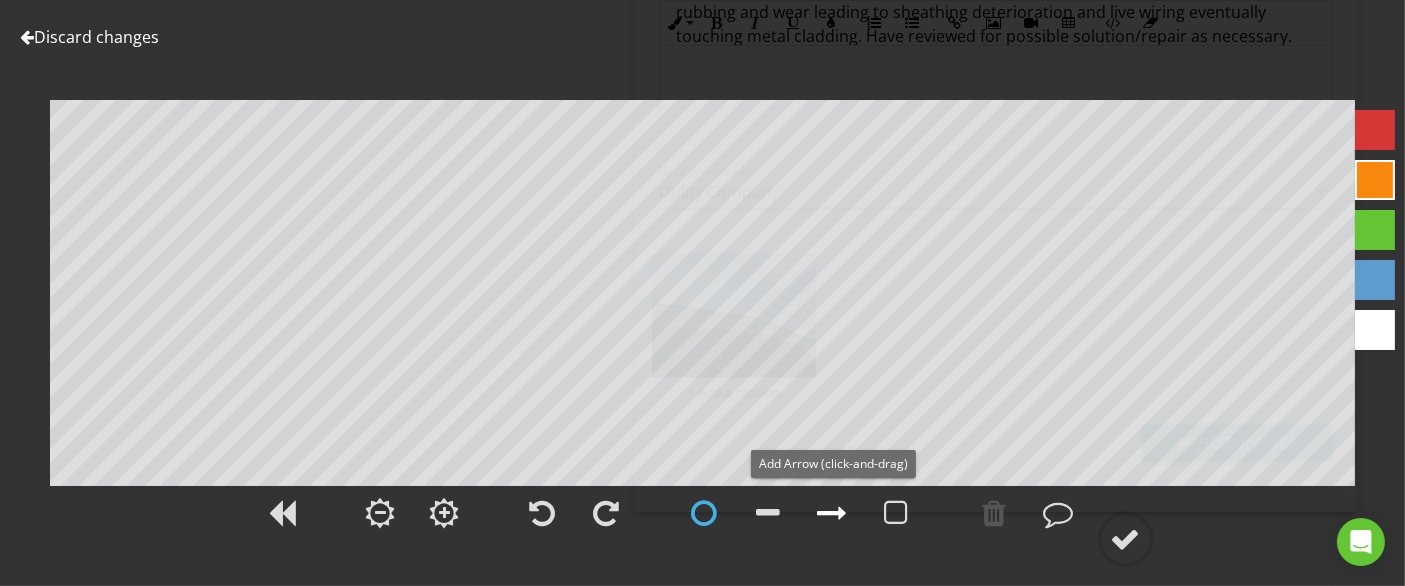 click at bounding box center [833, 513] 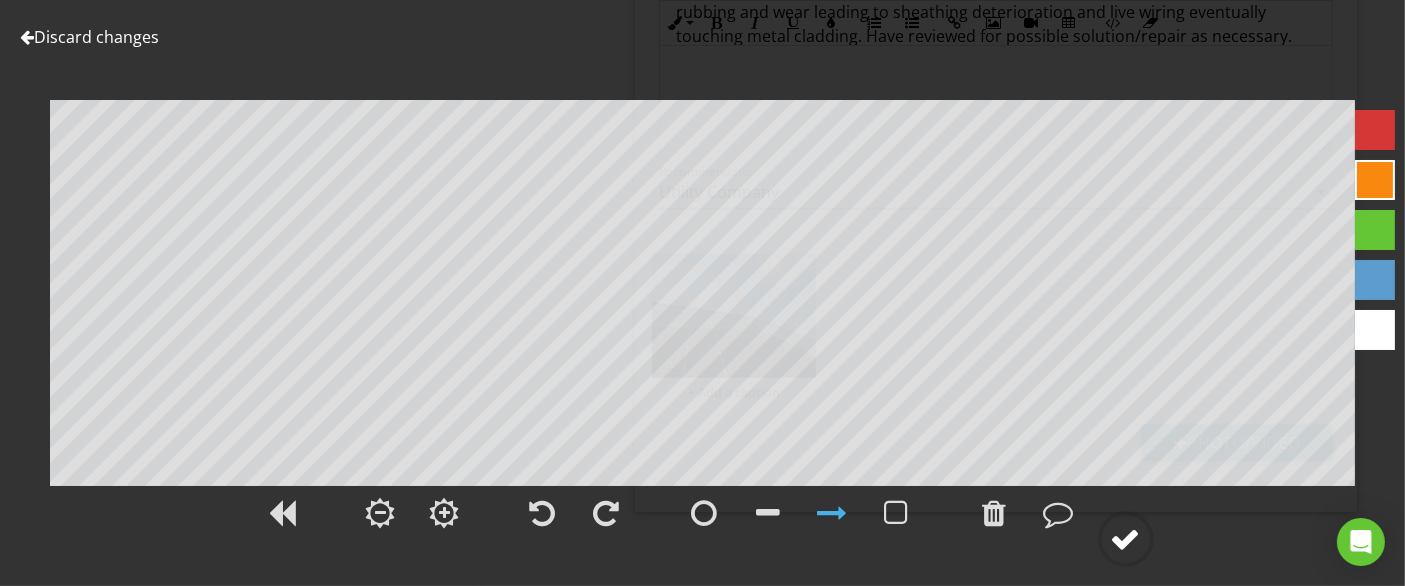click at bounding box center (1126, 539) 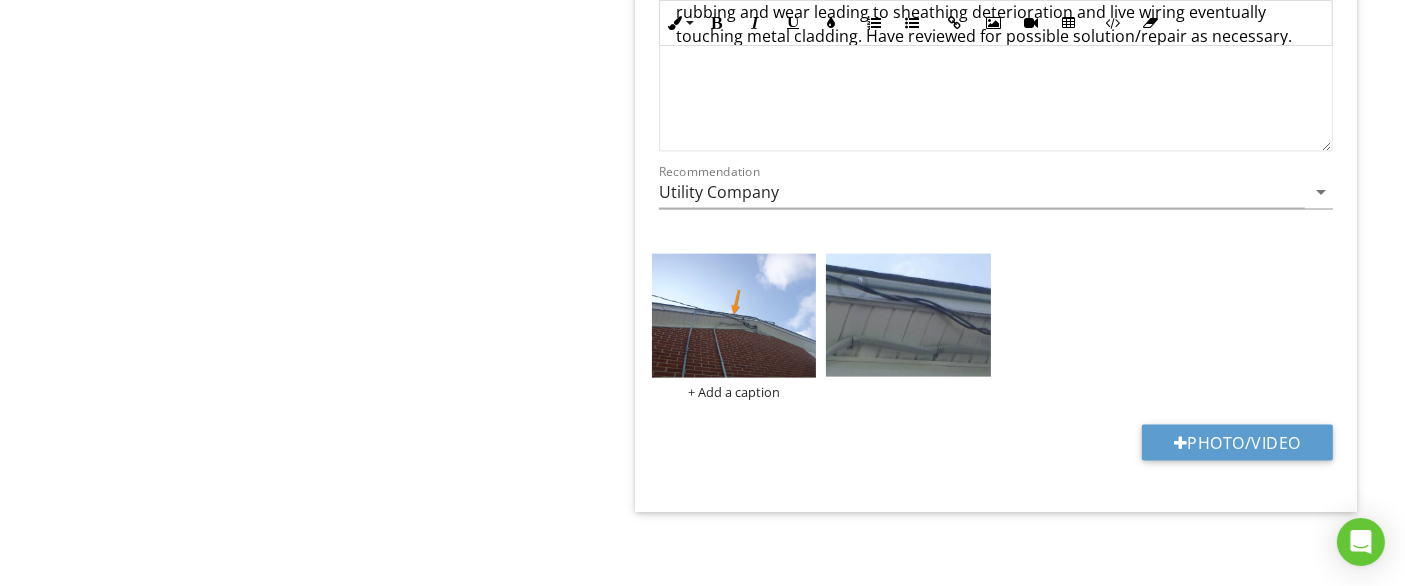 type on "Exterior Right" 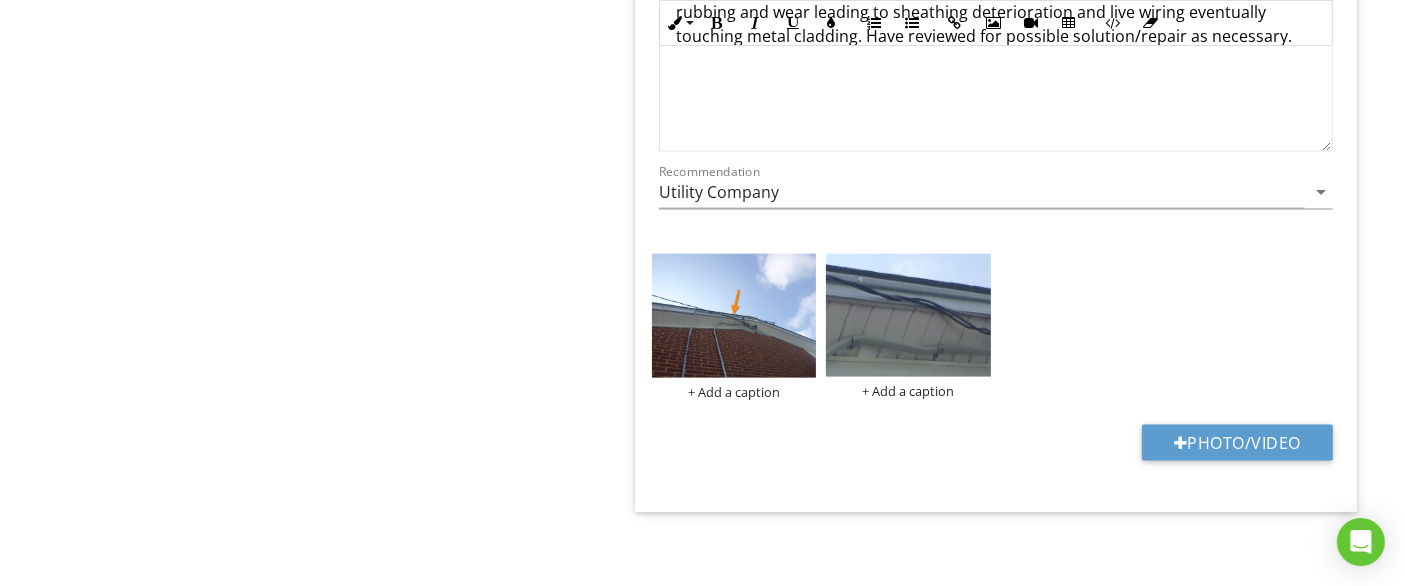click on "+ Add a caption         + Add a caption" at bounding box center (996, 326) 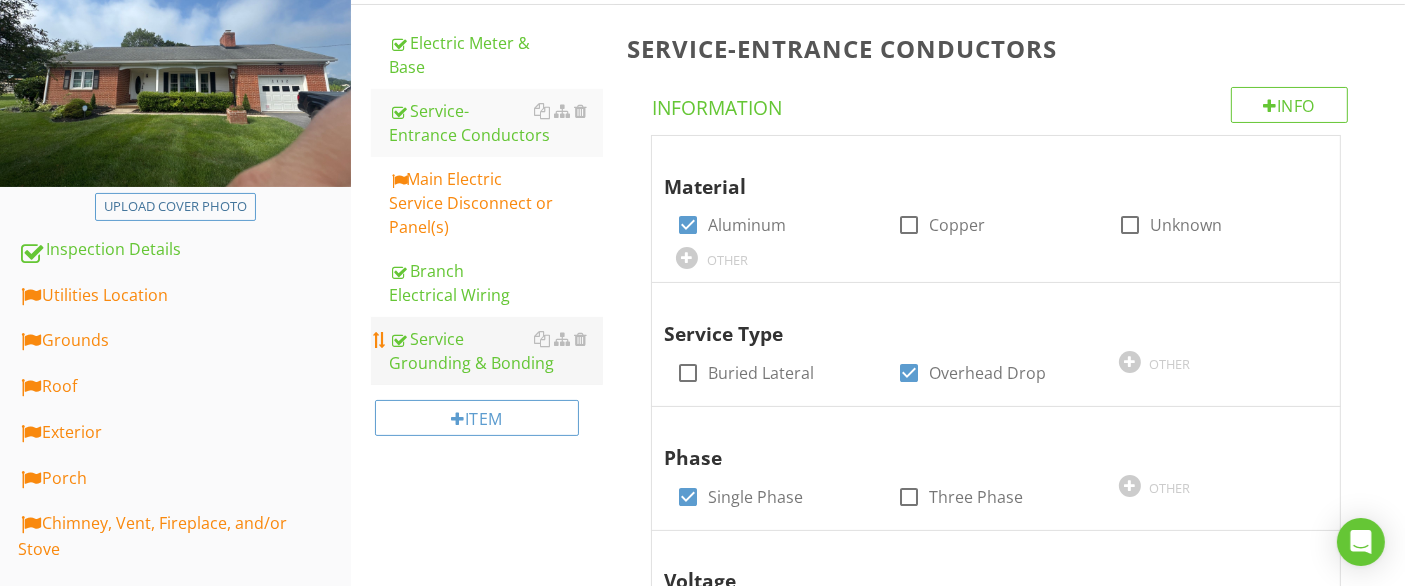 scroll, scrollTop: 333, scrollLeft: 0, axis: vertical 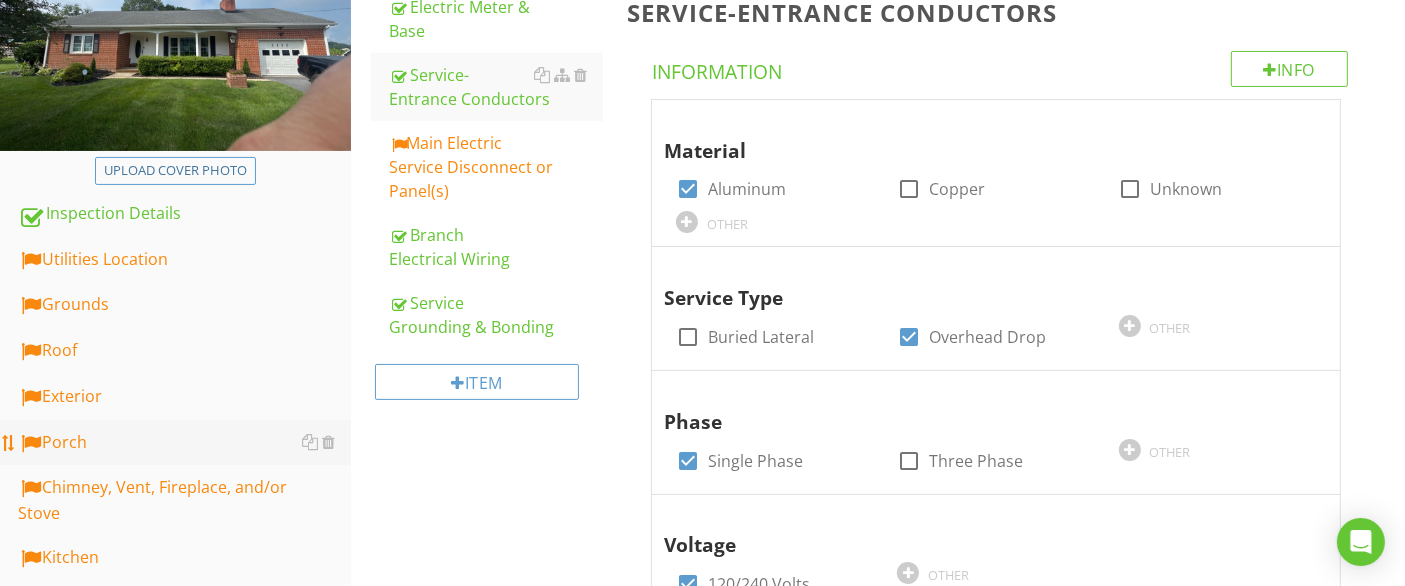 click on "Porch" at bounding box center (184, 443) 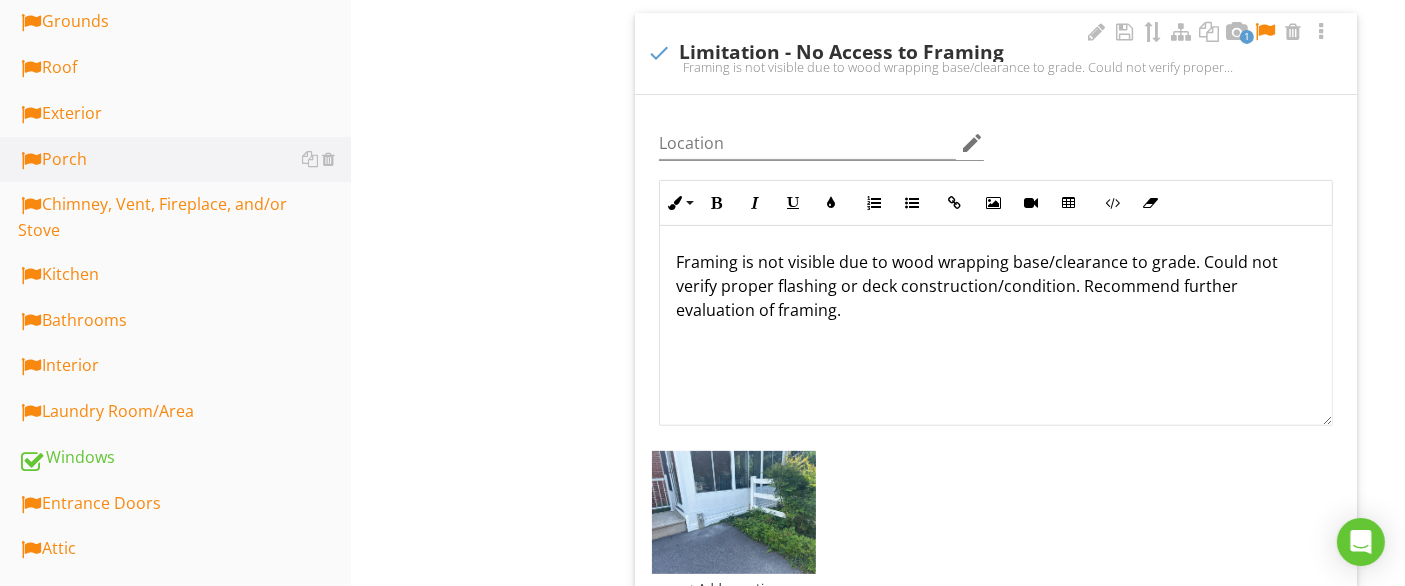 scroll, scrollTop: 777, scrollLeft: 0, axis: vertical 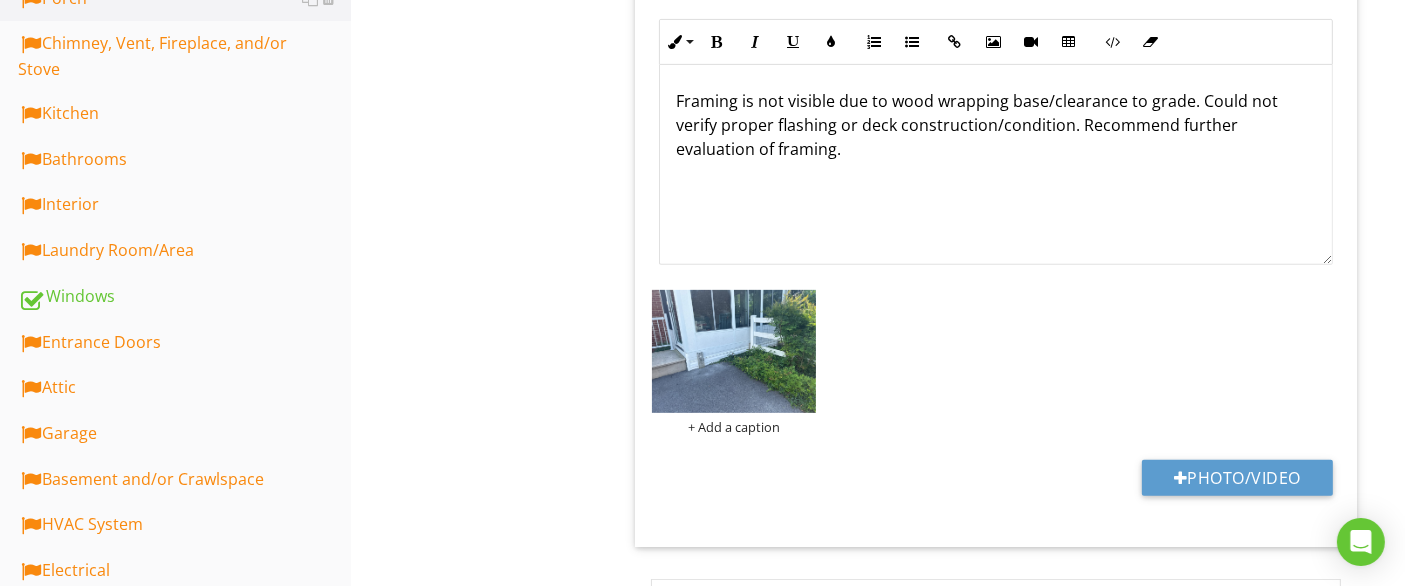 click on "+ Add a caption" at bounding box center (996, 362) 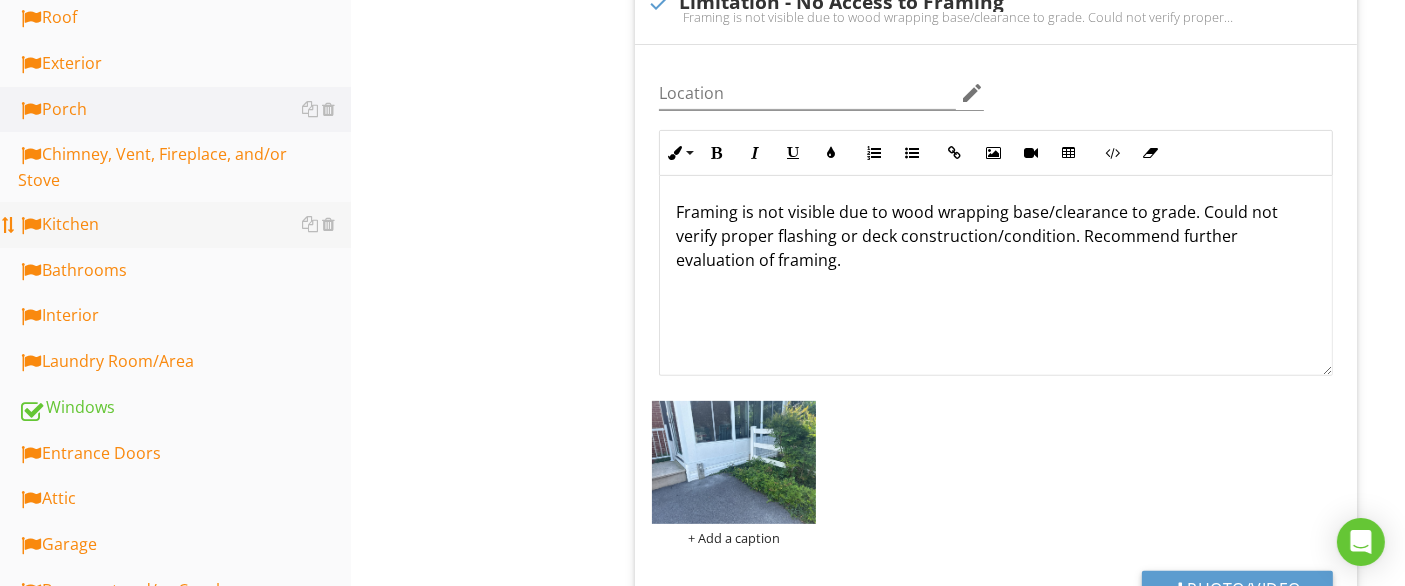 scroll, scrollTop: 555, scrollLeft: 0, axis: vertical 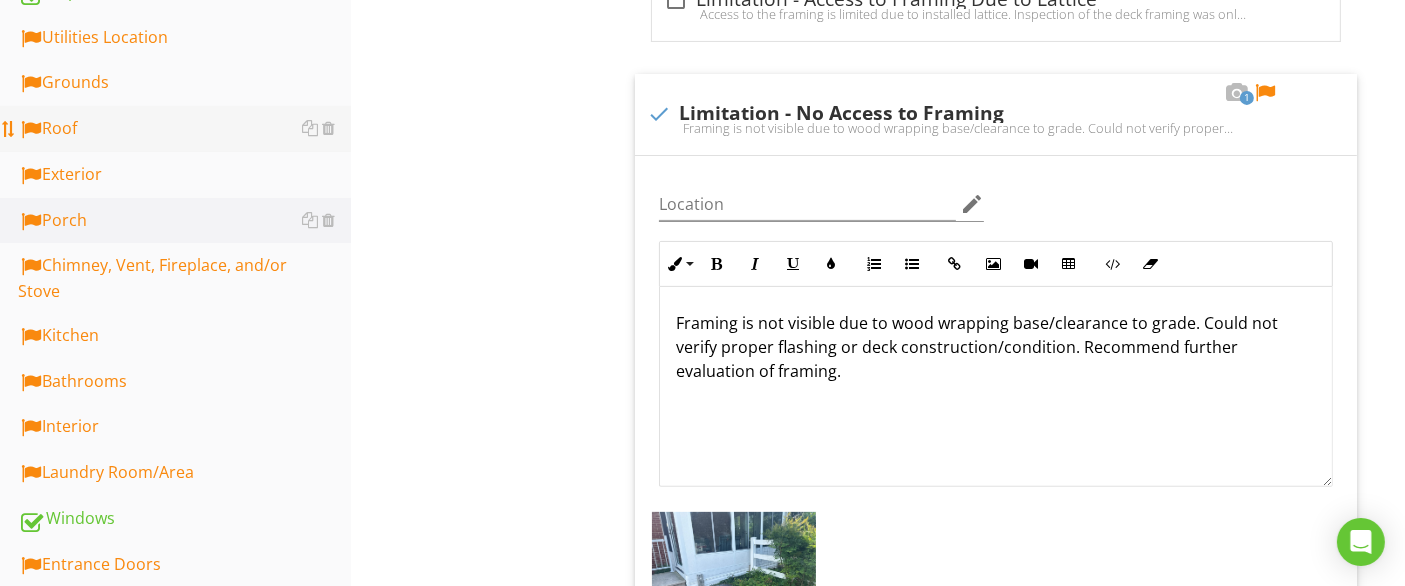 click on "Roof" at bounding box center [184, 129] 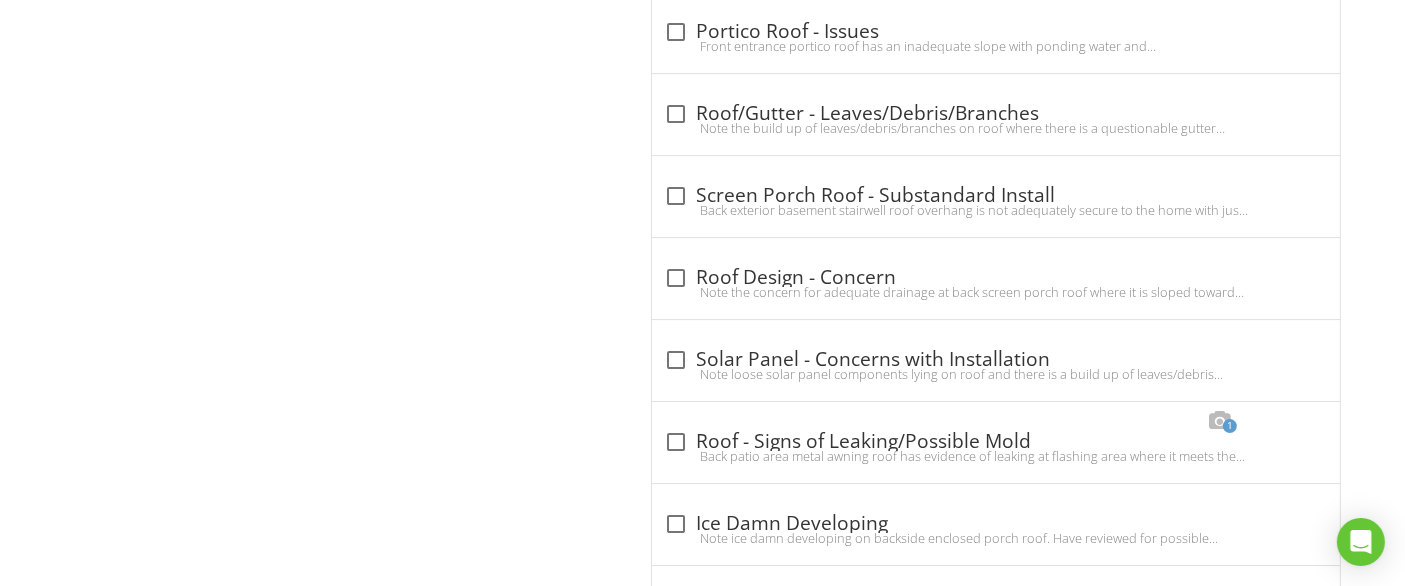 scroll, scrollTop: 7222, scrollLeft: 0, axis: vertical 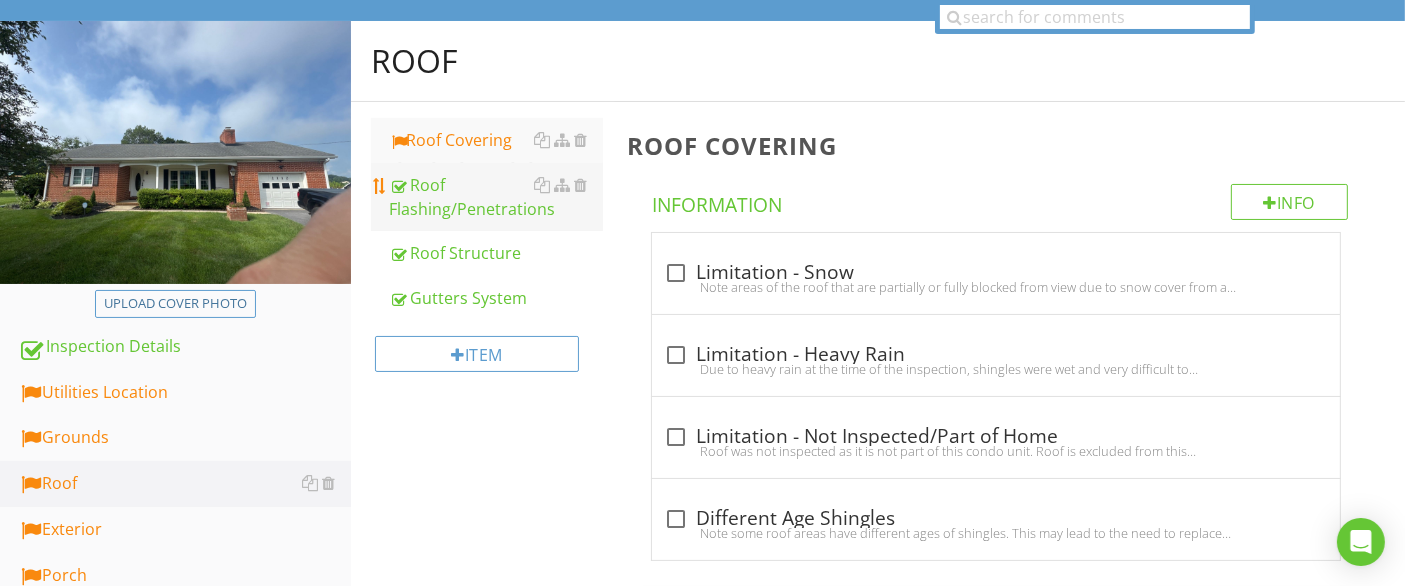 click on "Roof Flashing/Penetrations" at bounding box center [495, 197] 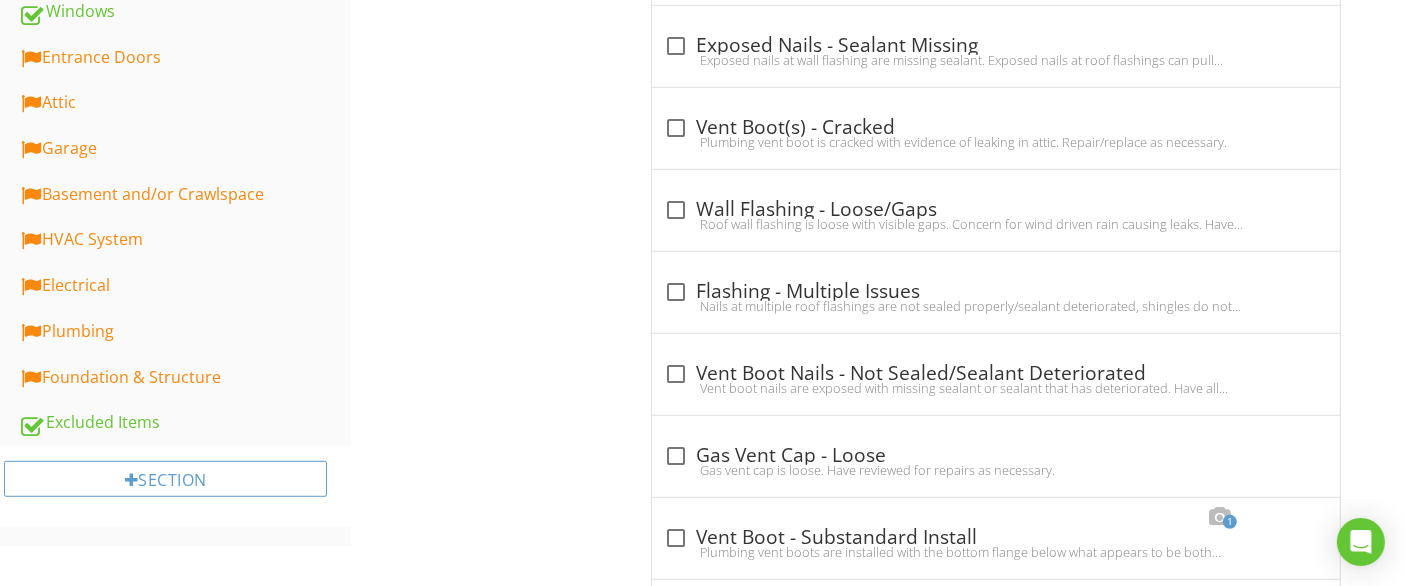 scroll, scrollTop: 1088, scrollLeft: 0, axis: vertical 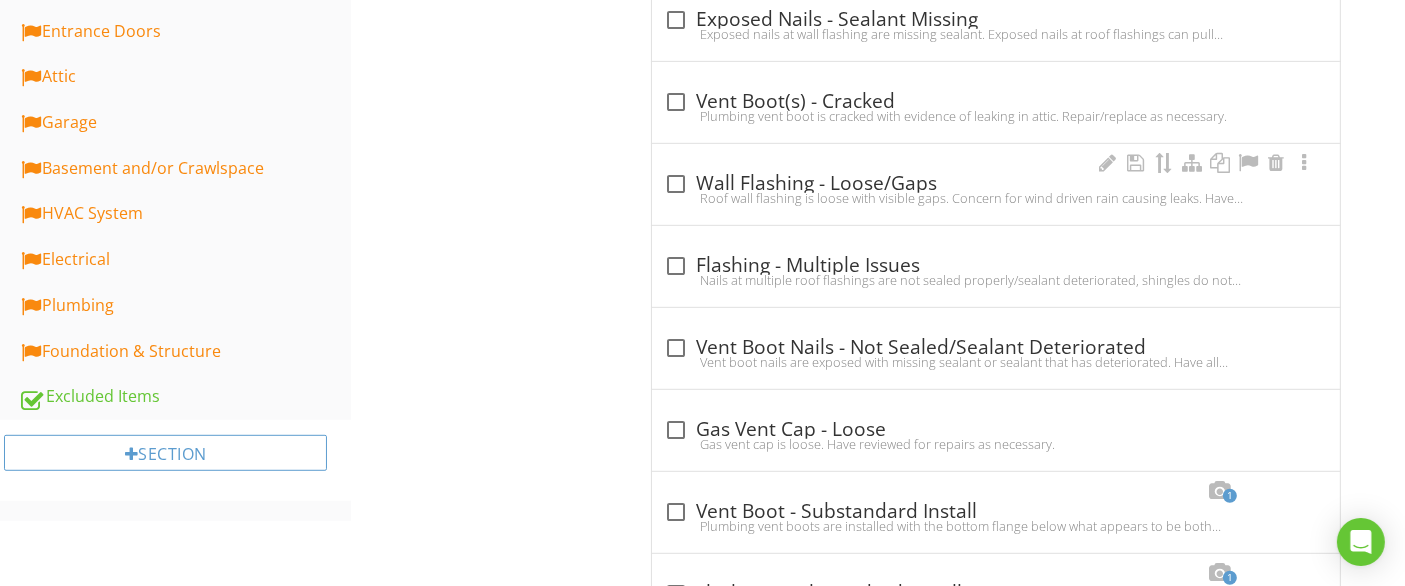 click at bounding box center [676, 184] 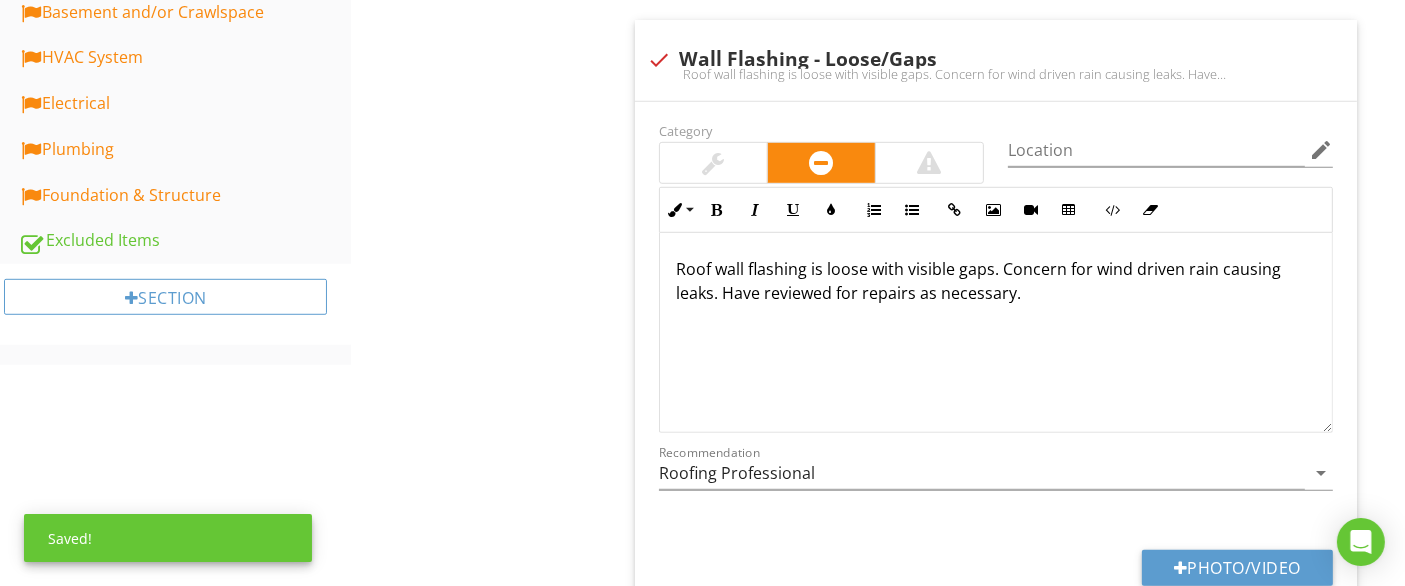 scroll, scrollTop: 1311, scrollLeft: 0, axis: vertical 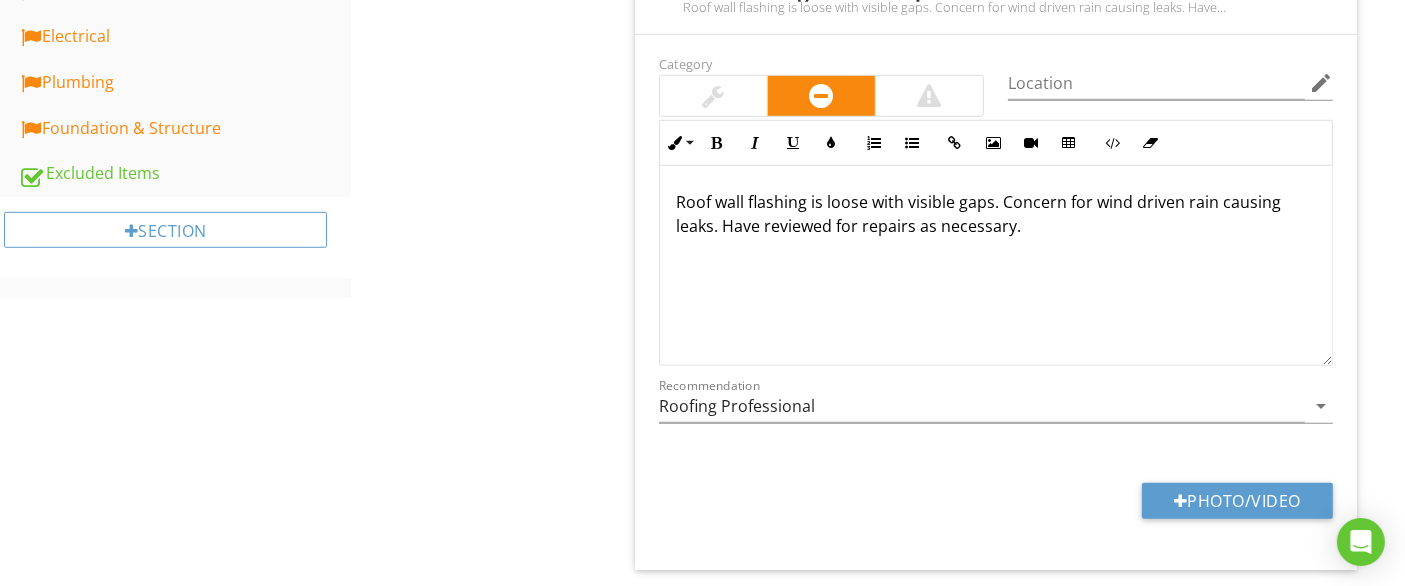 click on "Roof wall flashing is loose with visible gaps. Concern for wind driven rain causing leaks. Have reviewed for repairs as necessary." at bounding box center [996, 214] 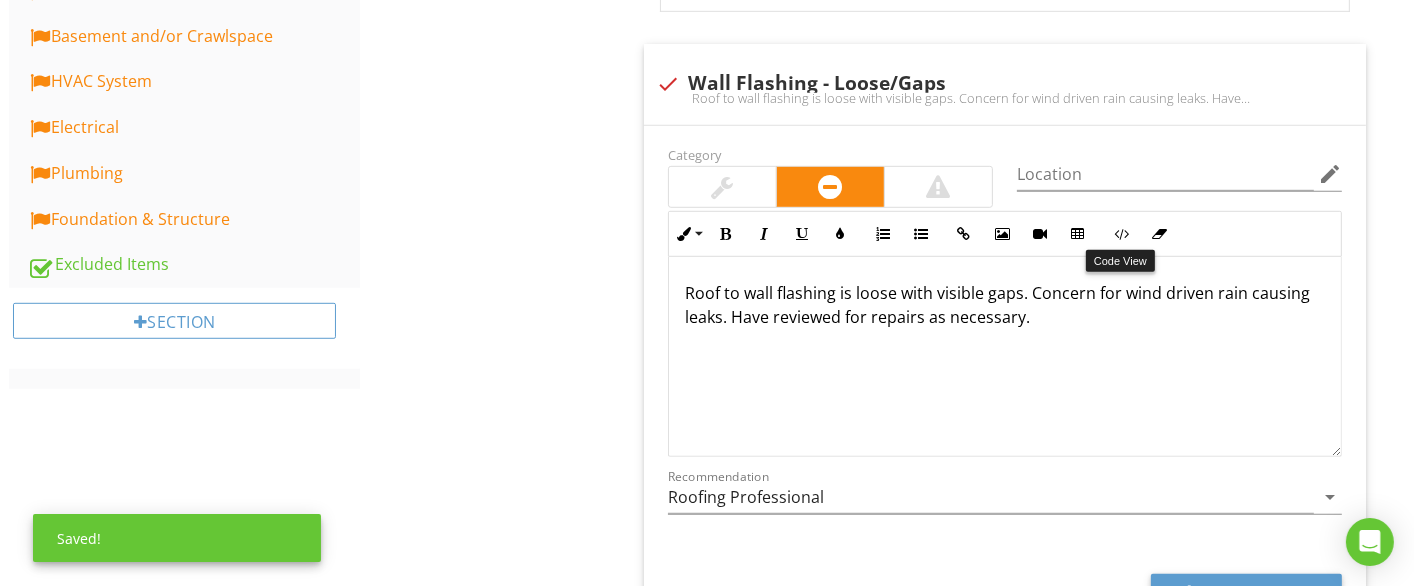 scroll, scrollTop: 1200, scrollLeft: 0, axis: vertical 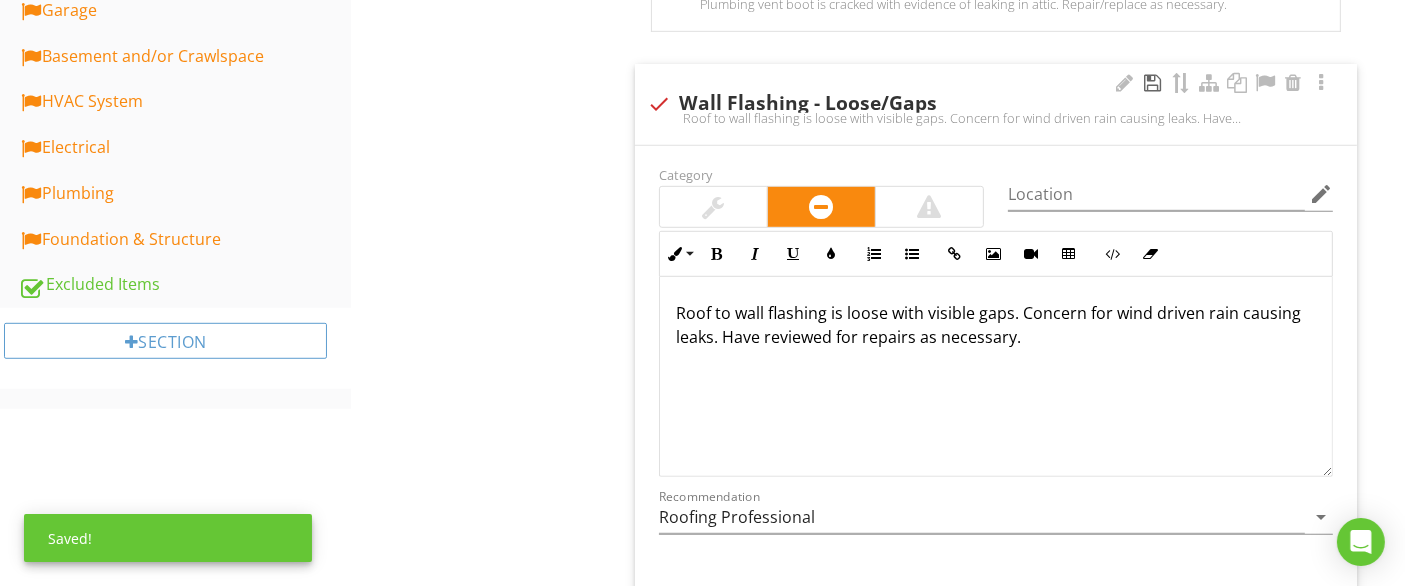 click at bounding box center (1153, 83) 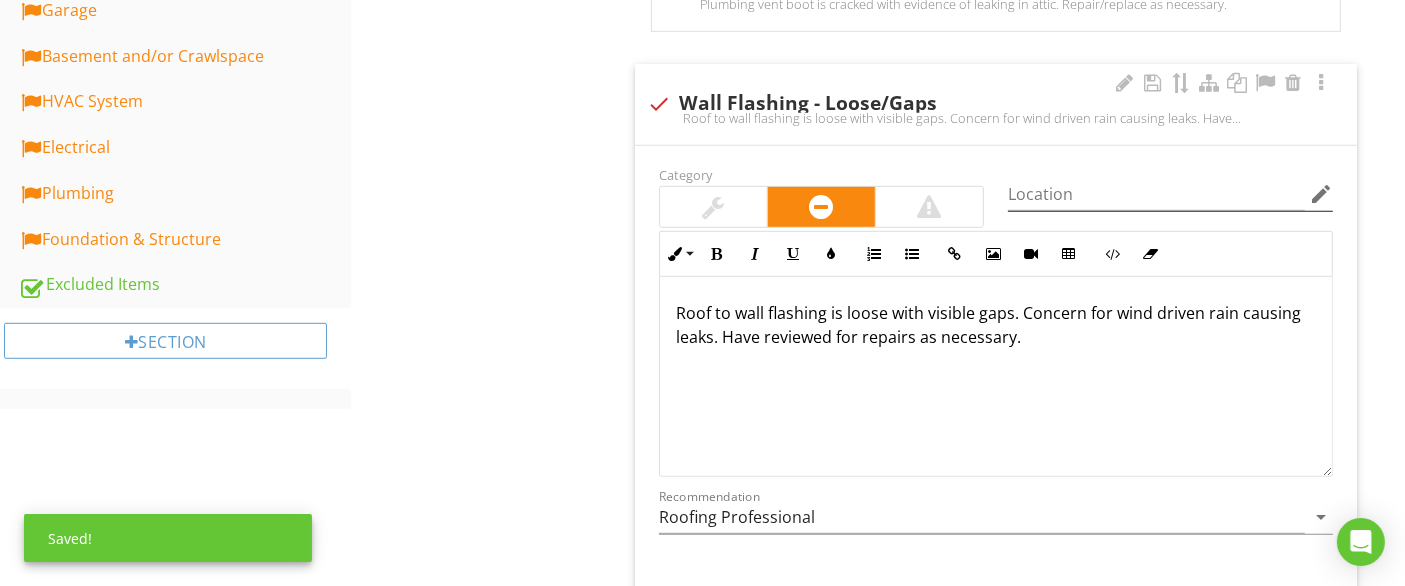 click on "edit" at bounding box center [1321, 194] 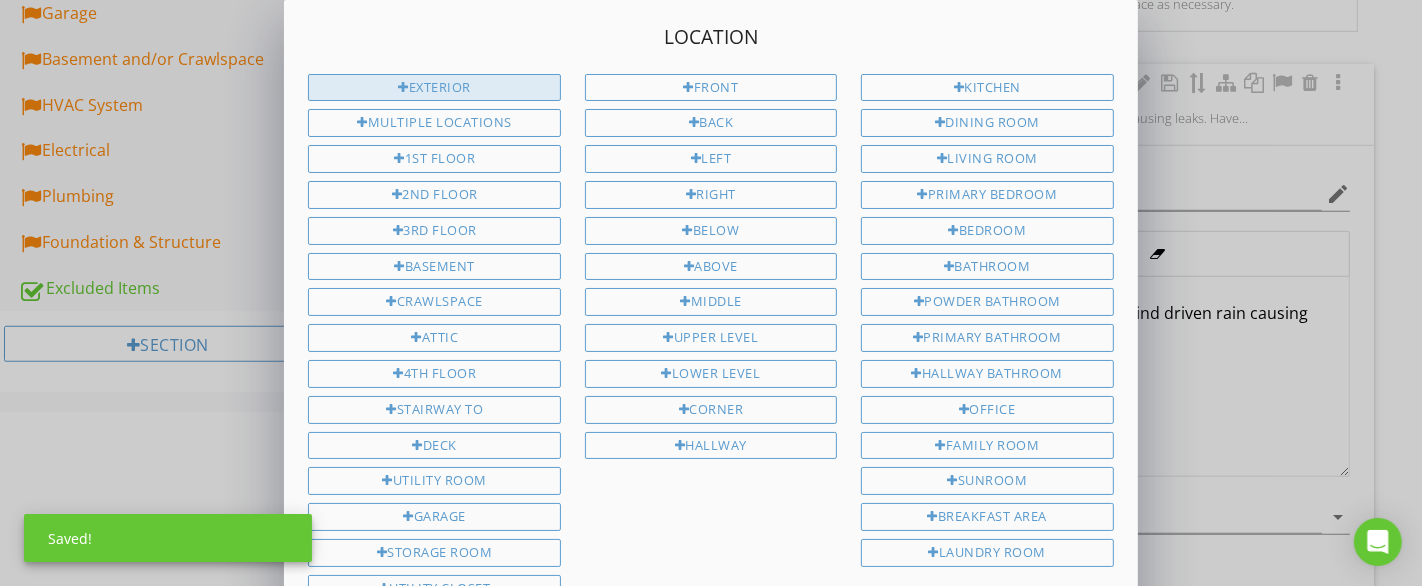 click on "Exterior" at bounding box center [434, 88] 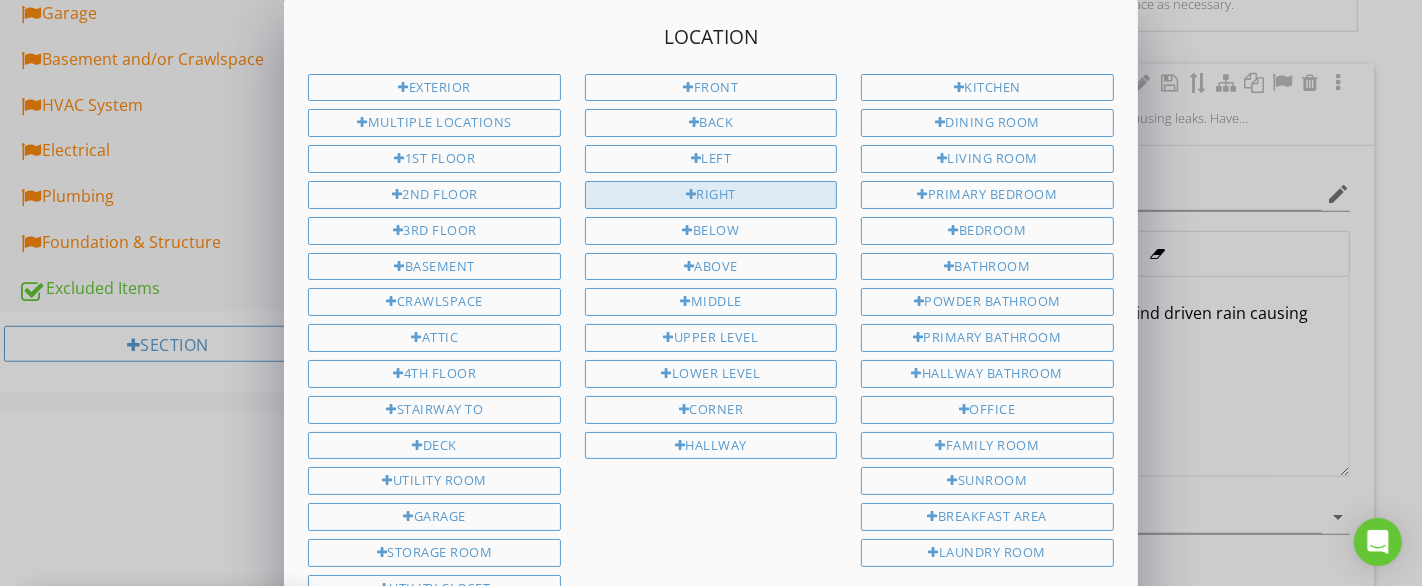 click on "Right" at bounding box center [711, 195] 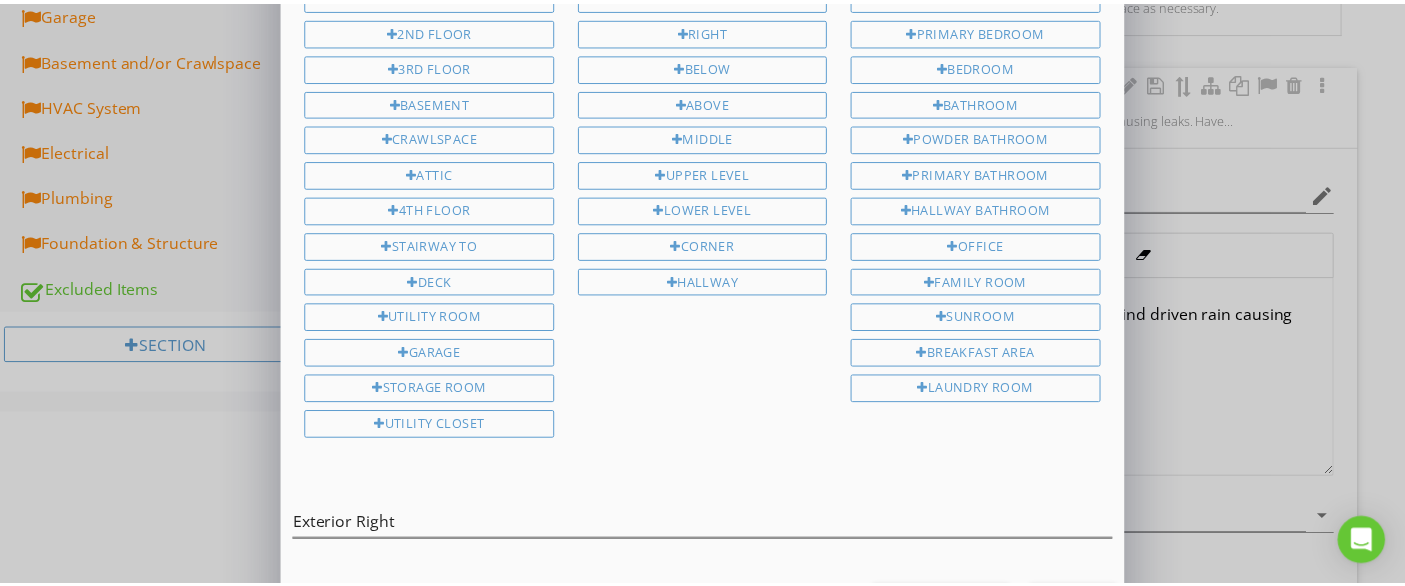 scroll, scrollTop: 214, scrollLeft: 0, axis: vertical 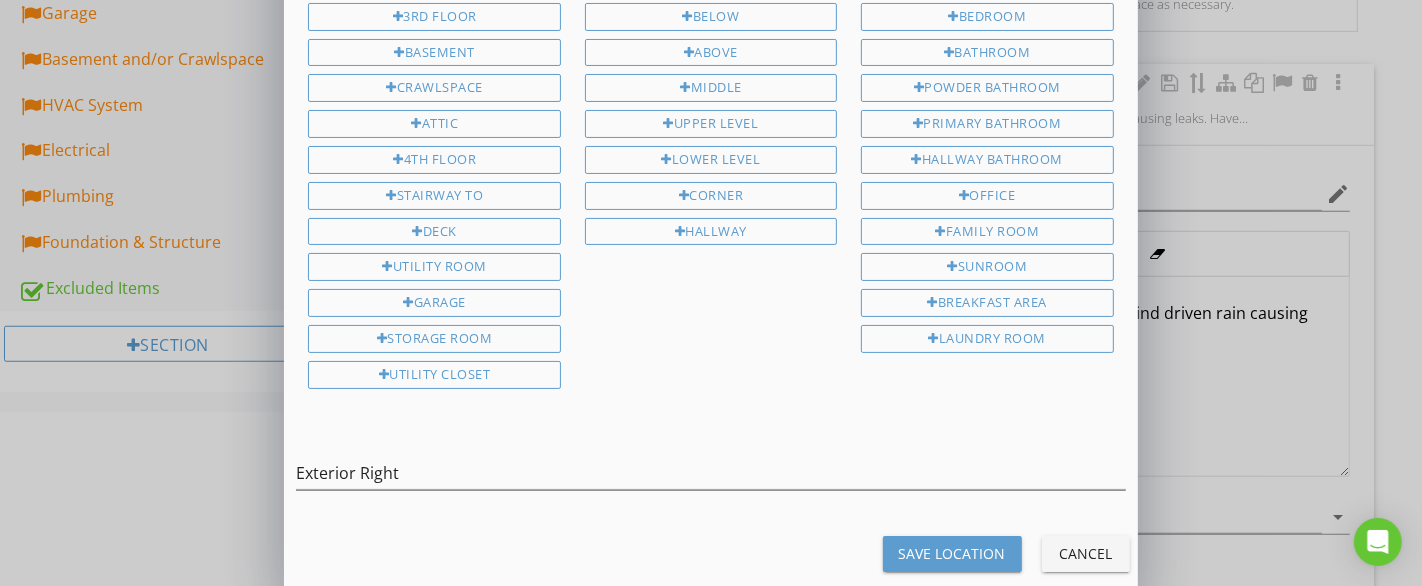 click on "Exterior Right" at bounding box center [710, 483] 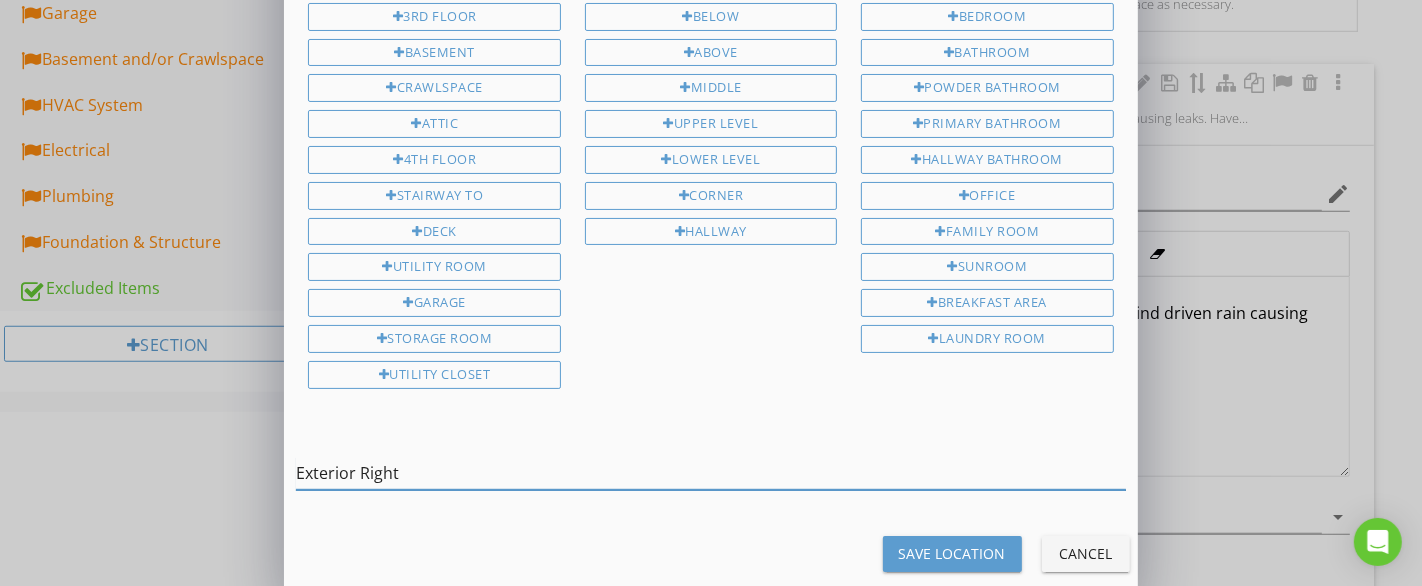 click on "Exterior Right" at bounding box center (710, 473) 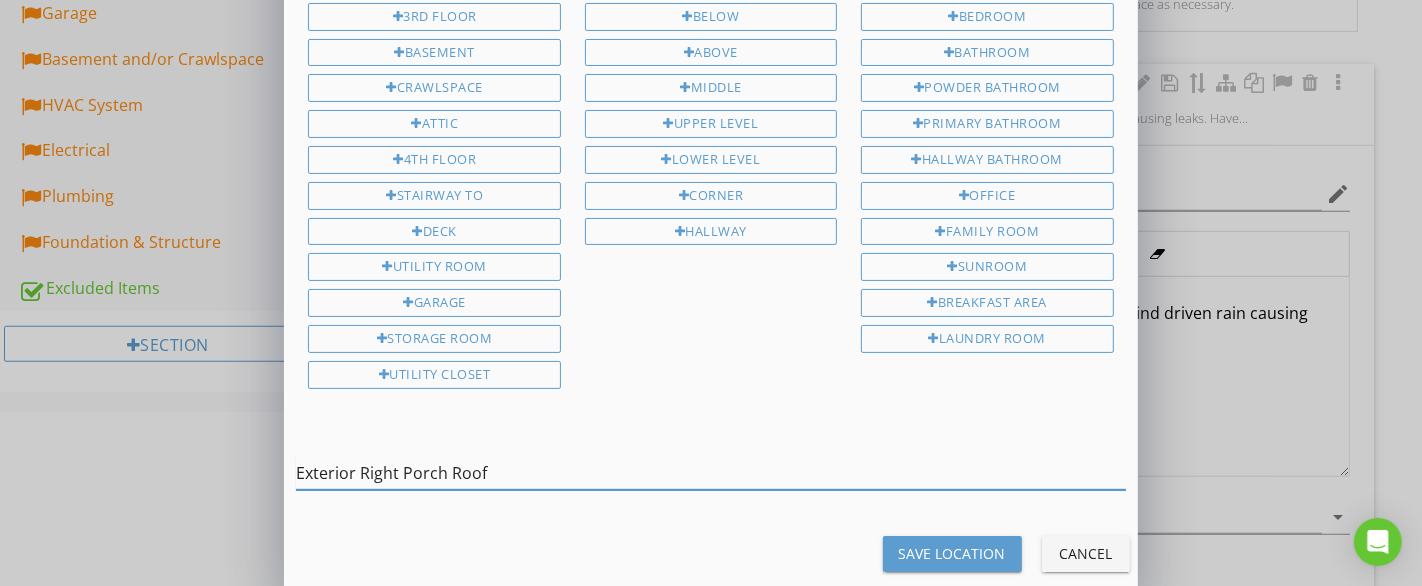 type on "Exterior Right Porch Roof" 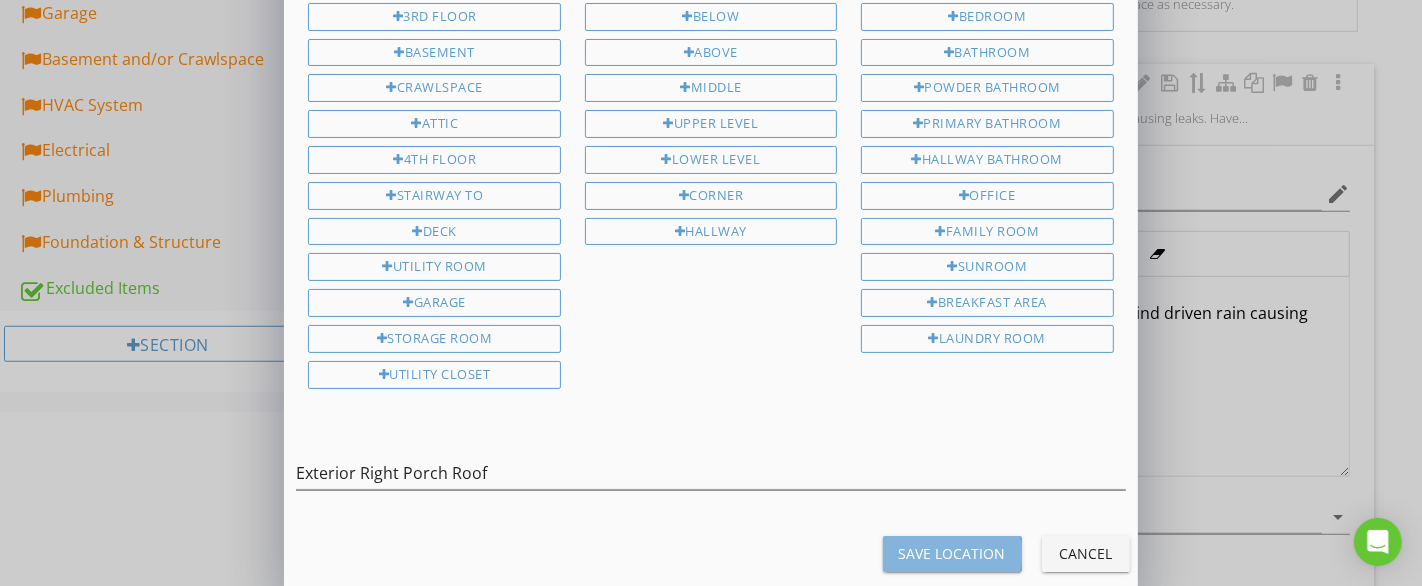 click on "Save Location" at bounding box center [952, 553] 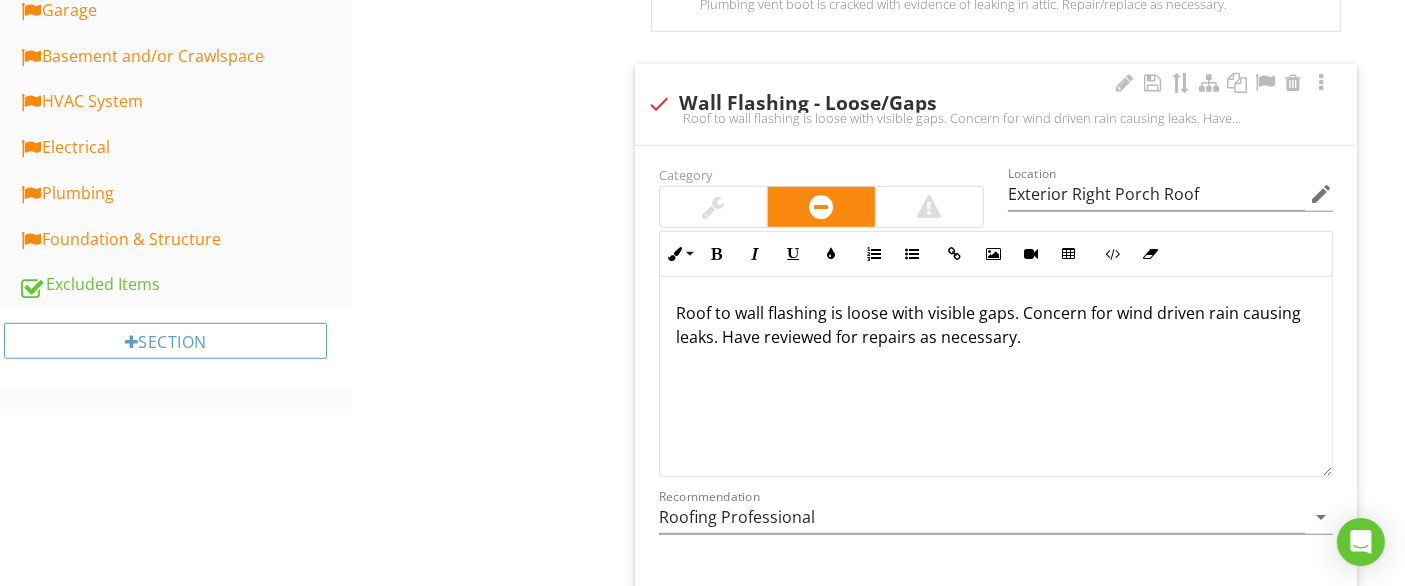 scroll, scrollTop: 0, scrollLeft: 0, axis: both 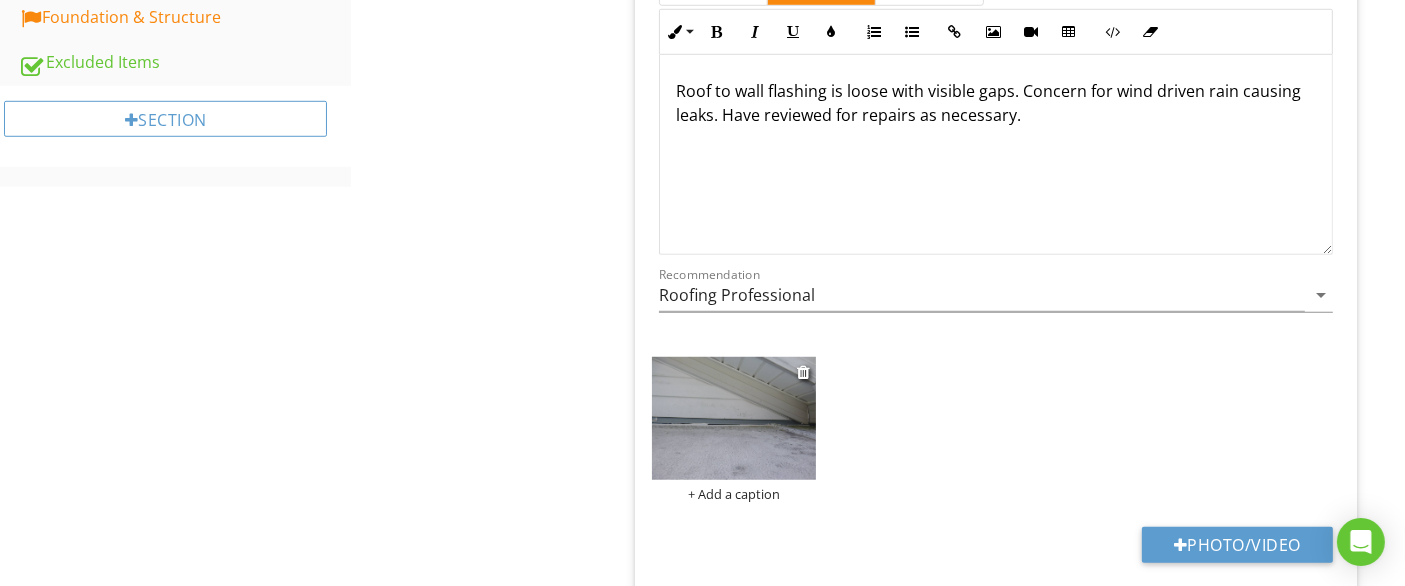 click at bounding box center [734, 418] 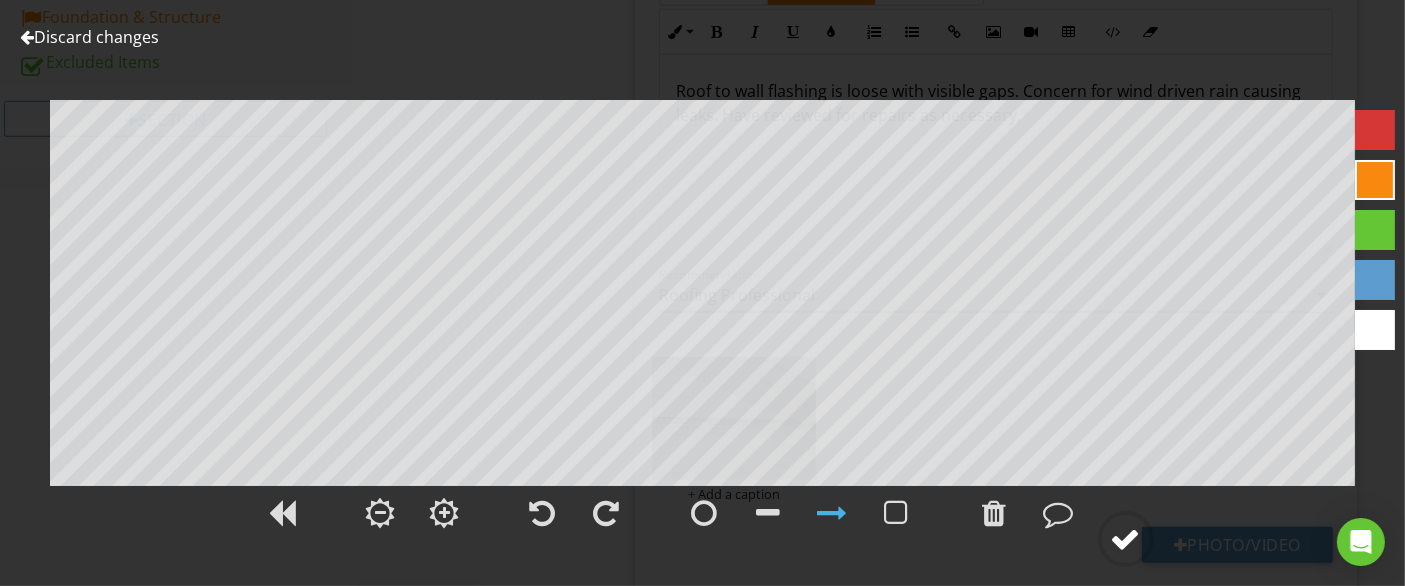 click at bounding box center (1126, 539) 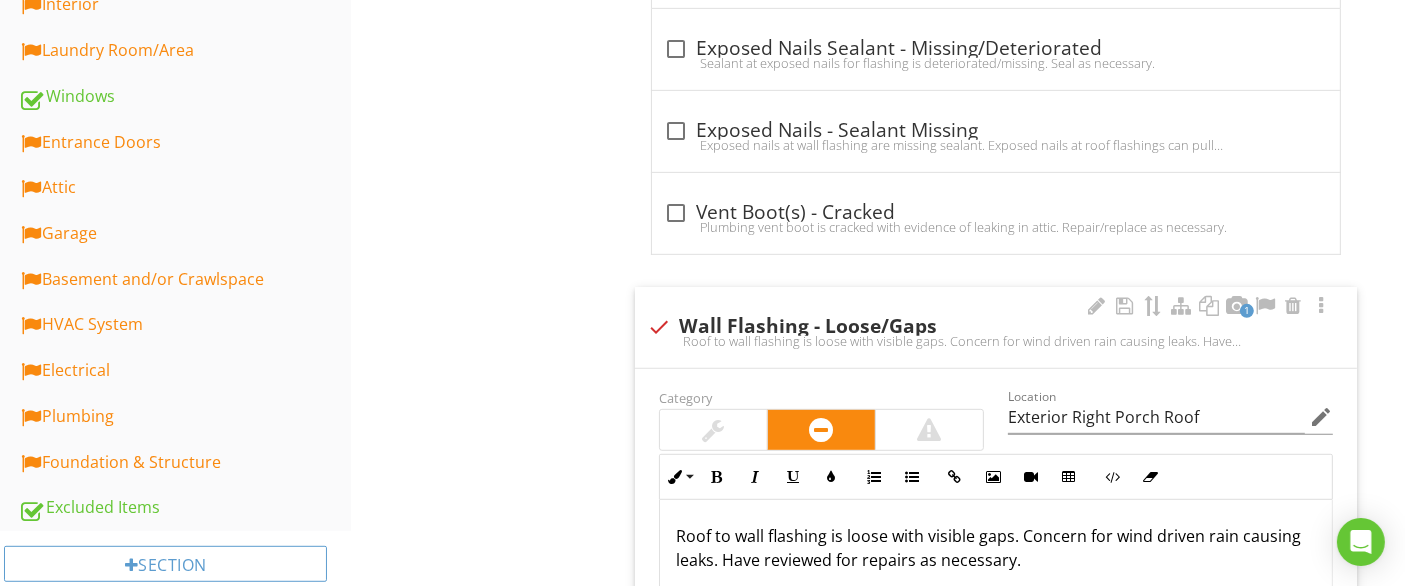 scroll, scrollTop: 1311, scrollLeft: 0, axis: vertical 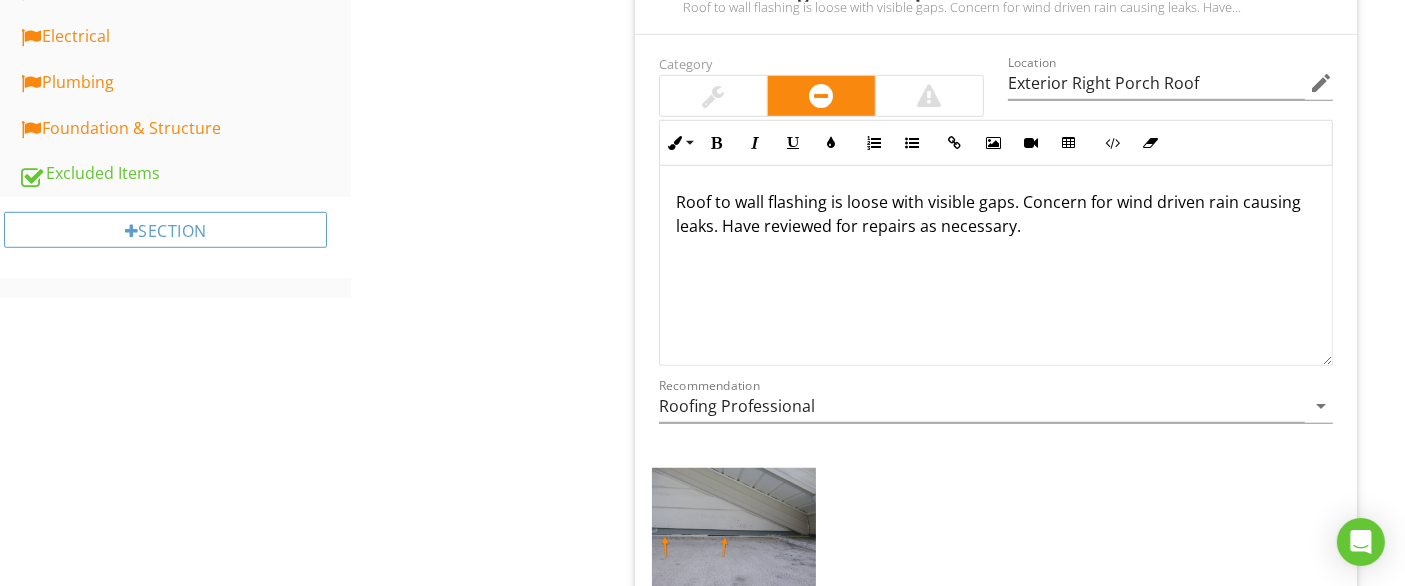 click on "Roof to wall flashing is loose with visible gaps. Concern for wind driven rain causing leaks. Have reviewed for repairs as necessary." at bounding box center [996, 266] 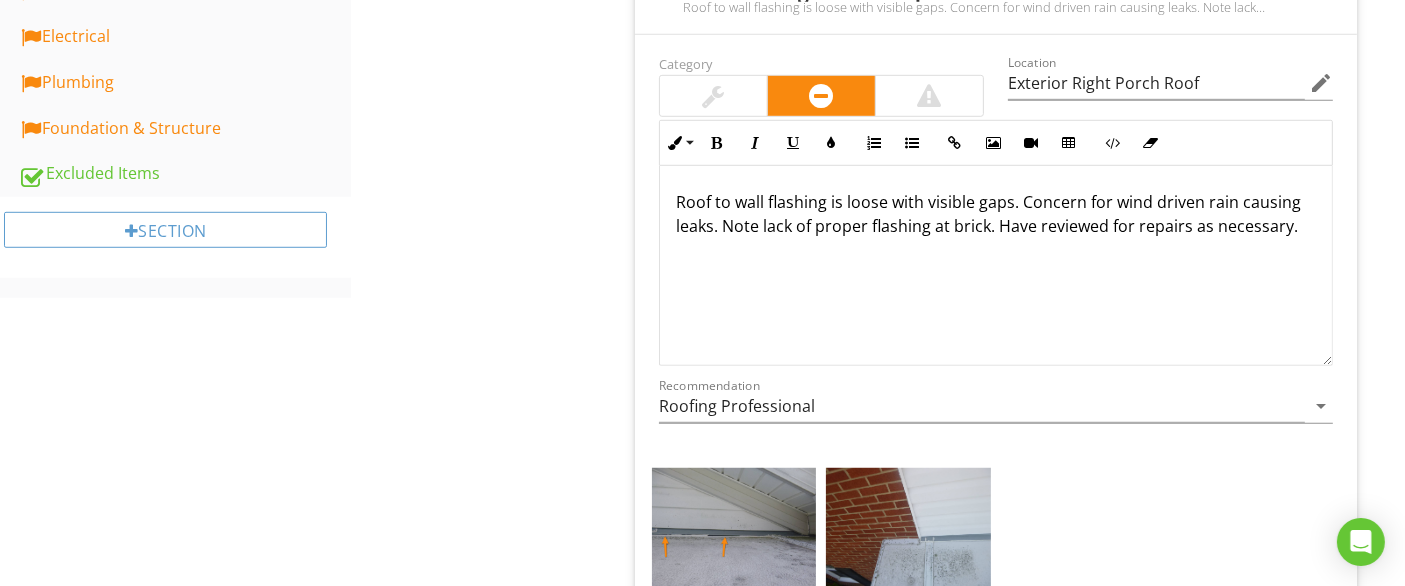 scroll, scrollTop: 1422, scrollLeft: 0, axis: vertical 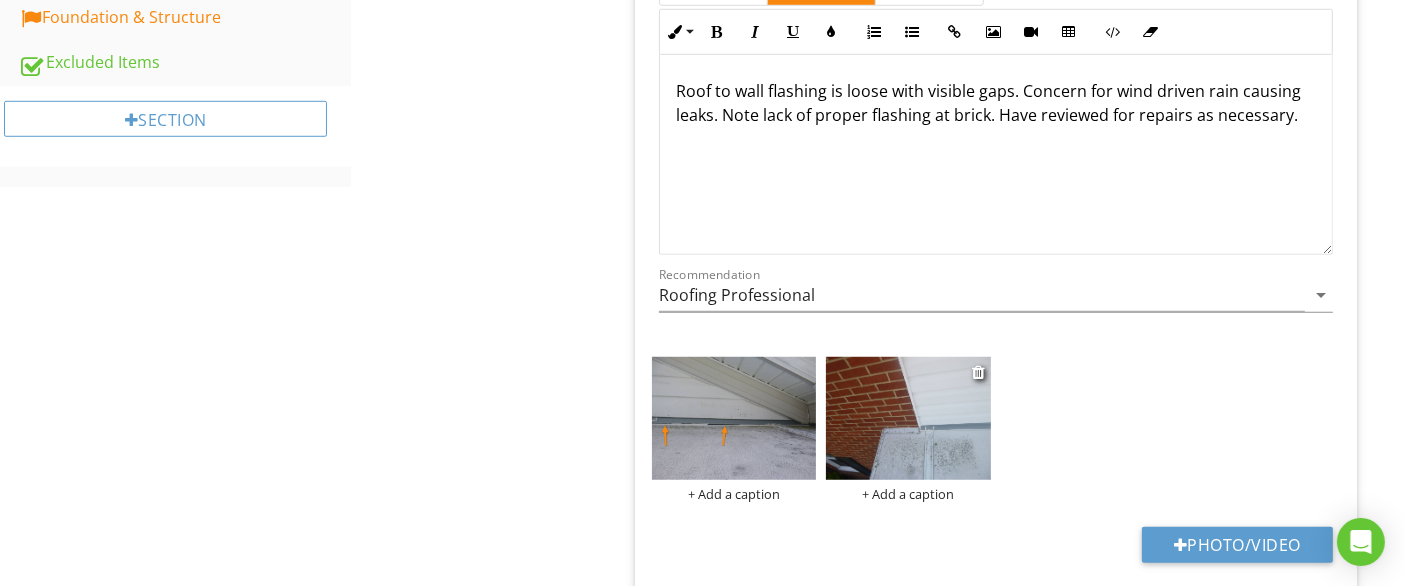 click at bounding box center [908, 418] 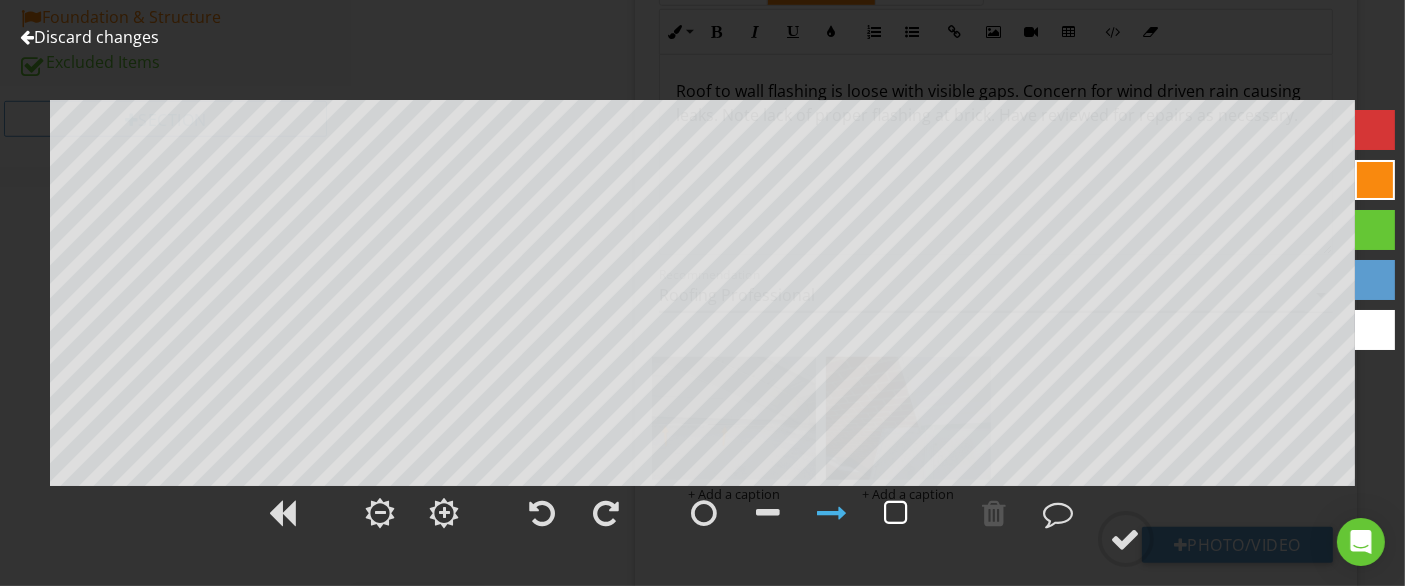 click at bounding box center [897, 513] 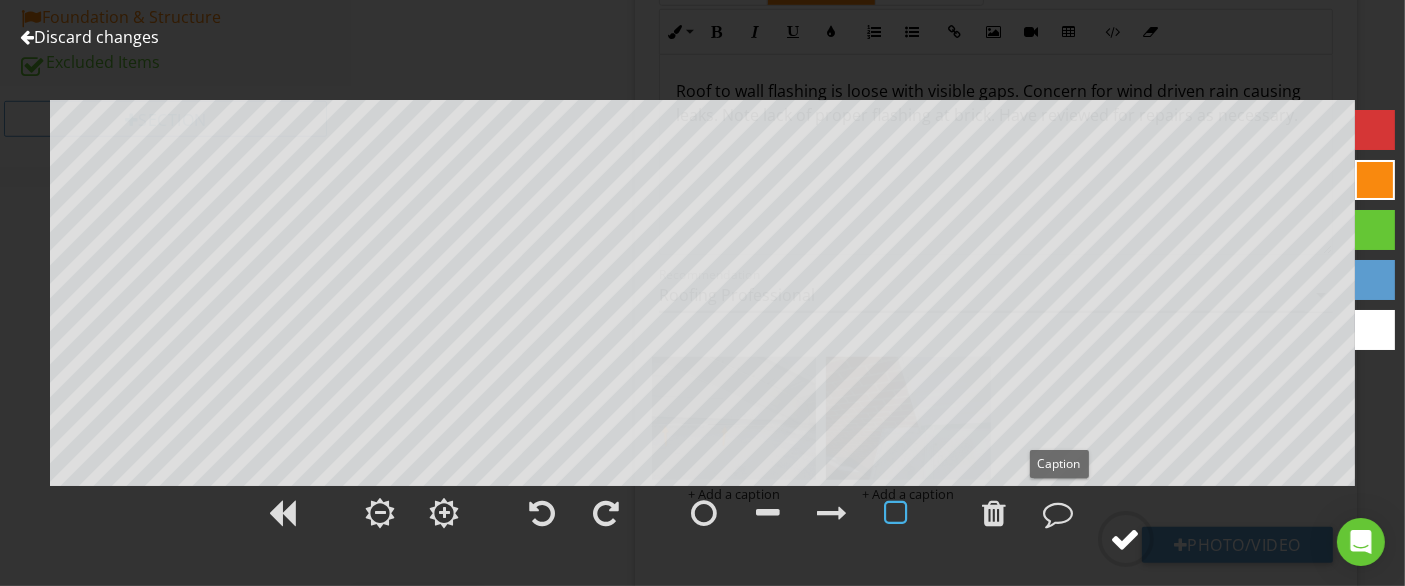 click at bounding box center (1126, 539) 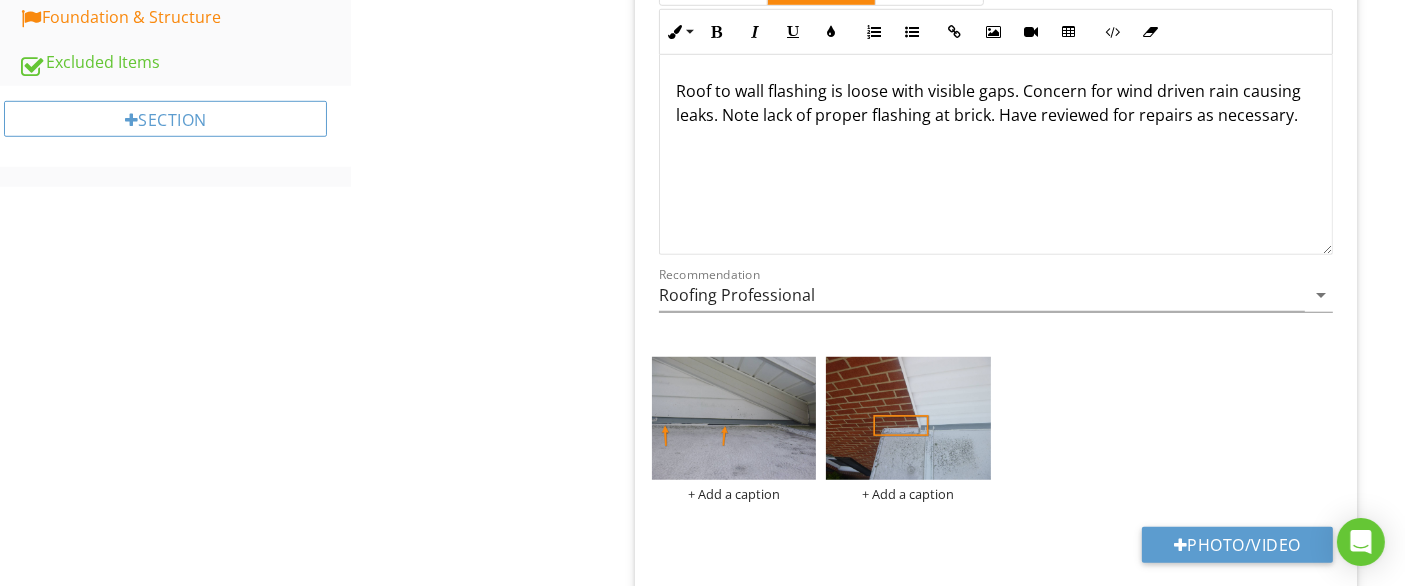 click on "+ Add a caption         + Add a caption" at bounding box center (996, 429) 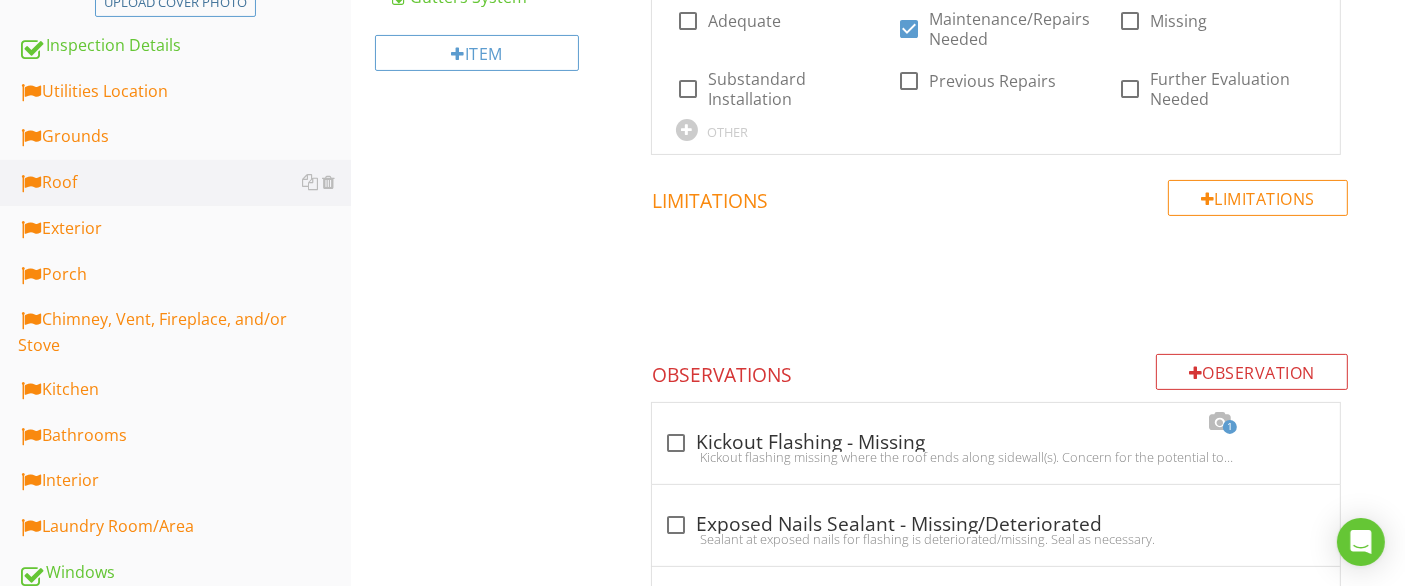 scroll, scrollTop: 555, scrollLeft: 0, axis: vertical 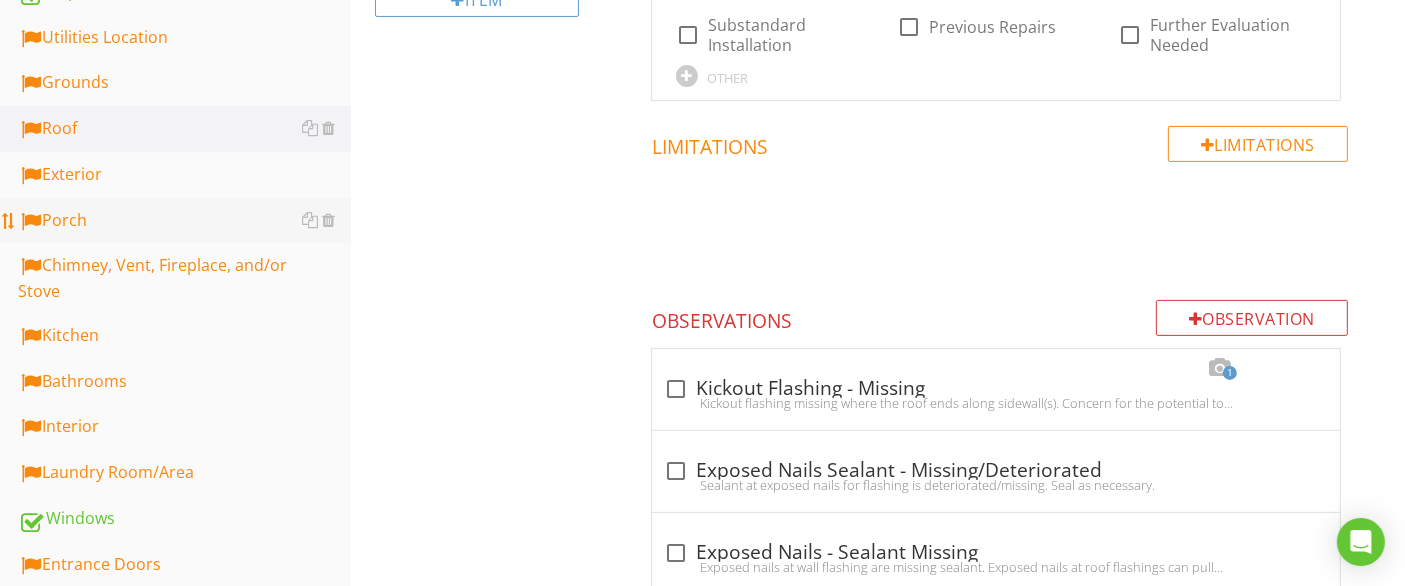 click on "Porch" at bounding box center (184, 221) 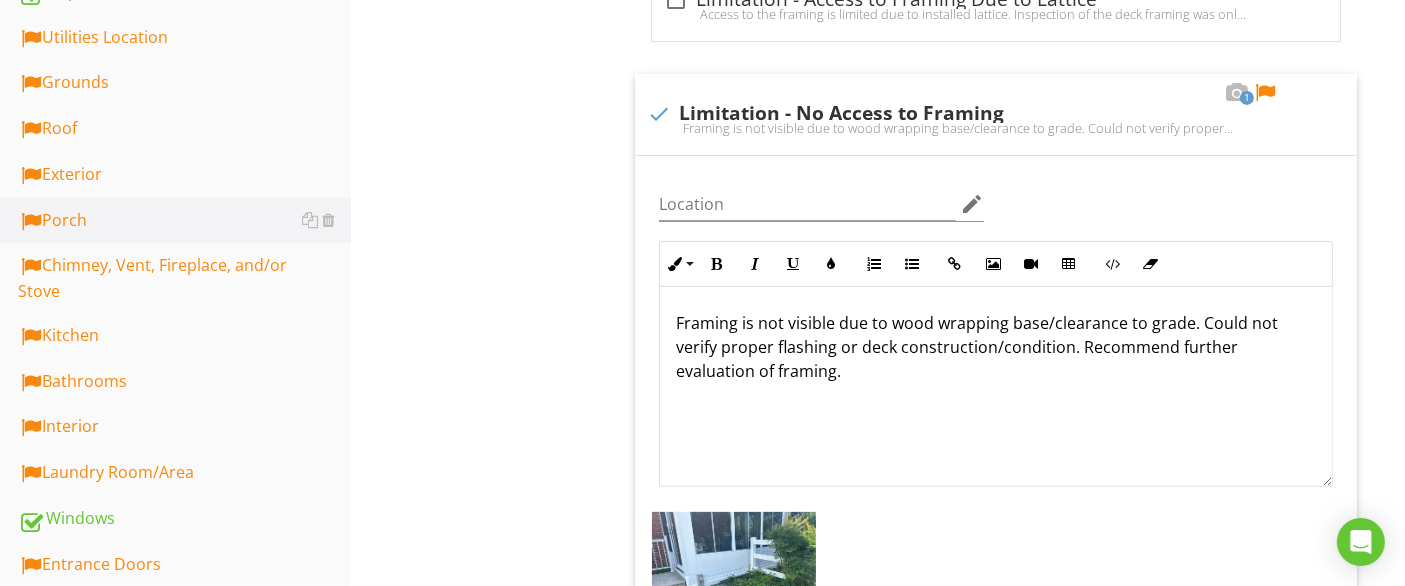 scroll, scrollTop: 222, scrollLeft: 0, axis: vertical 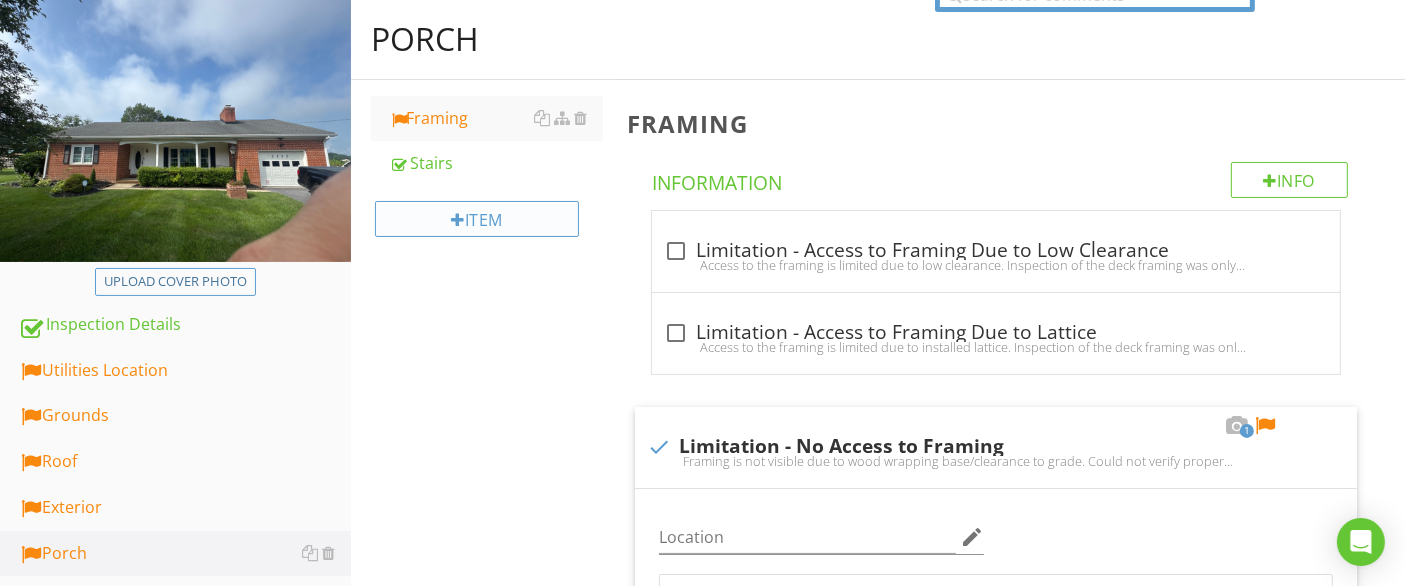 click on "Item" at bounding box center (476, 219) 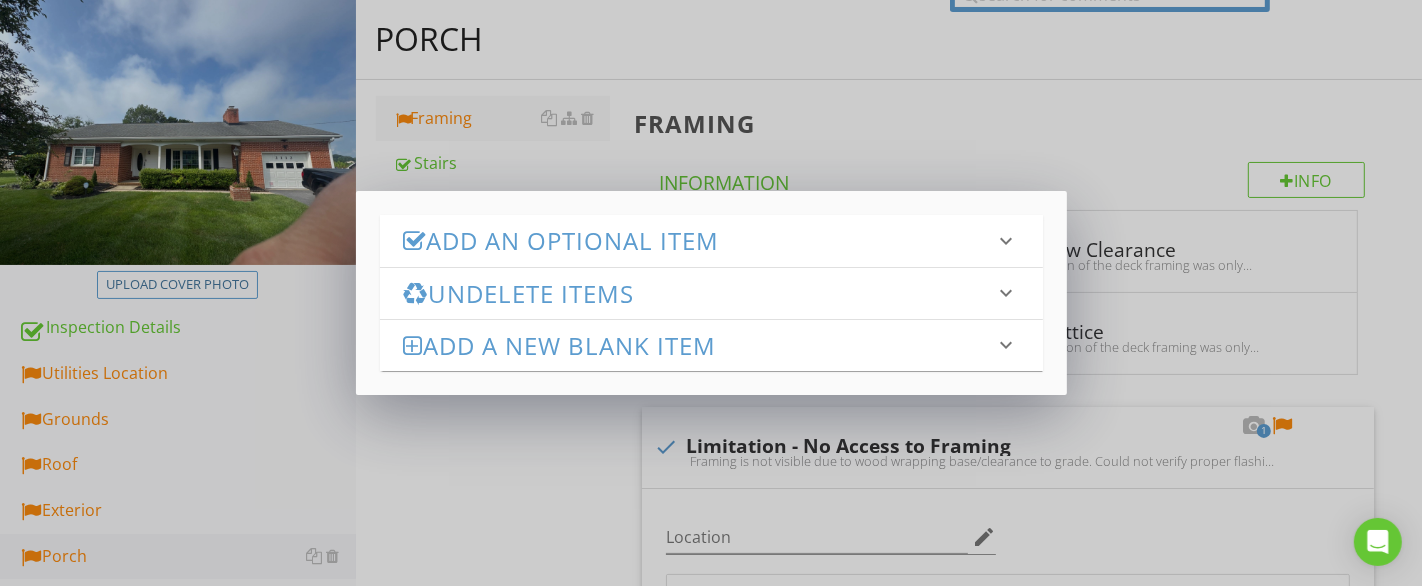 click on "Undelete Items" at bounding box center [699, 293] 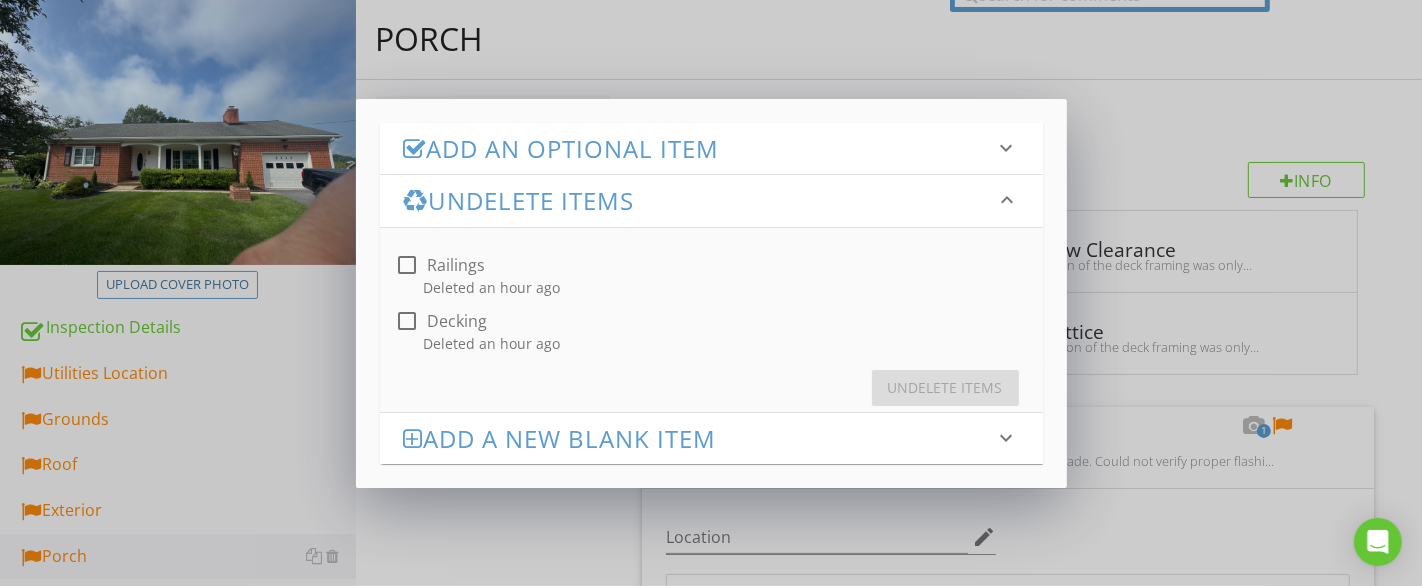 click on "Undelete Items" at bounding box center (699, 200) 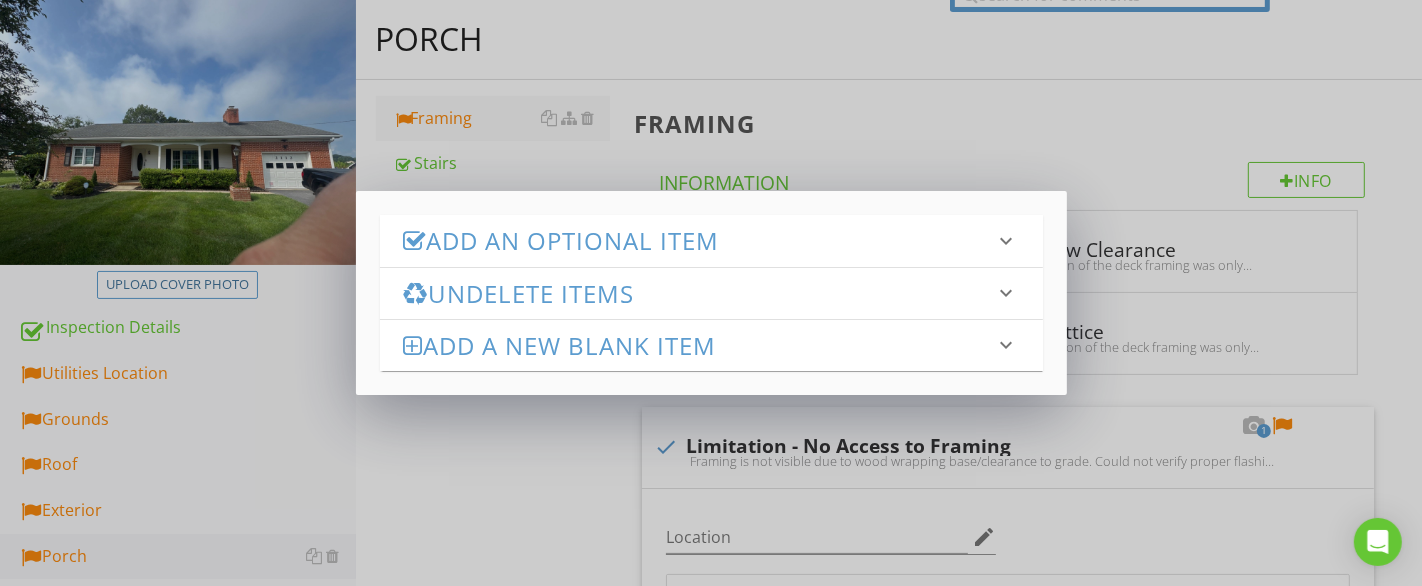 click on "Add an Optional Item
keyboard_arrow_down     check_box_outline_blank GFCIs & Electrical check_box_outline_blank Screen Porch Area check_box_outline_blank Storage Shed check_box_outline_blank Retractable Awning check_box_outline_blank Ceiling Fan(s) check_box_outline_blank Crawlspace Area
Add Optional Items
Undelete Items
keyboard_arrow_down     check_box_outline_blank
Railings
Deleted
an hour ago
check_box_outline_blank
Decking
Deleted
an hour ago
Undelete Items
Add a new Blank Item
keyboard_arrow_down     Name     check_box_outline_blank Save to template for use in future reports
Add New Item" at bounding box center (711, 293) 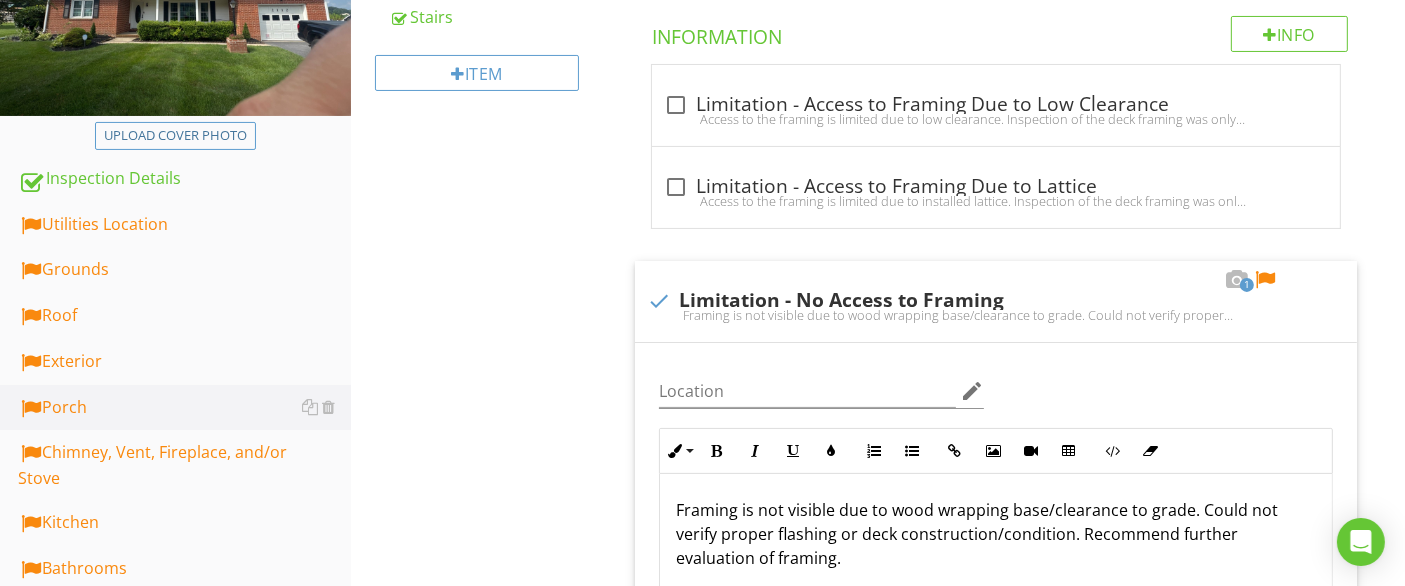 scroll, scrollTop: 333, scrollLeft: 0, axis: vertical 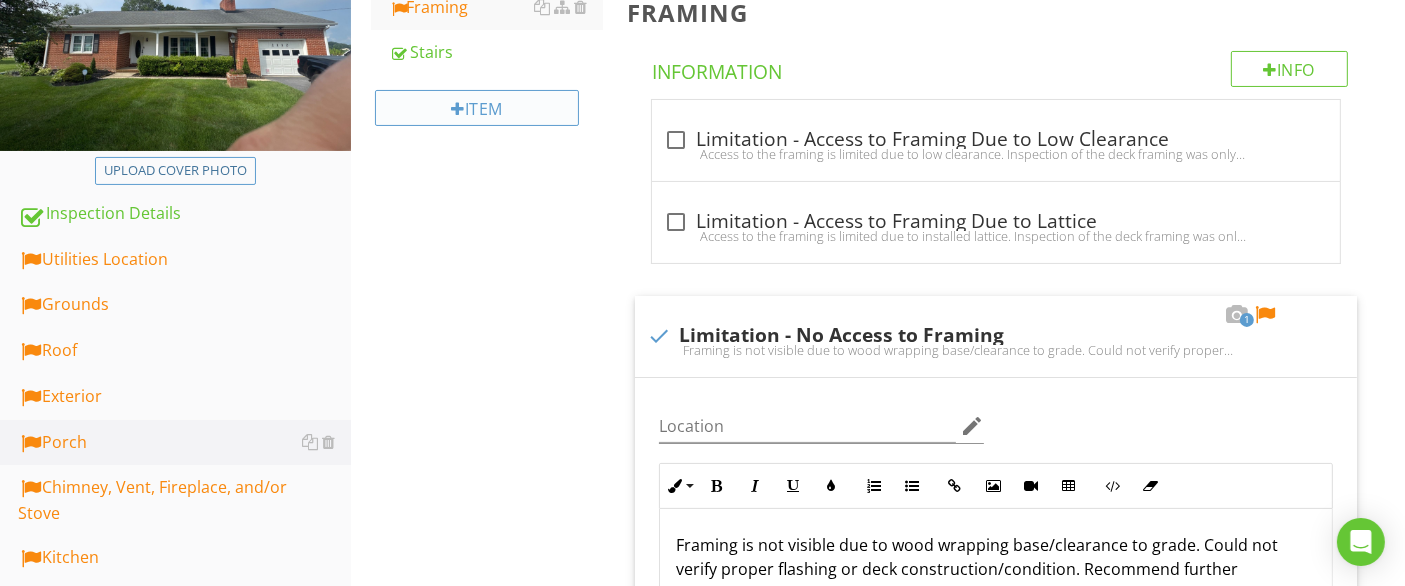 click on "Item" at bounding box center (476, 108) 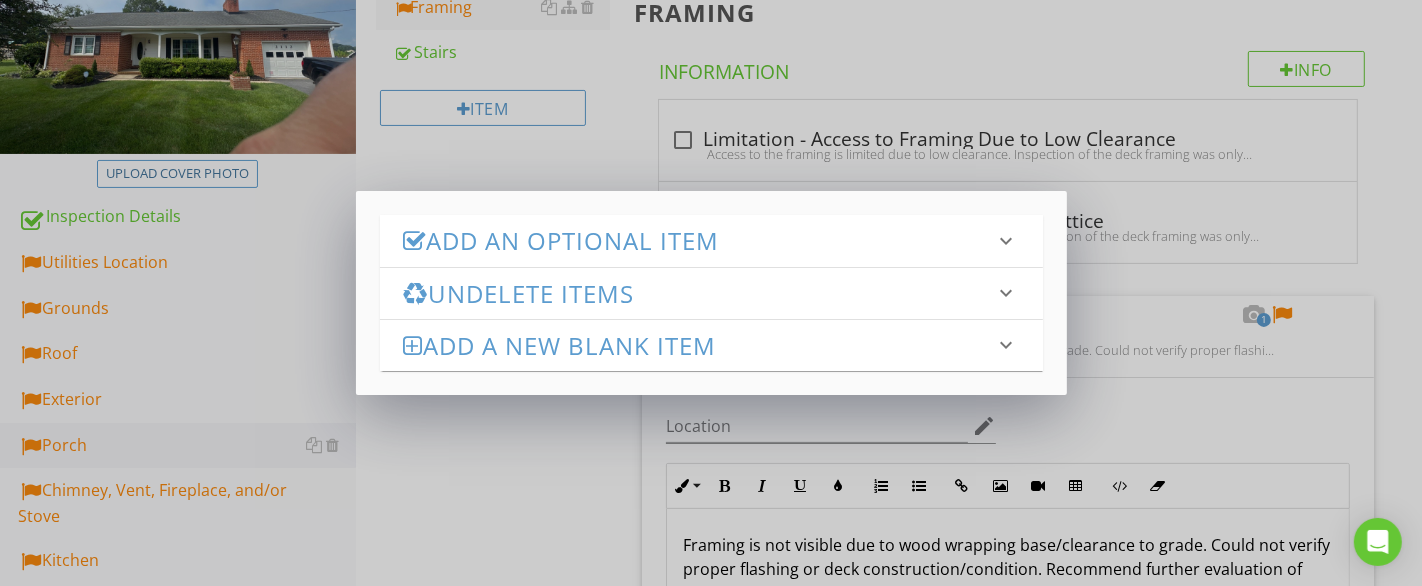 click on "Add an Optional Item" at bounding box center [699, 240] 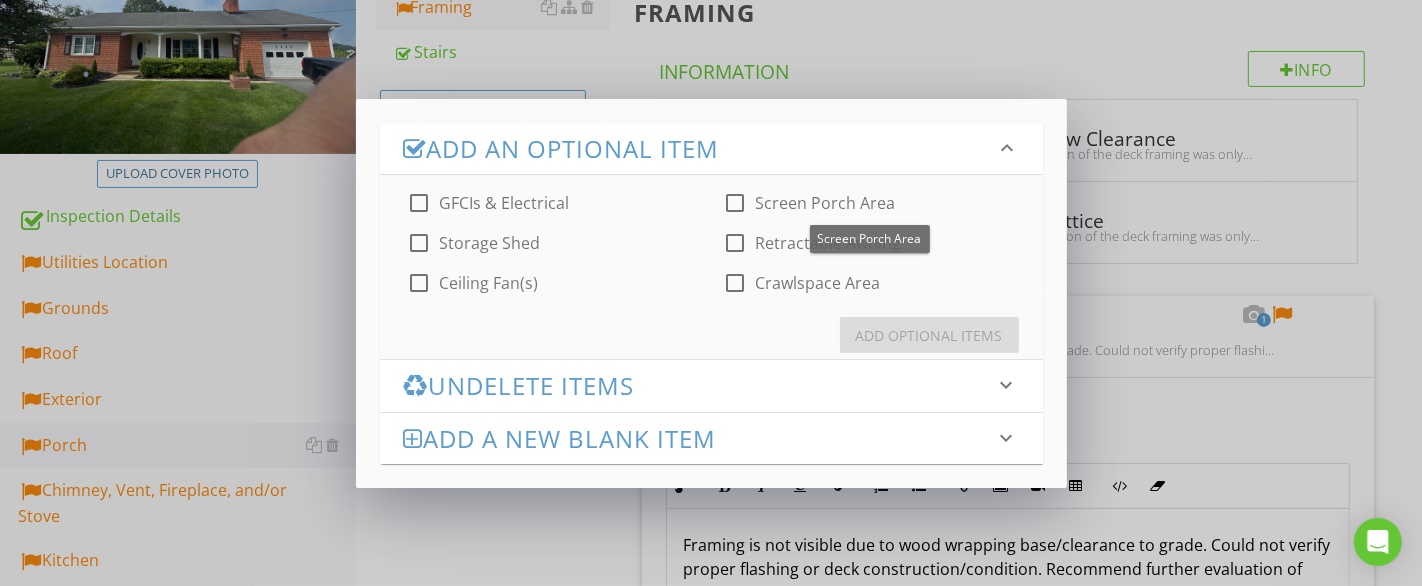 click at bounding box center [735, 203] 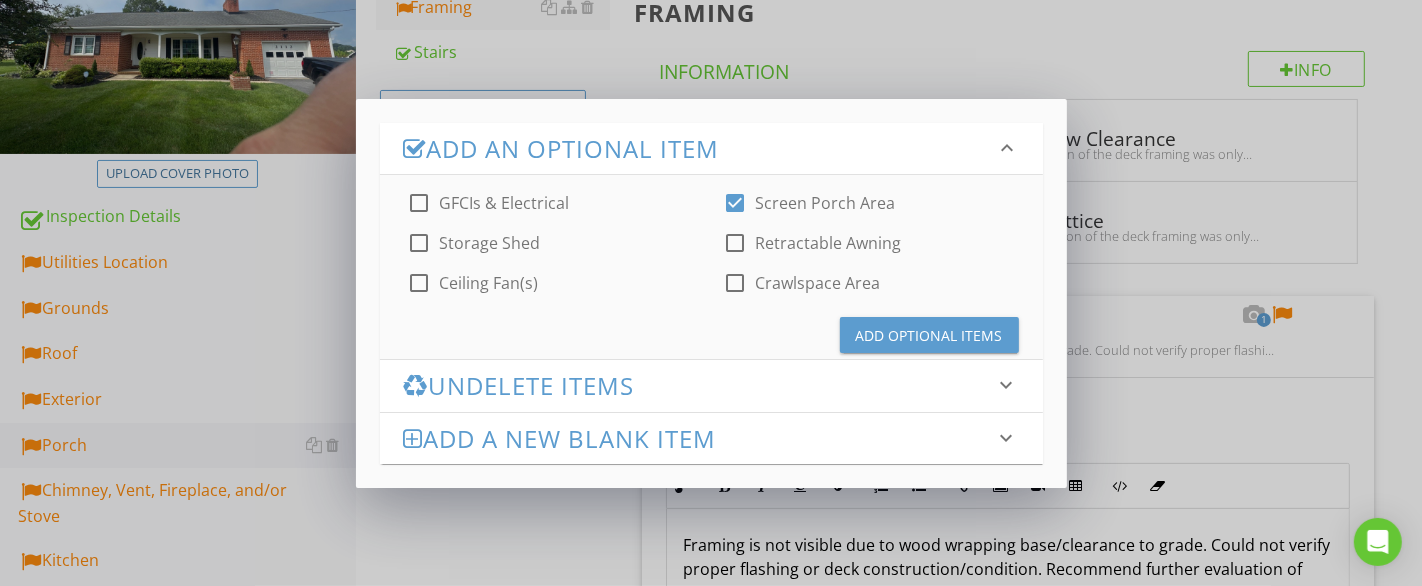 click on "Add Optional Items" at bounding box center [929, 335] 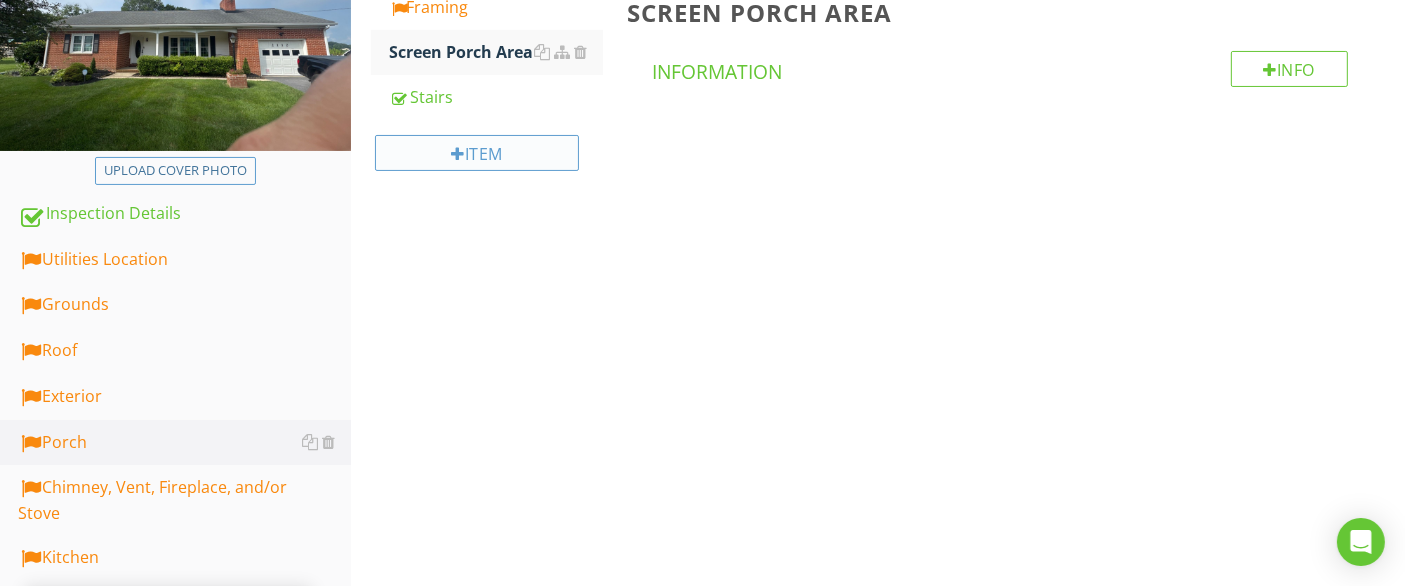 click on "Item" at bounding box center (476, 153) 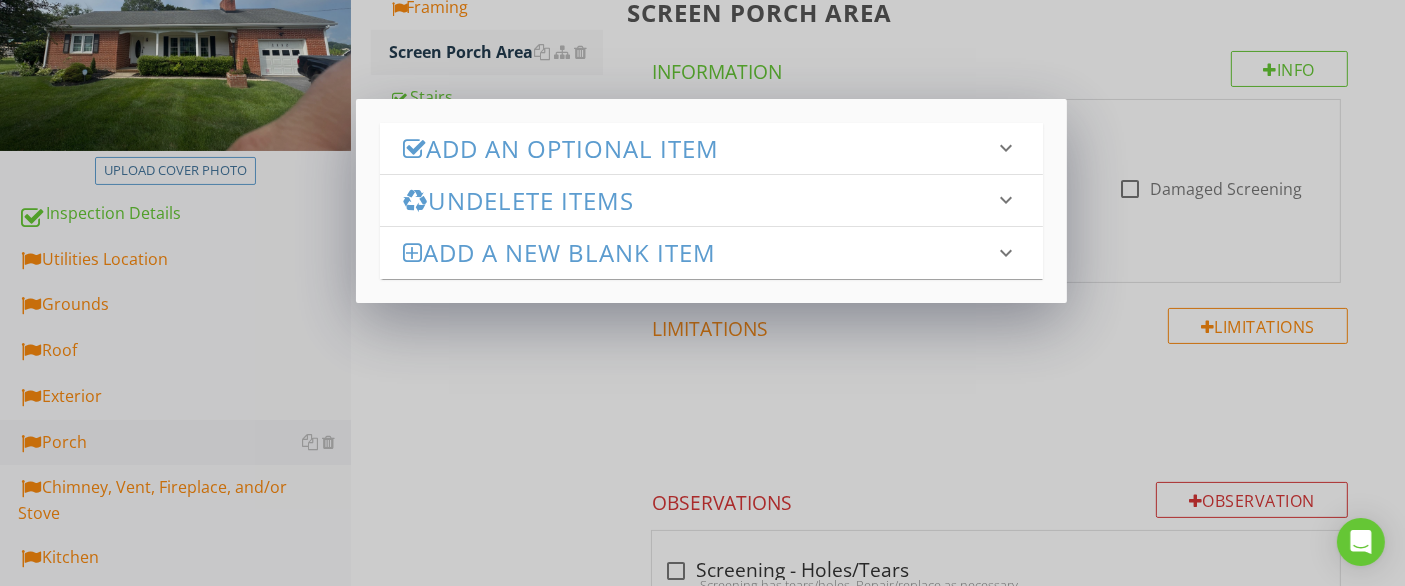 scroll, scrollTop: 222, scrollLeft: 0, axis: vertical 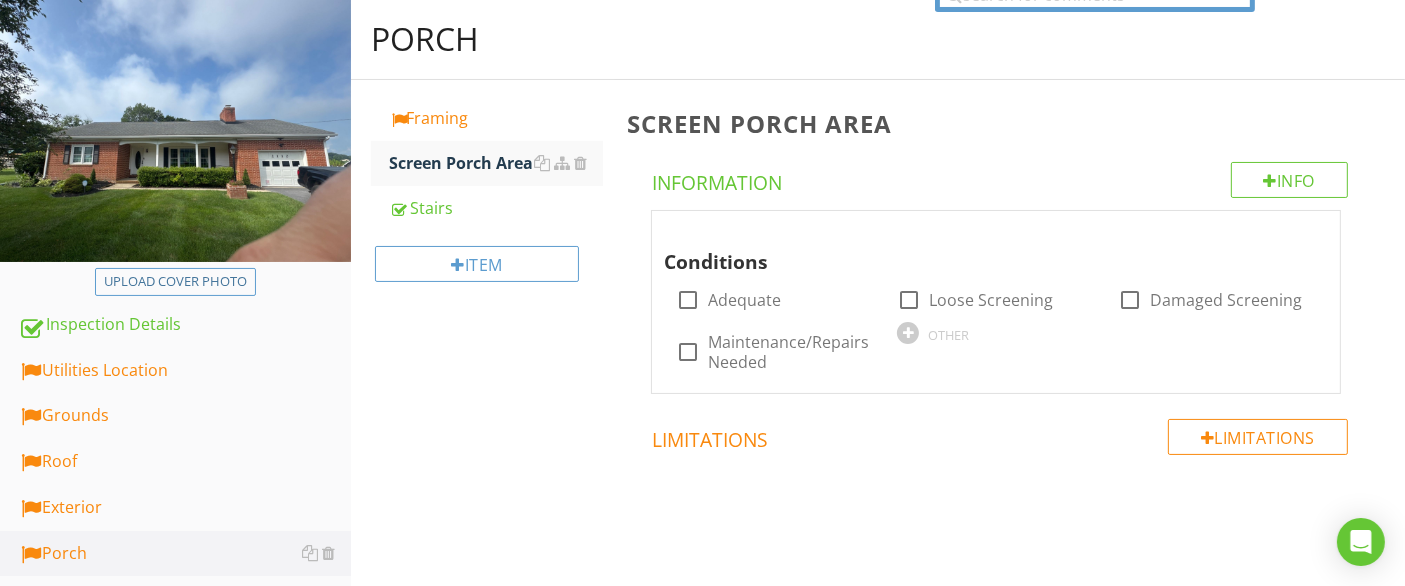 click at bounding box center [702, 293] 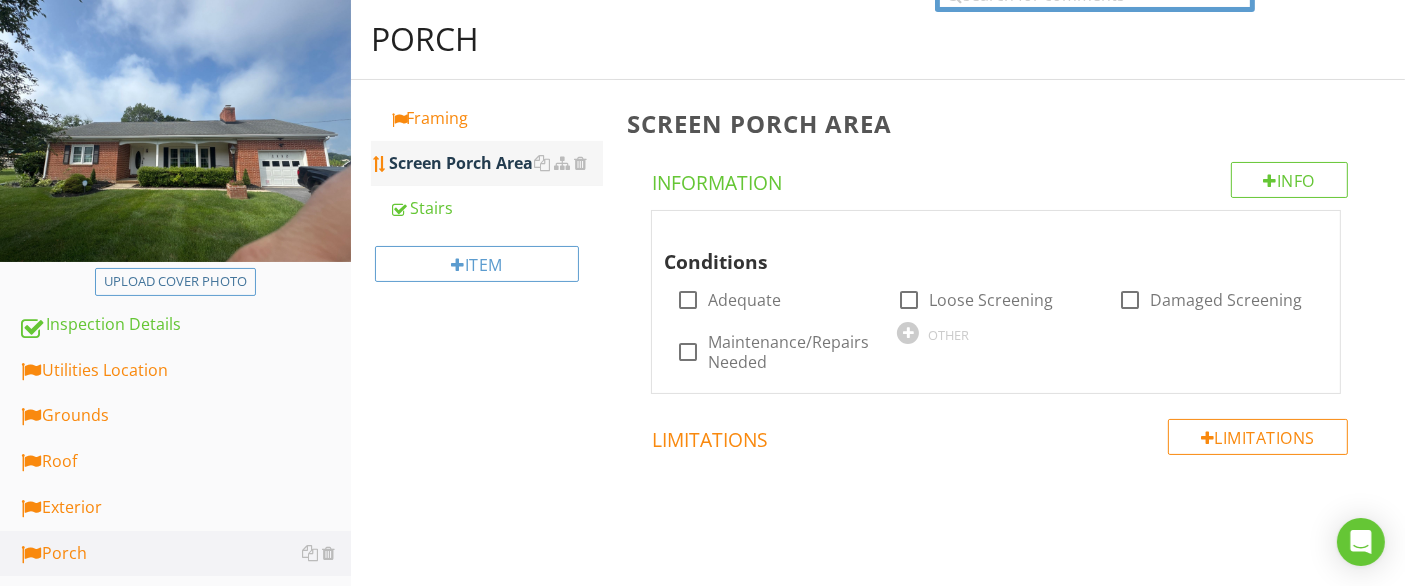 click on "Screen Porch Area" at bounding box center [495, 163] 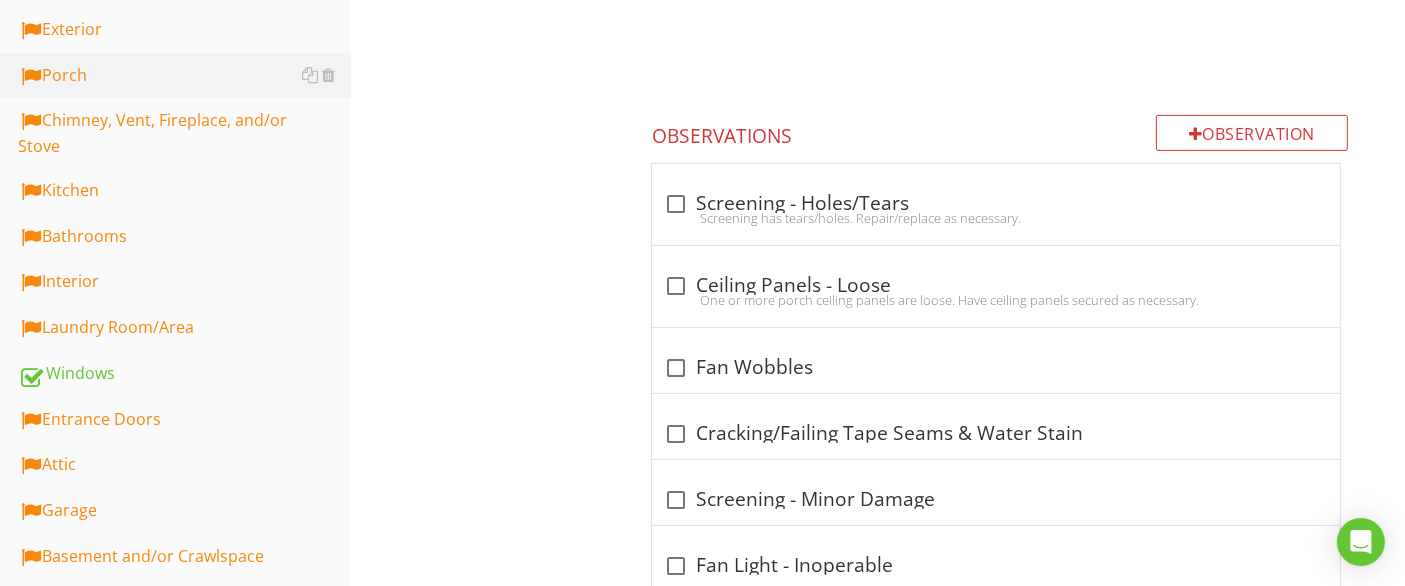 scroll, scrollTop: 145, scrollLeft: 0, axis: vertical 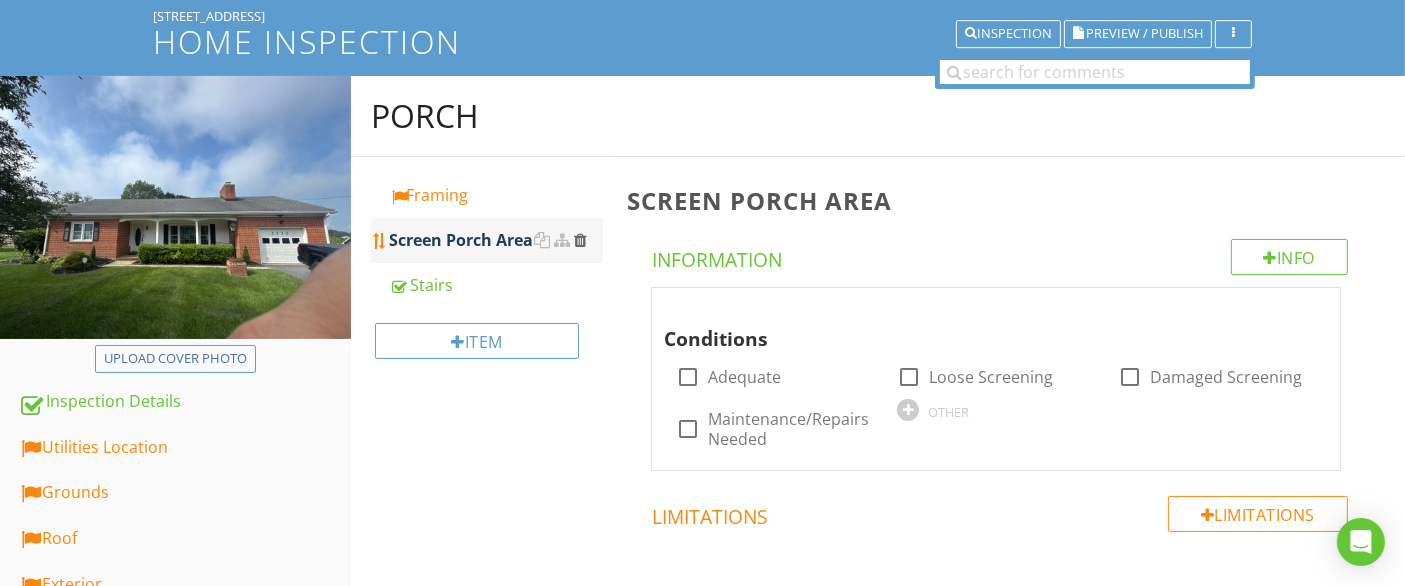 click at bounding box center [580, 240] 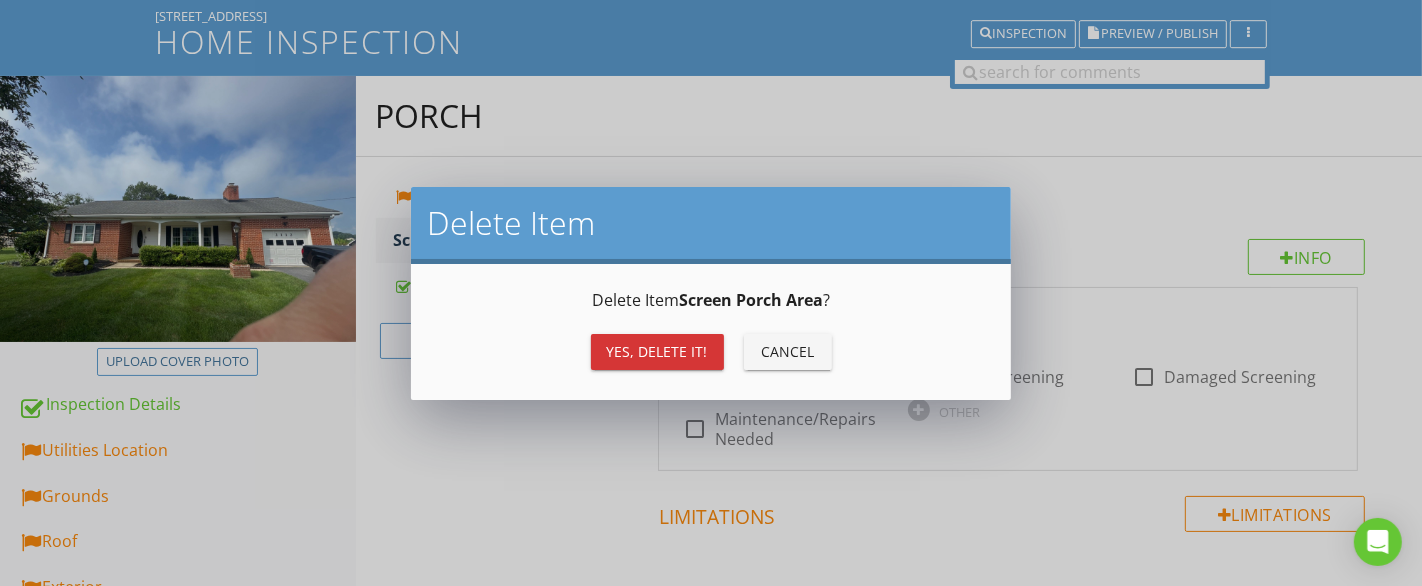 click on "Cancel" at bounding box center (788, 351) 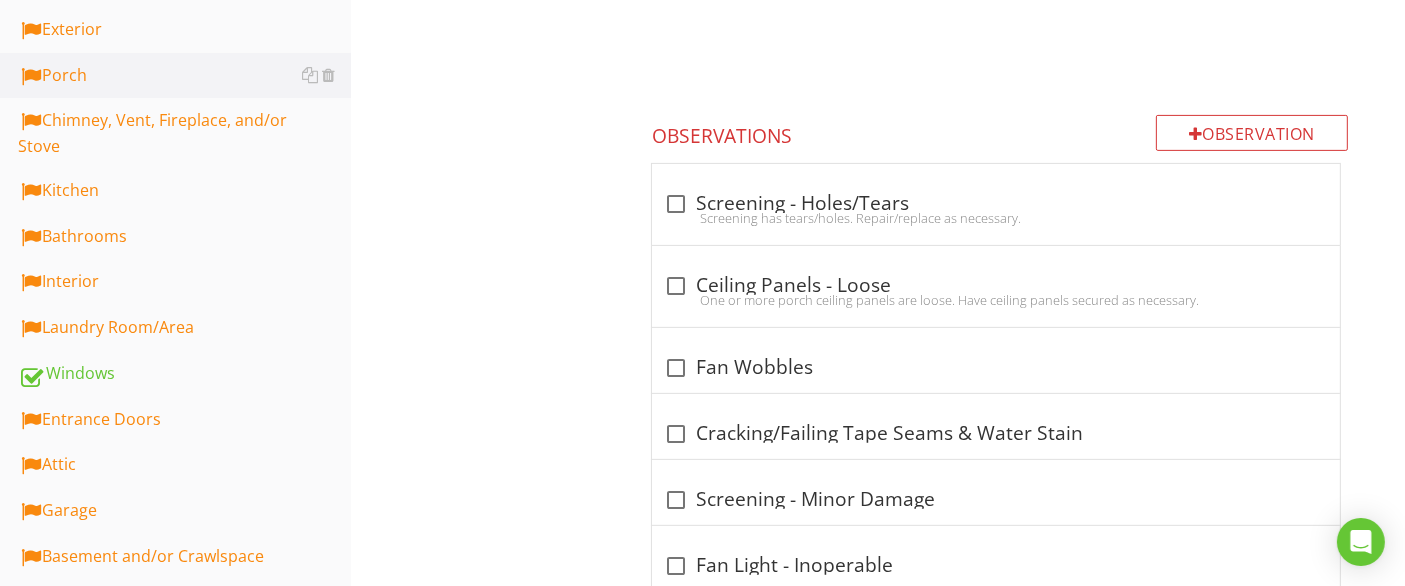 scroll, scrollTop: 256, scrollLeft: 0, axis: vertical 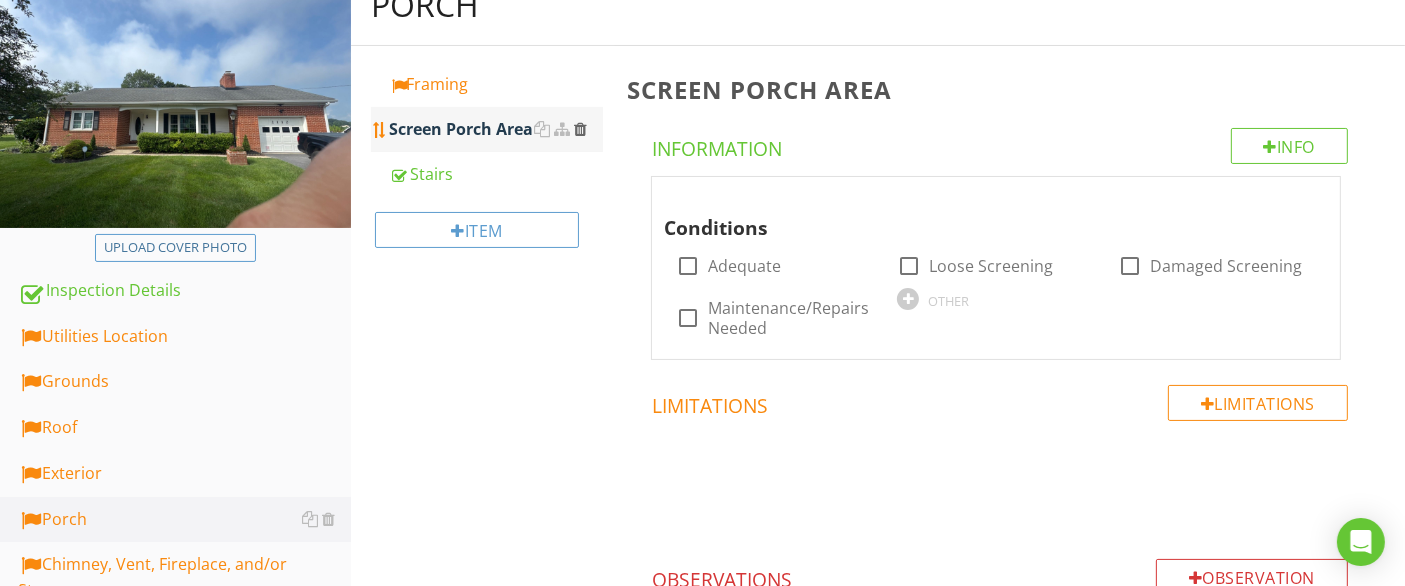 click at bounding box center (580, 129) 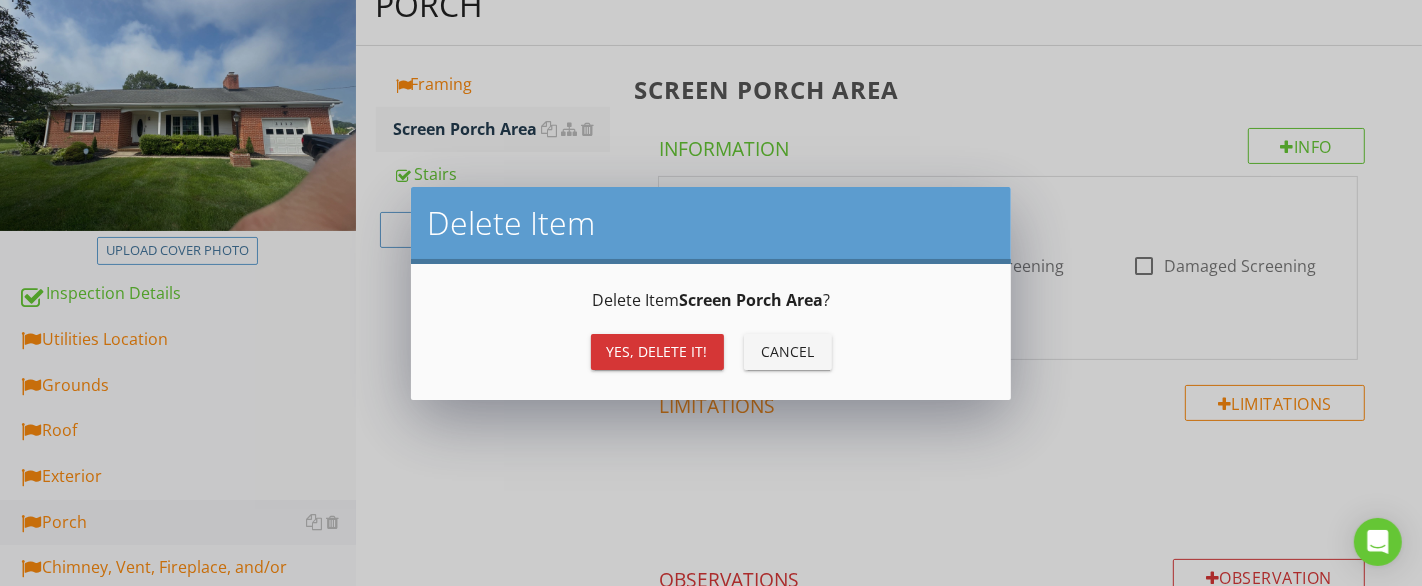 click on "Yes, Delete it!" at bounding box center [657, 351] 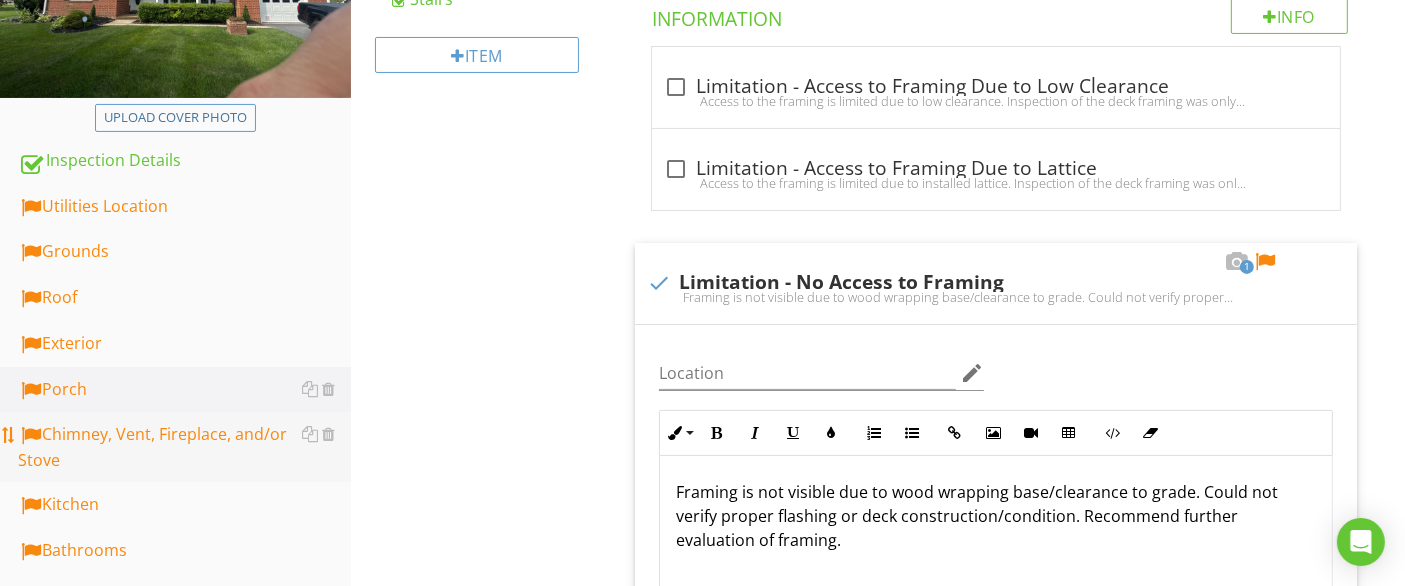 scroll, scrollTop: 478, scrollLeft: 0, axis: vertical 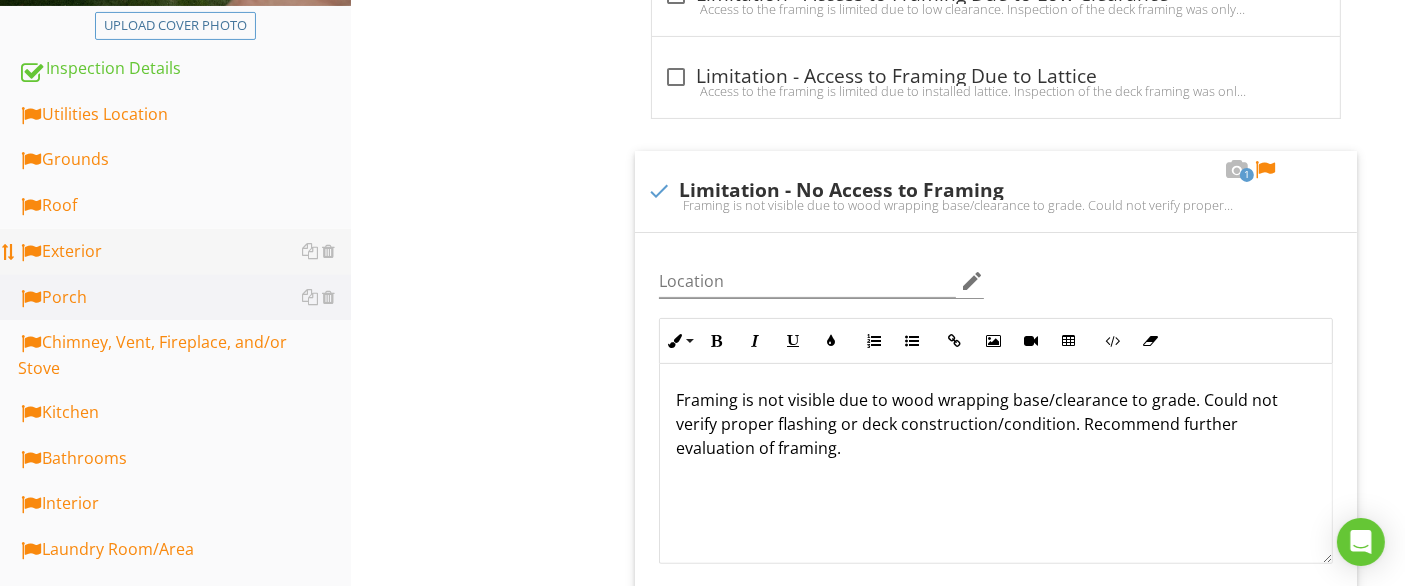 click on "Exterior" at bounding box center [184, 252] 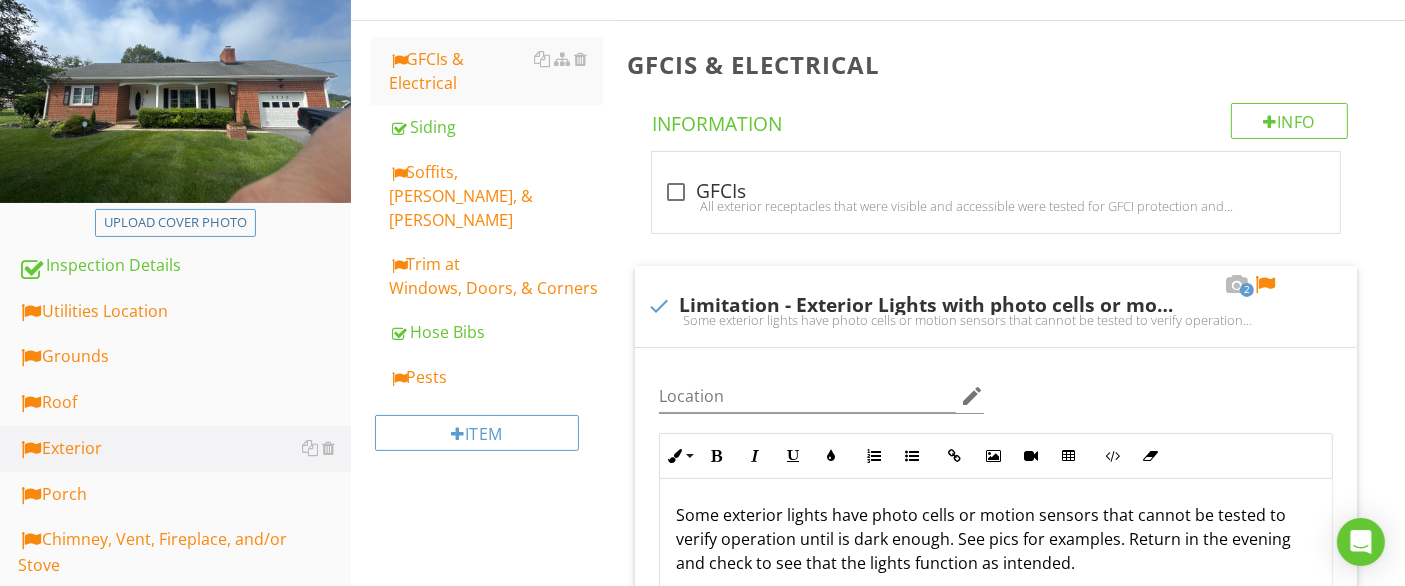 scroll, scrollTop: 256, scrollLeft: 0, axis: vertical 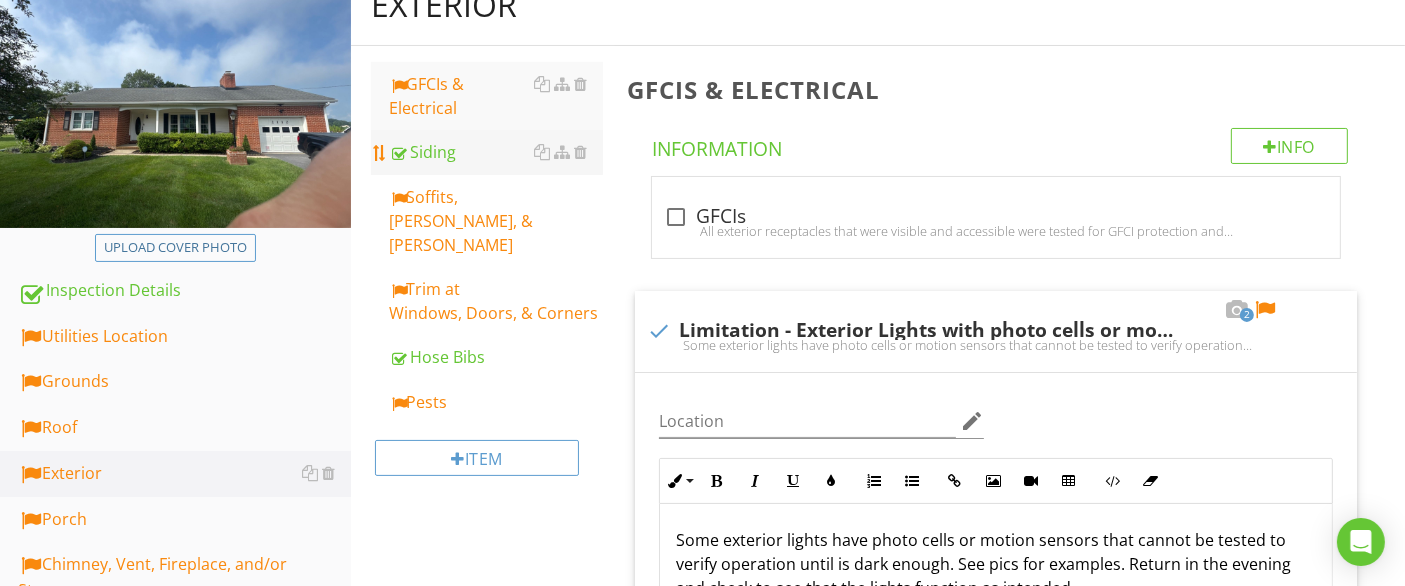 click on "Siding" at bounding box center [495, 152] 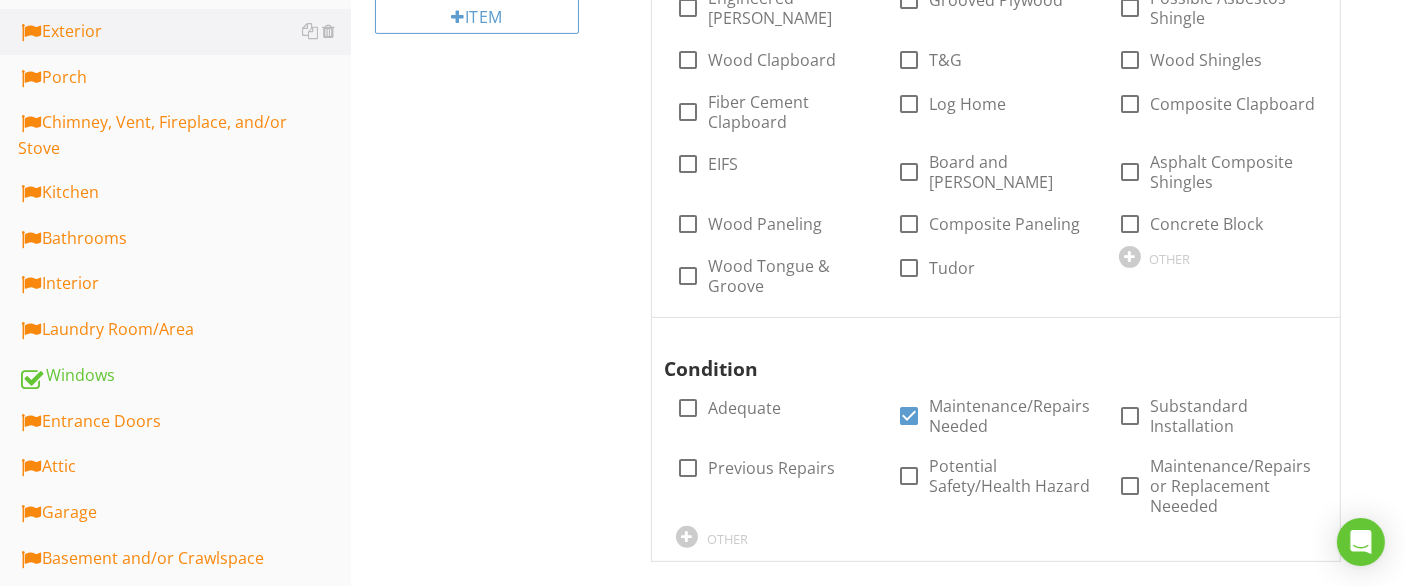 scroll, scrollTop: 478, scrollLeft: 0, axis: vertical 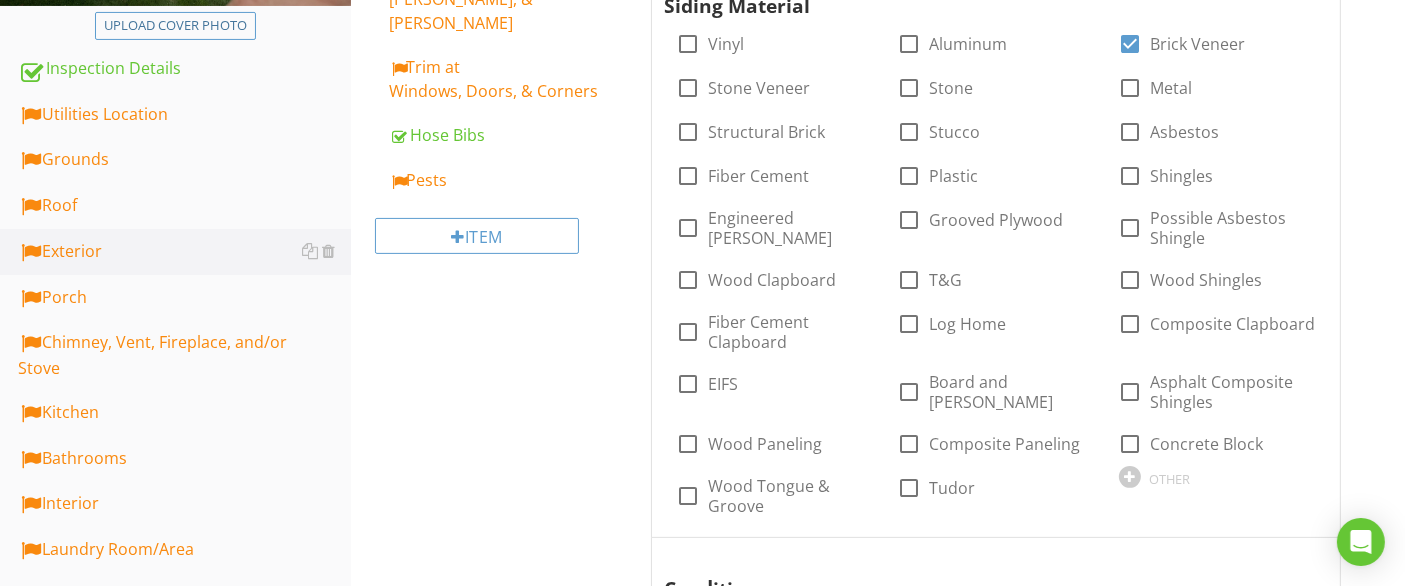 type on "Exterior Right" 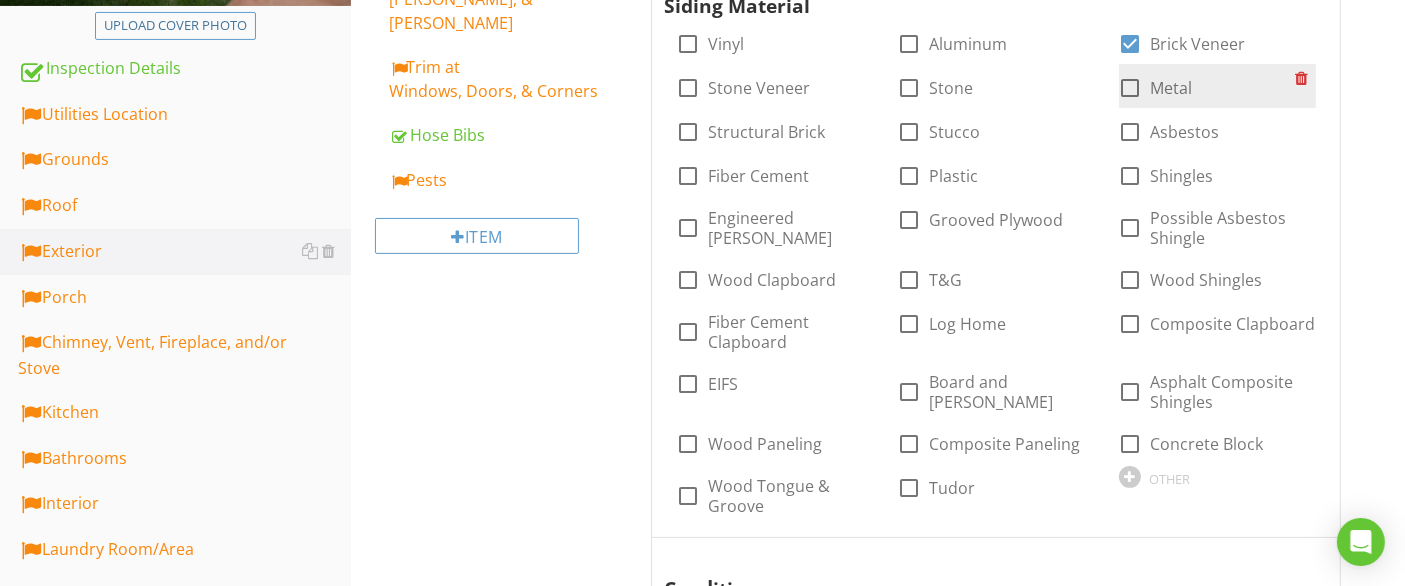 click at bounding box center (1131, 88) 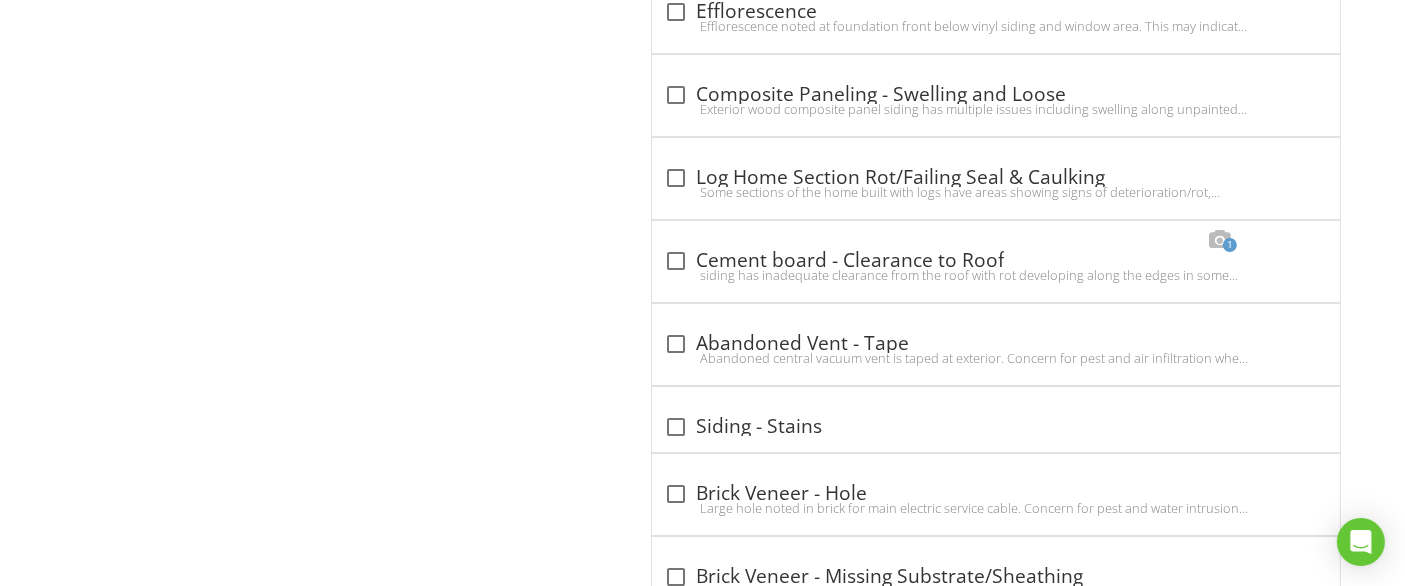scroll, scrollTop: 6811, scrollLeft: 0, axis: vertical 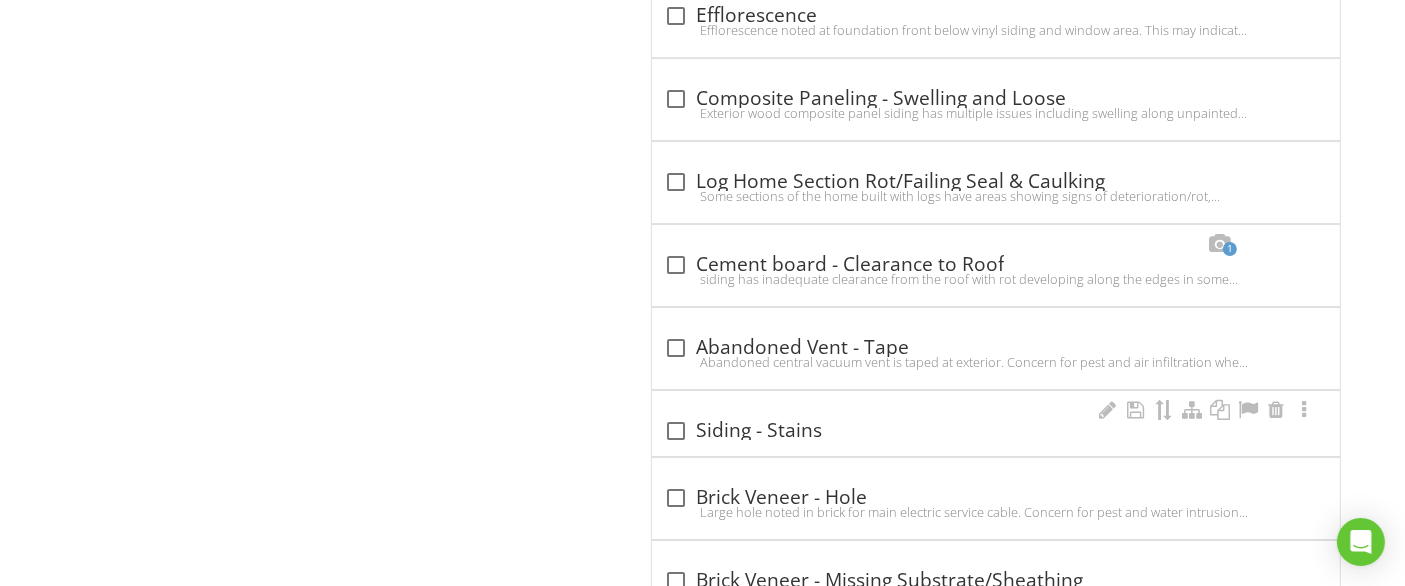 click at bounding box center [676, 431] 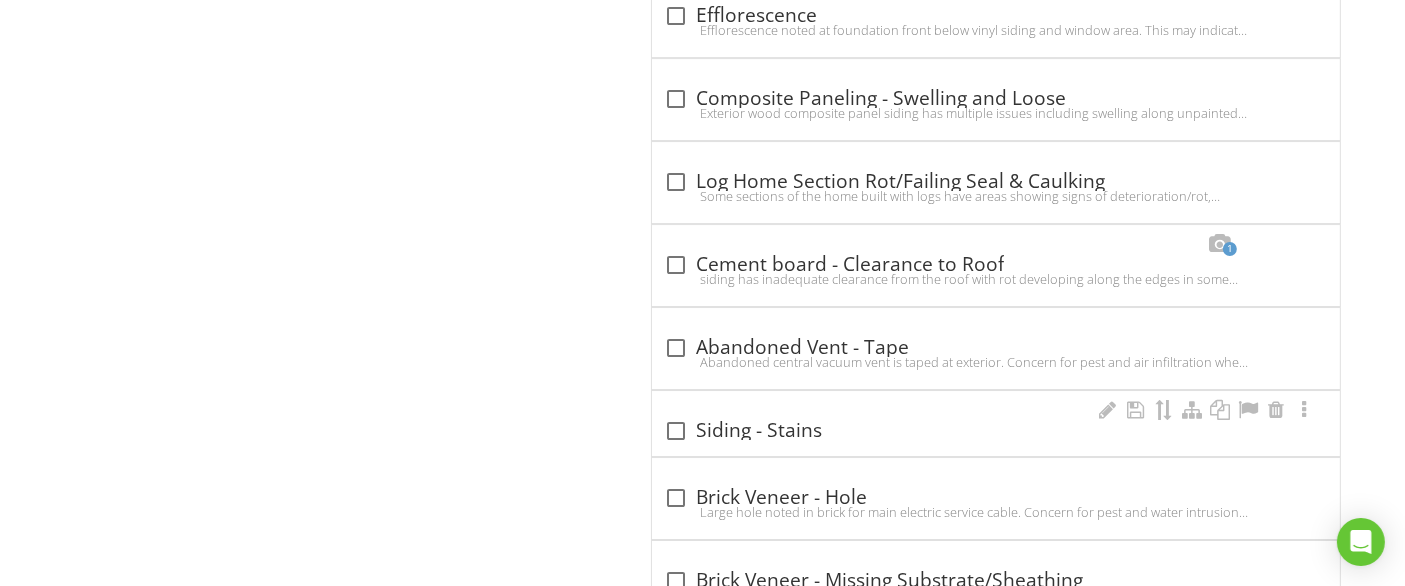 checkbox on "true" 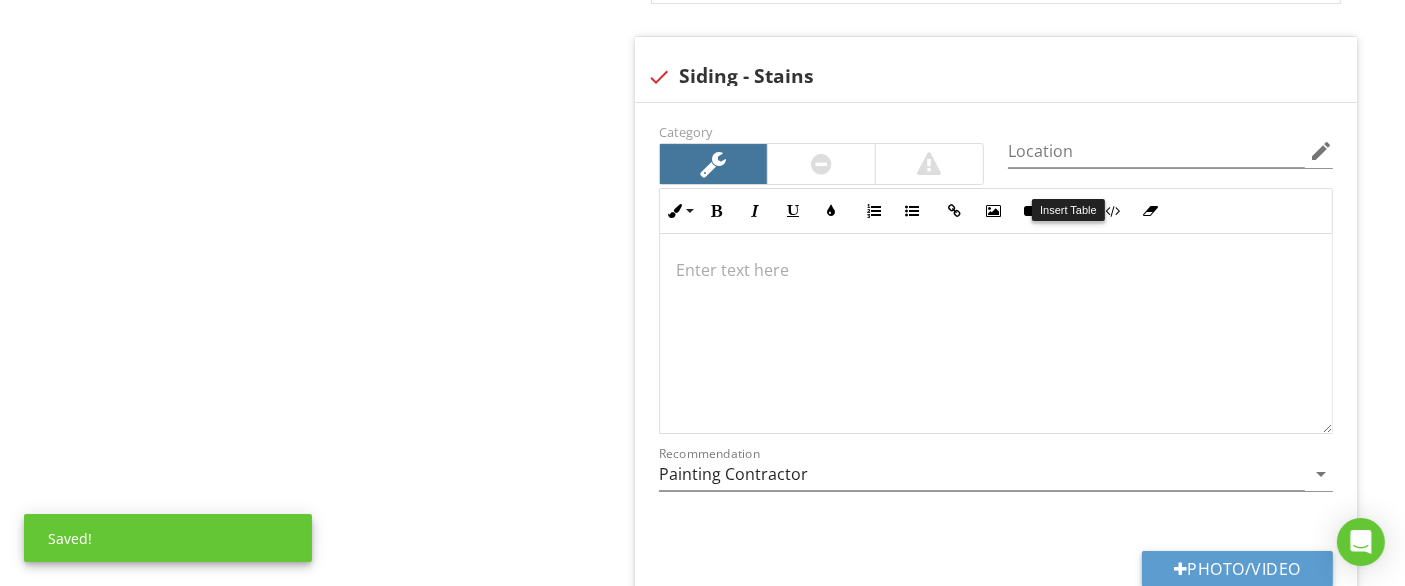 scroll, scrollTop: 6922, scrollLeft: 0, axis: vertical 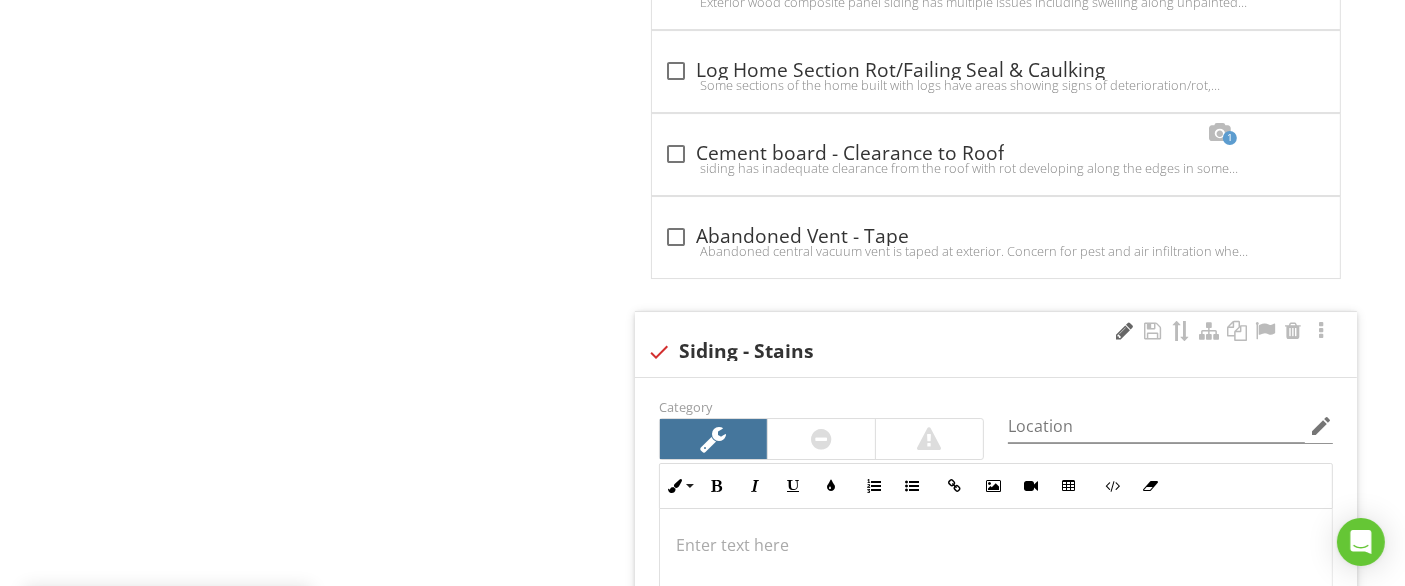click at bounding box center [1125, 331] 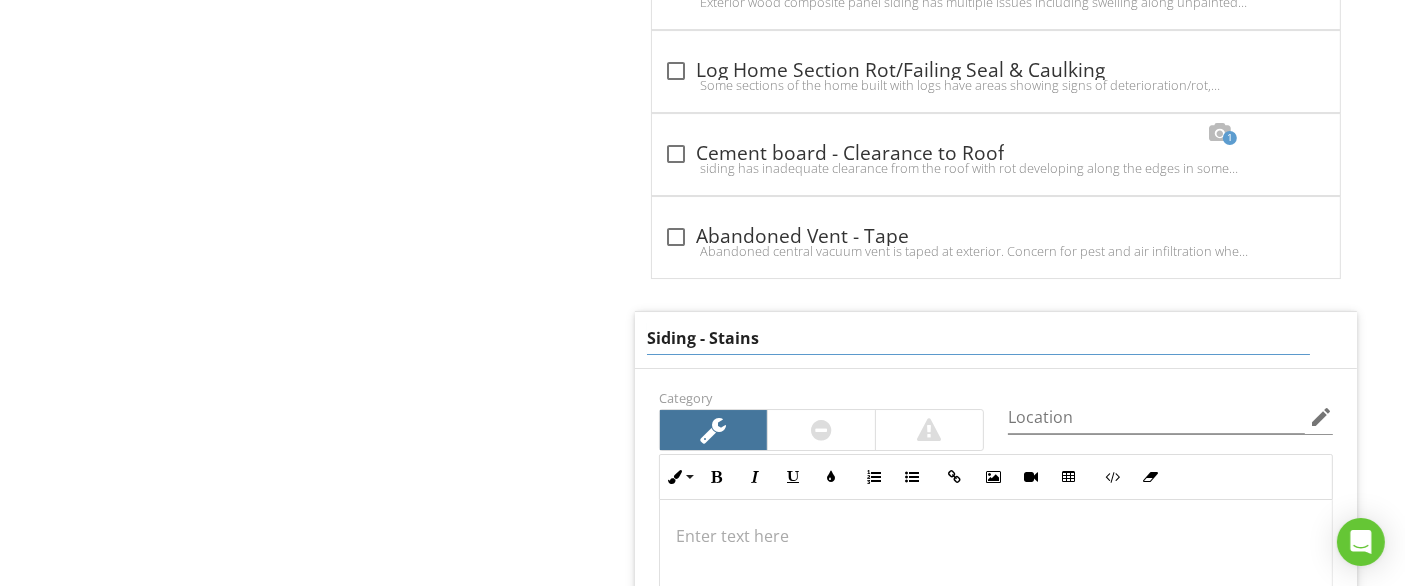drag, startPoint x: 784, startPoint y: 298, endPoint x: 412, endPoint y: 301, distance: 372.0121 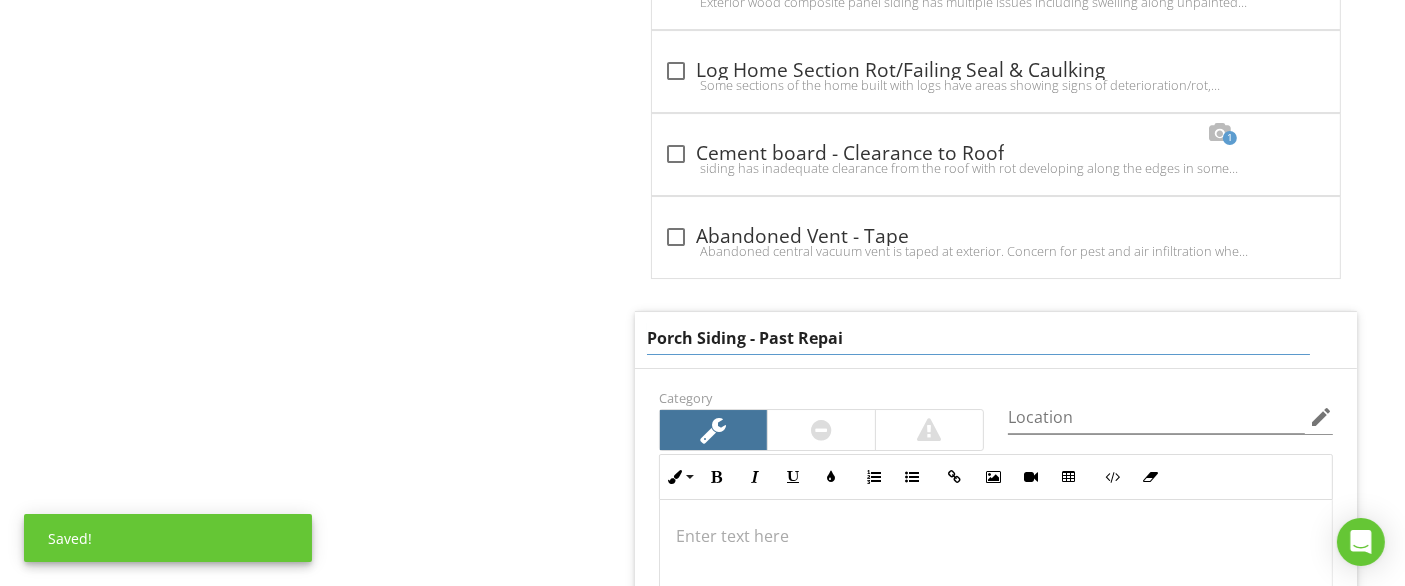 type on "Porch Siding - Past Repair" 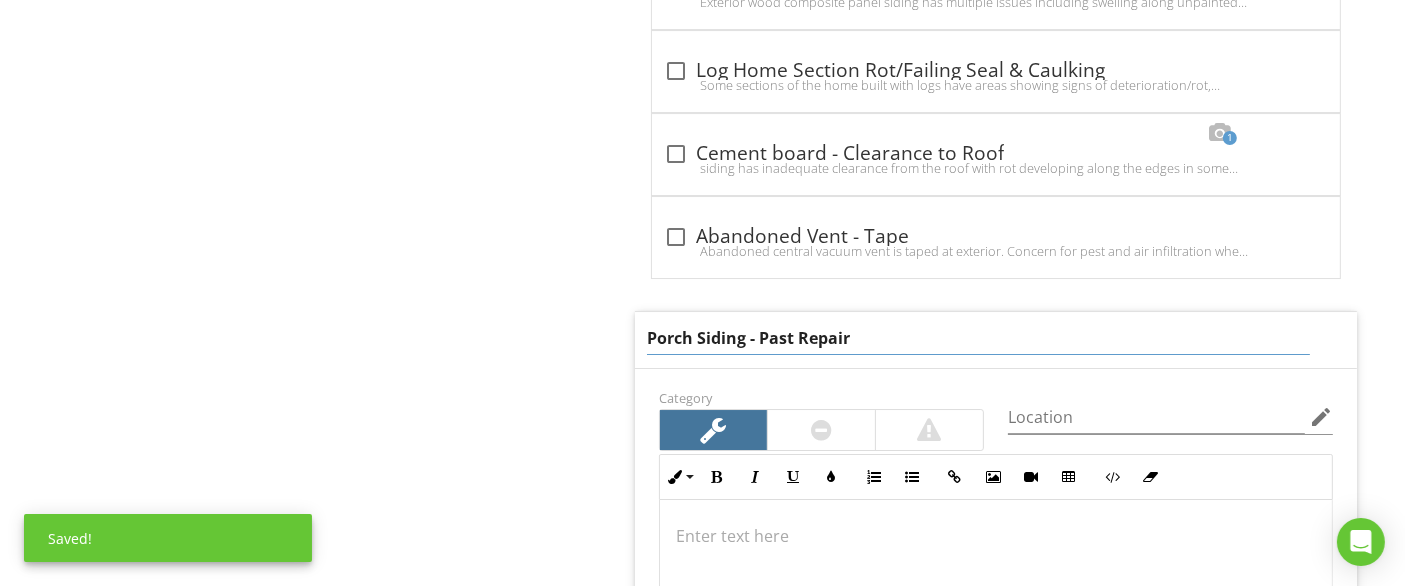 click at bounding box center (821, 430) 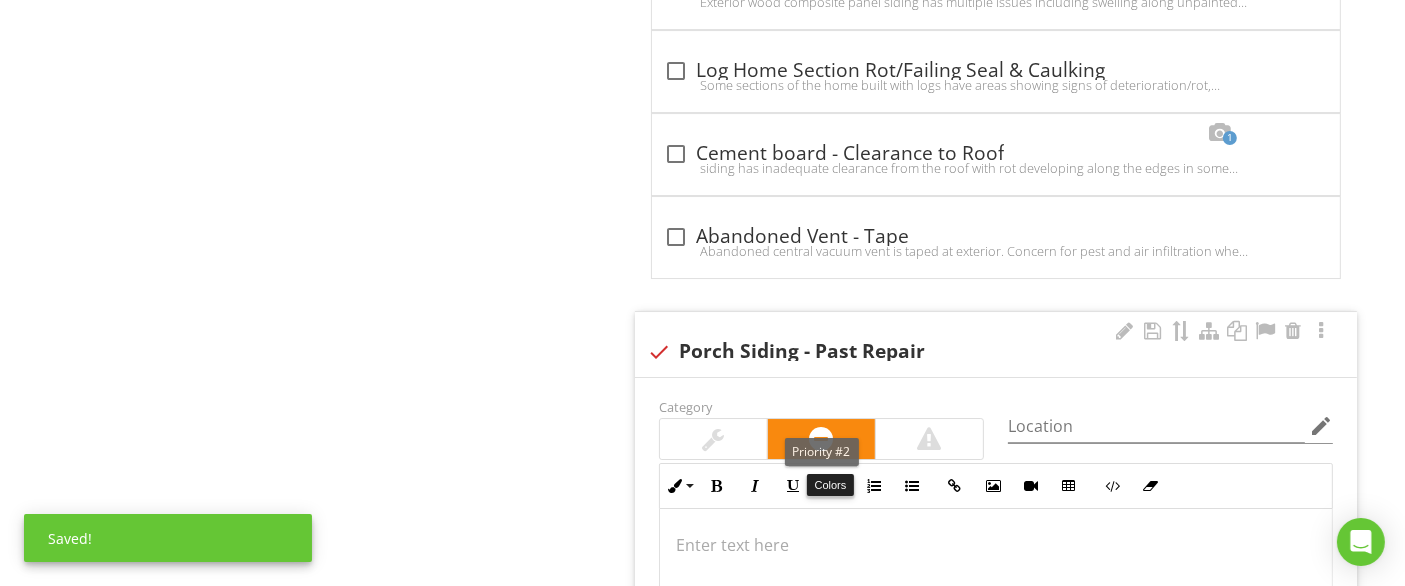 scroll, scrollTop: 7145, scrollLeft: 0, axis: vertical 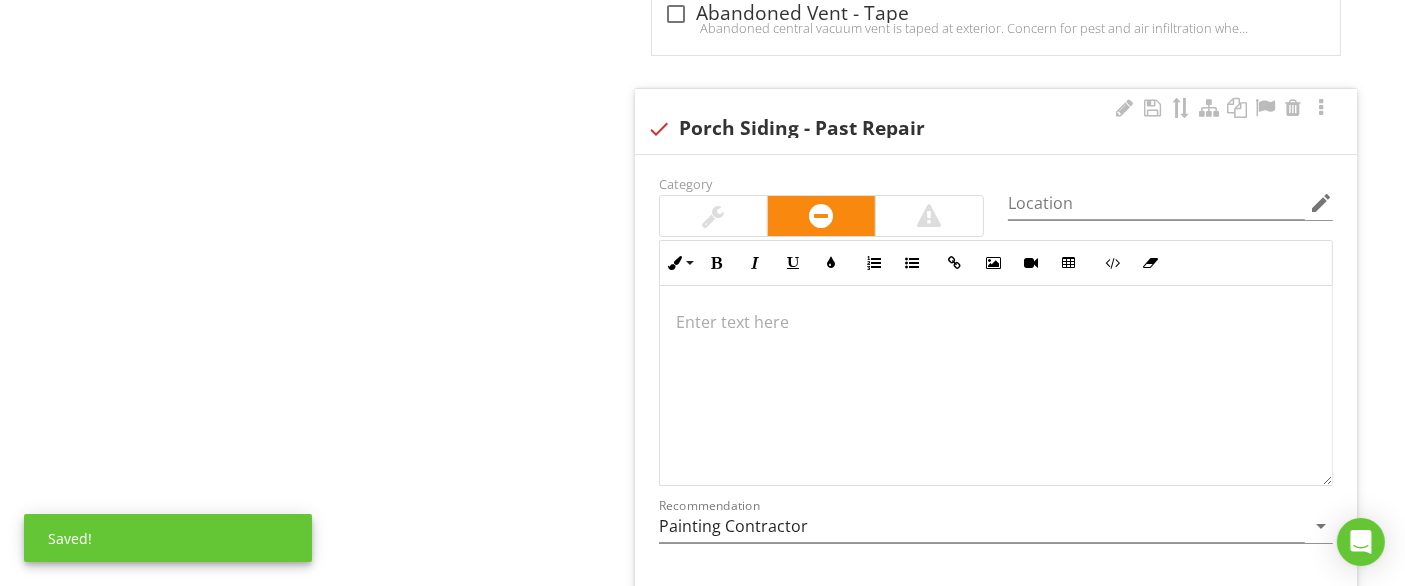 click at bounding box center [996, 386] 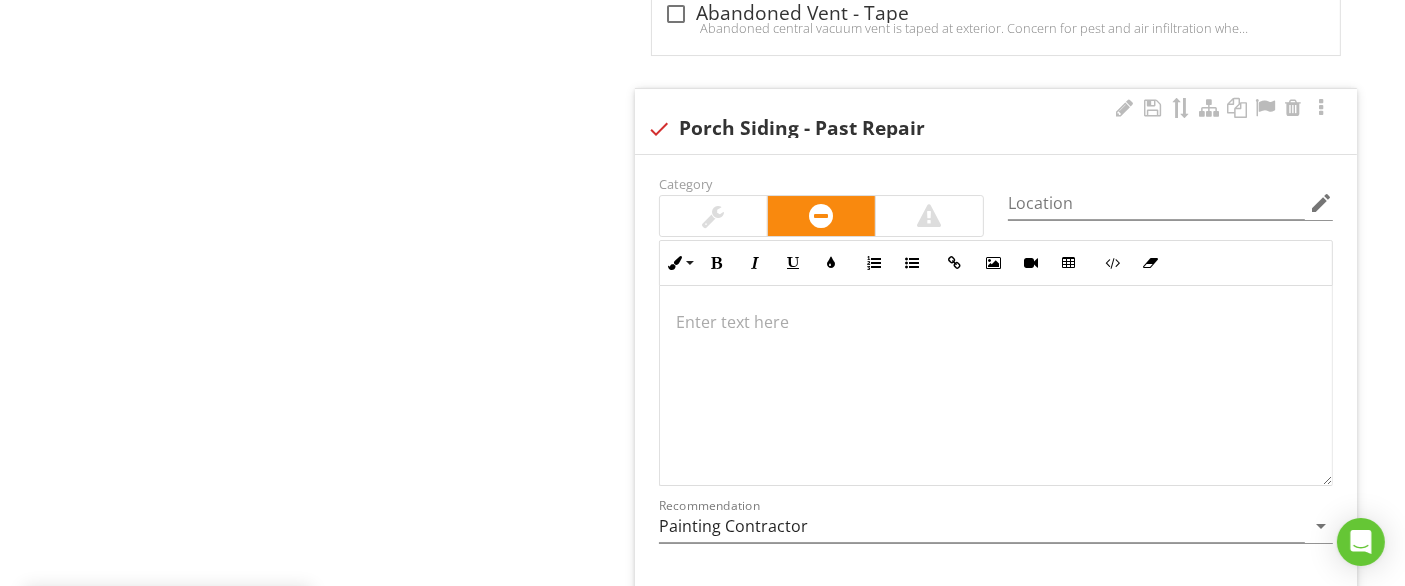 type 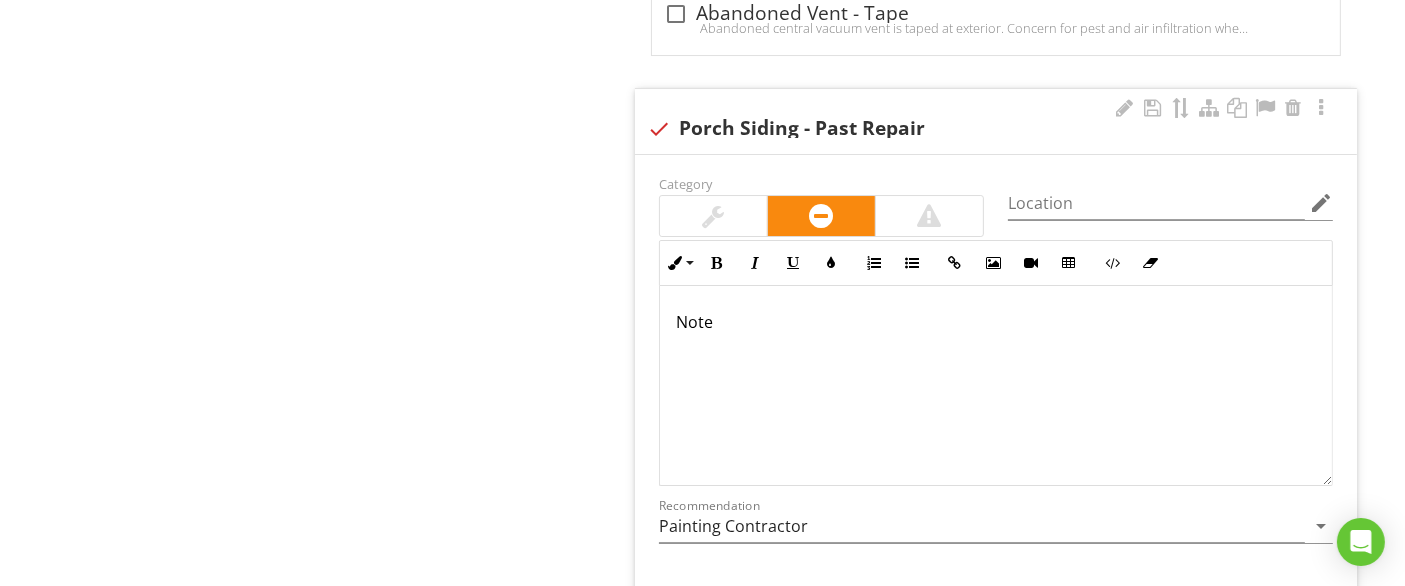 scroll, scrollTop: 7161, scrollLeft: 0, axis: vertical 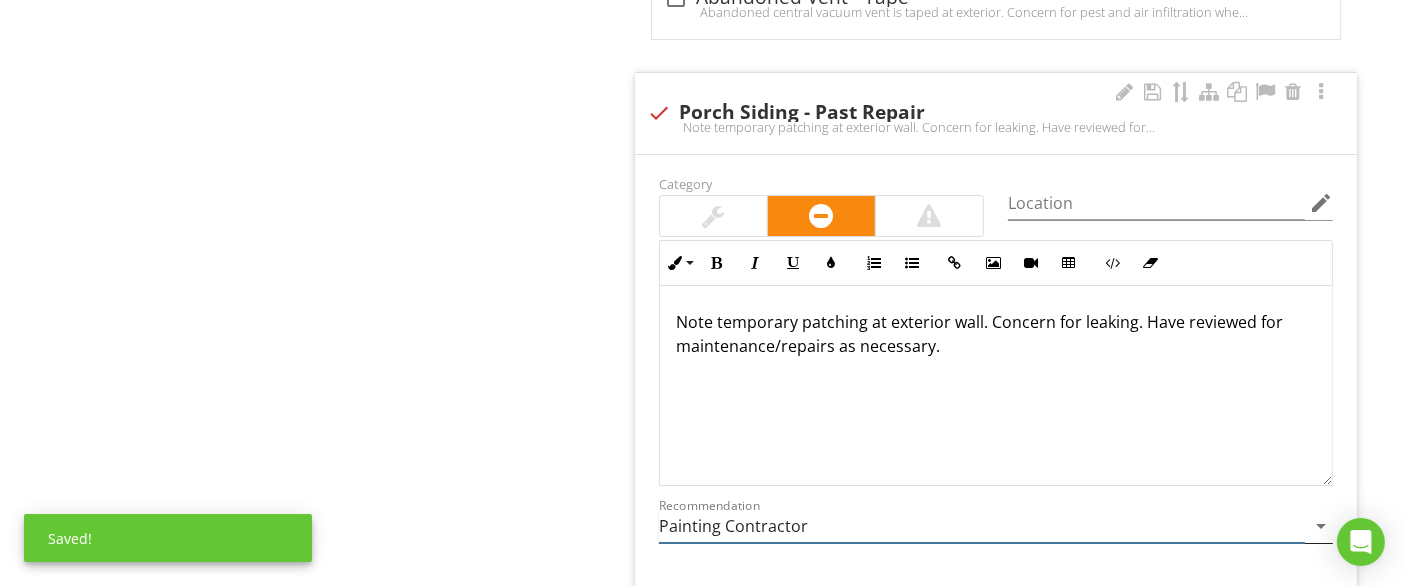 click on "Painting Contractor" at bounding box center (982, 526) 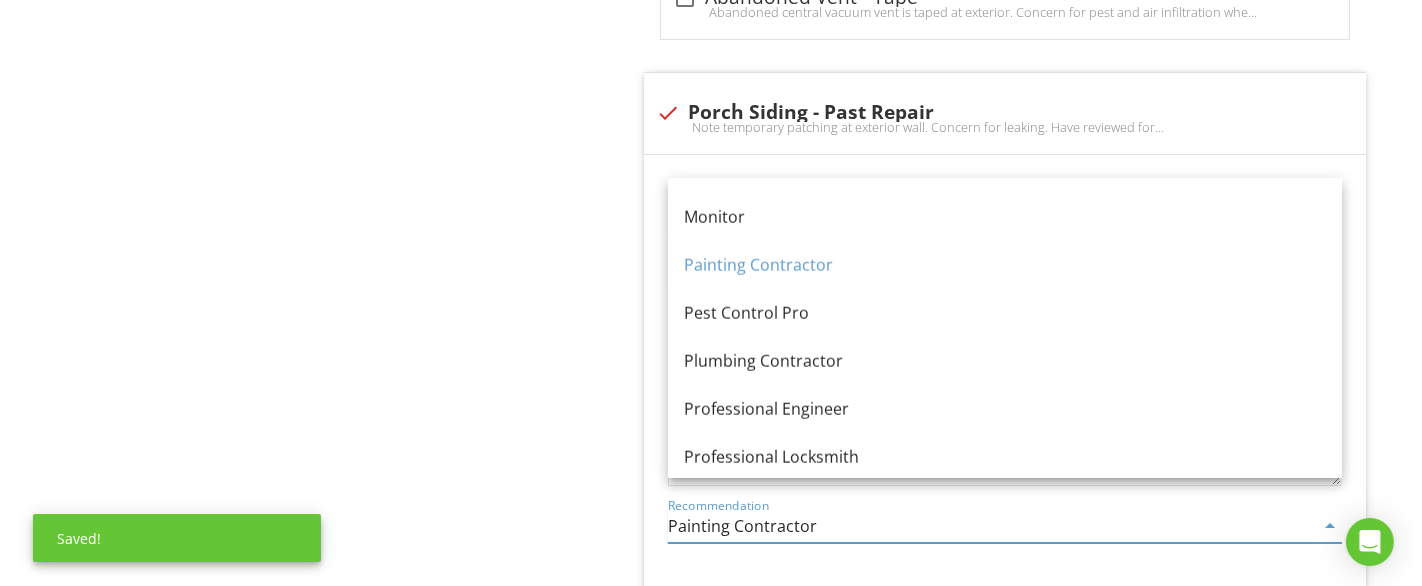 scroll, scrollTop: 2342, scrollLeft: 0, axis: vertical 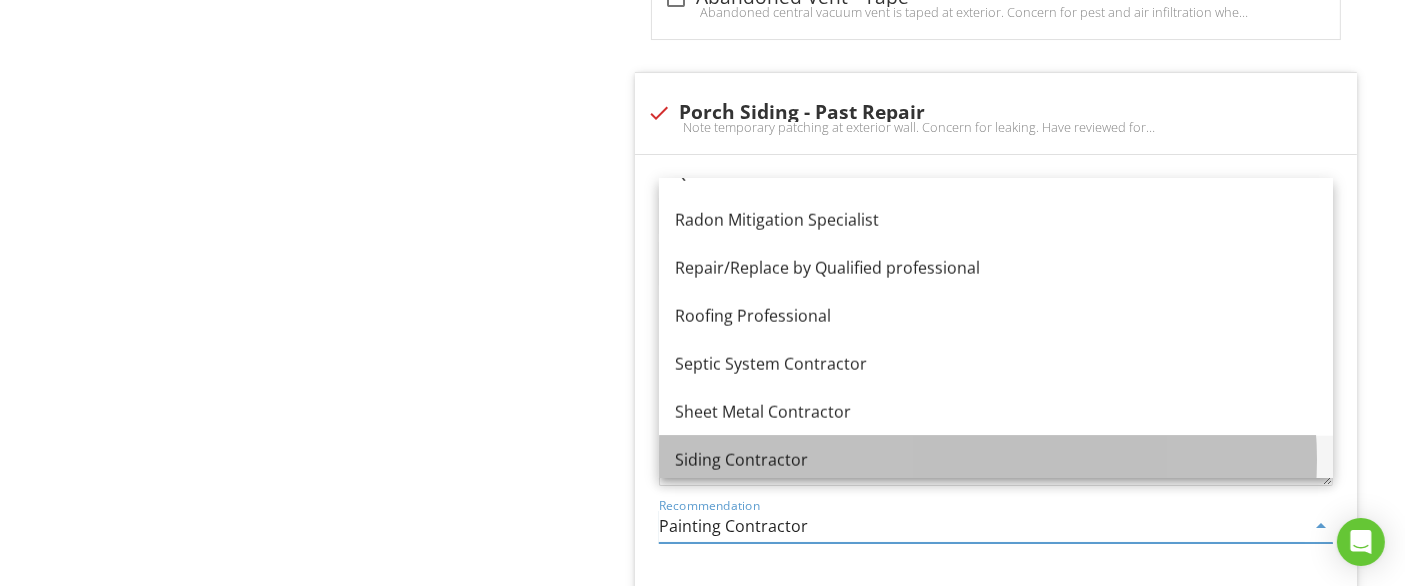 click on "Siding Contractor" at bounding box center [996, 460] 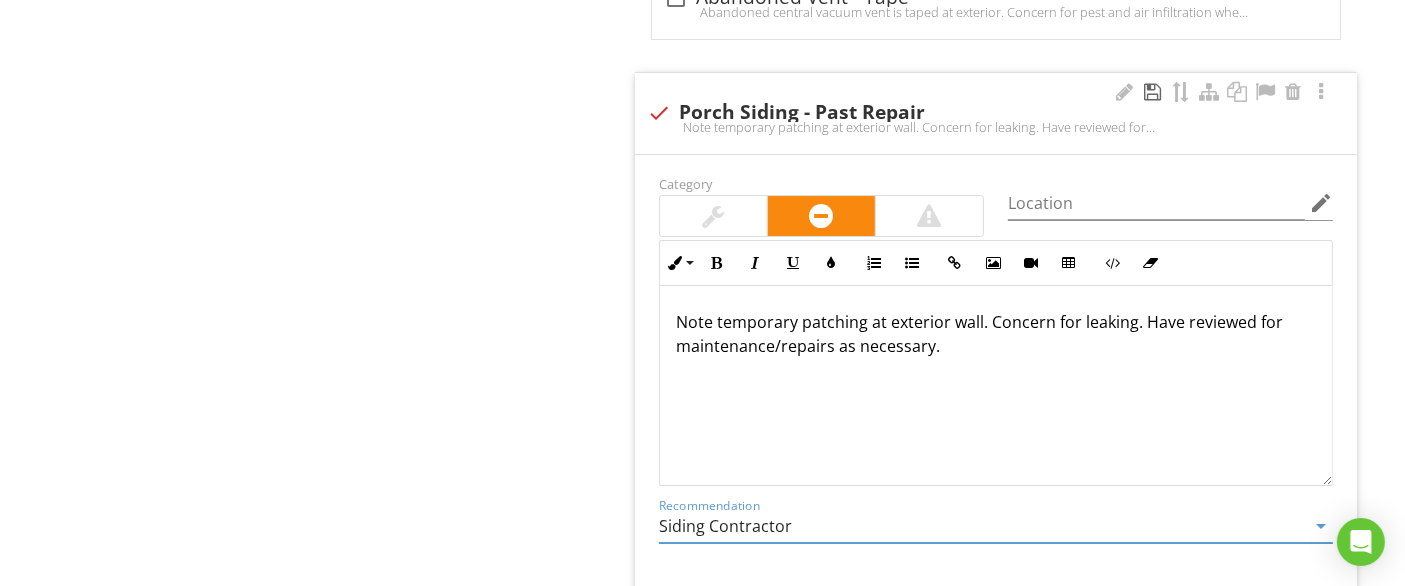 click at bounding box center (1153, 92) 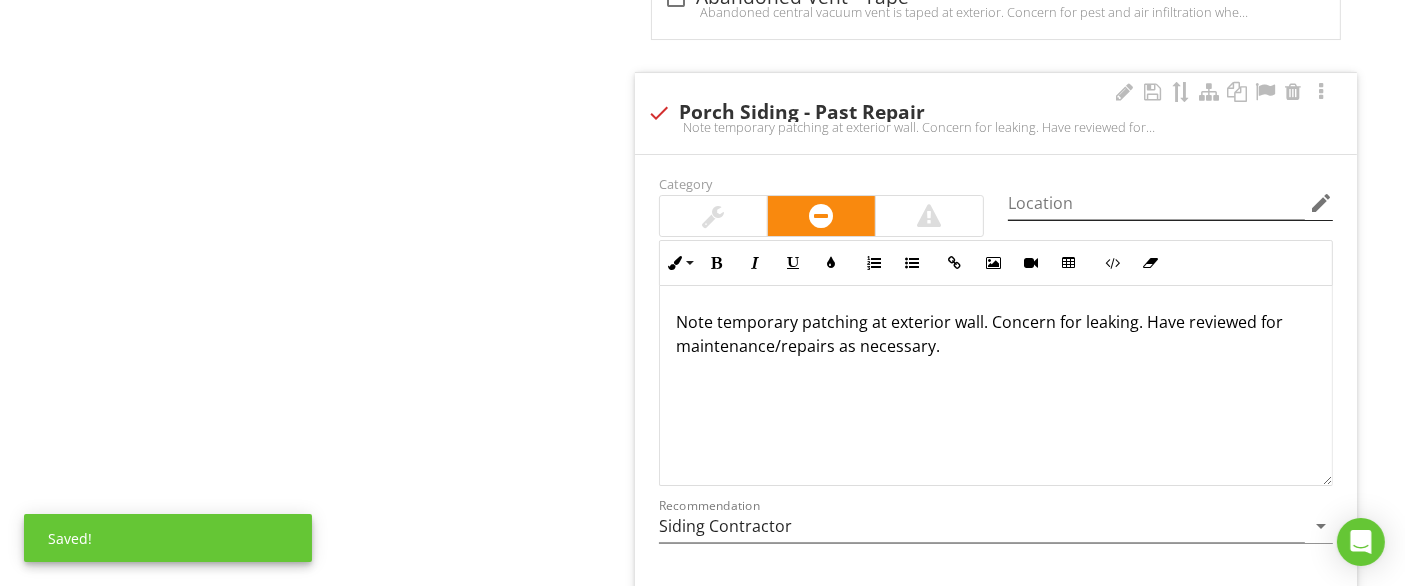click on "edit" at bounding box center [1321, 203] 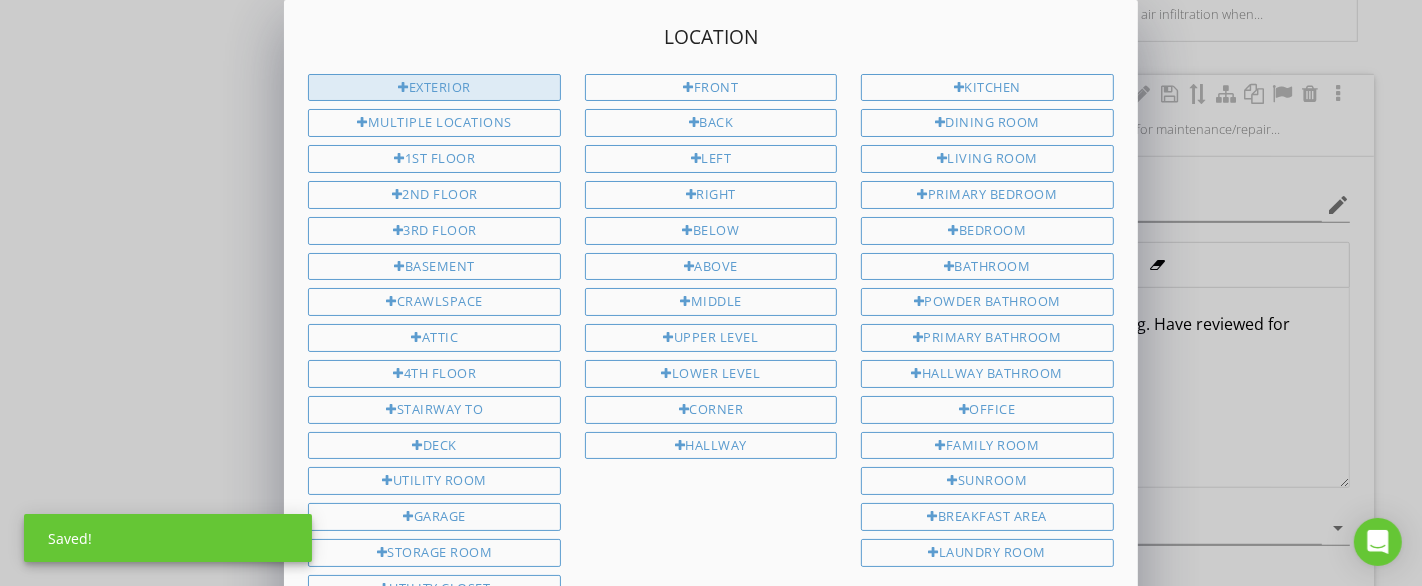 click on "Exterior" at bounding box center (434, 88) 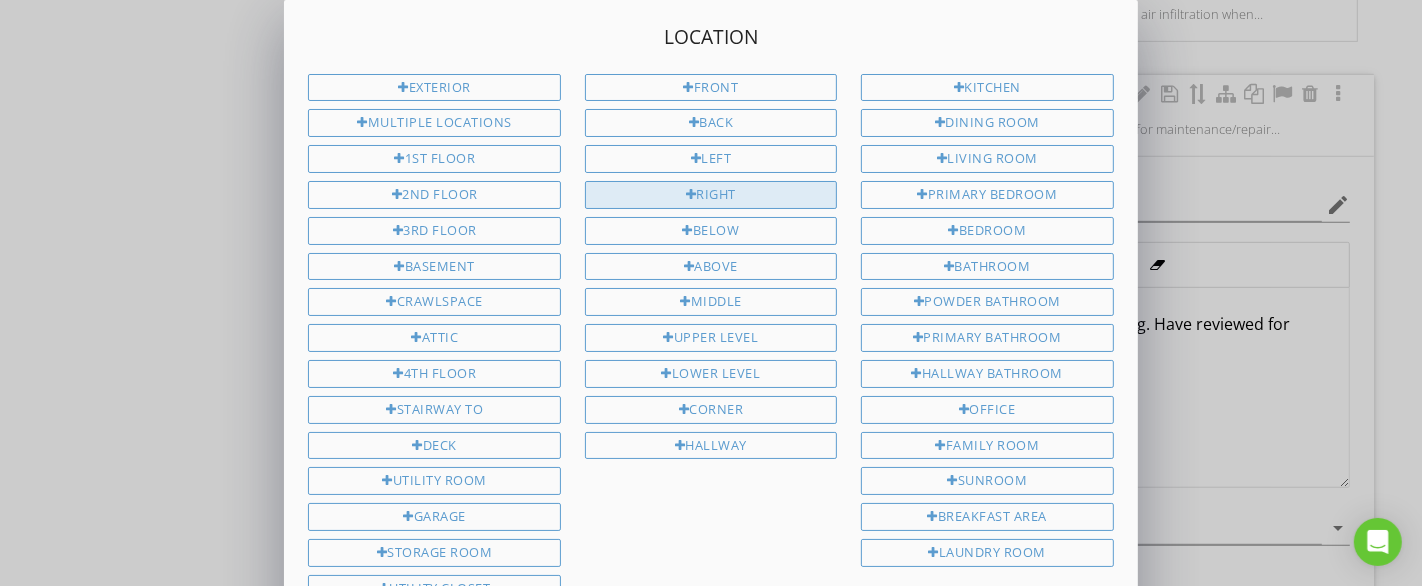 click on "Right" at bounding box center (711, 195) 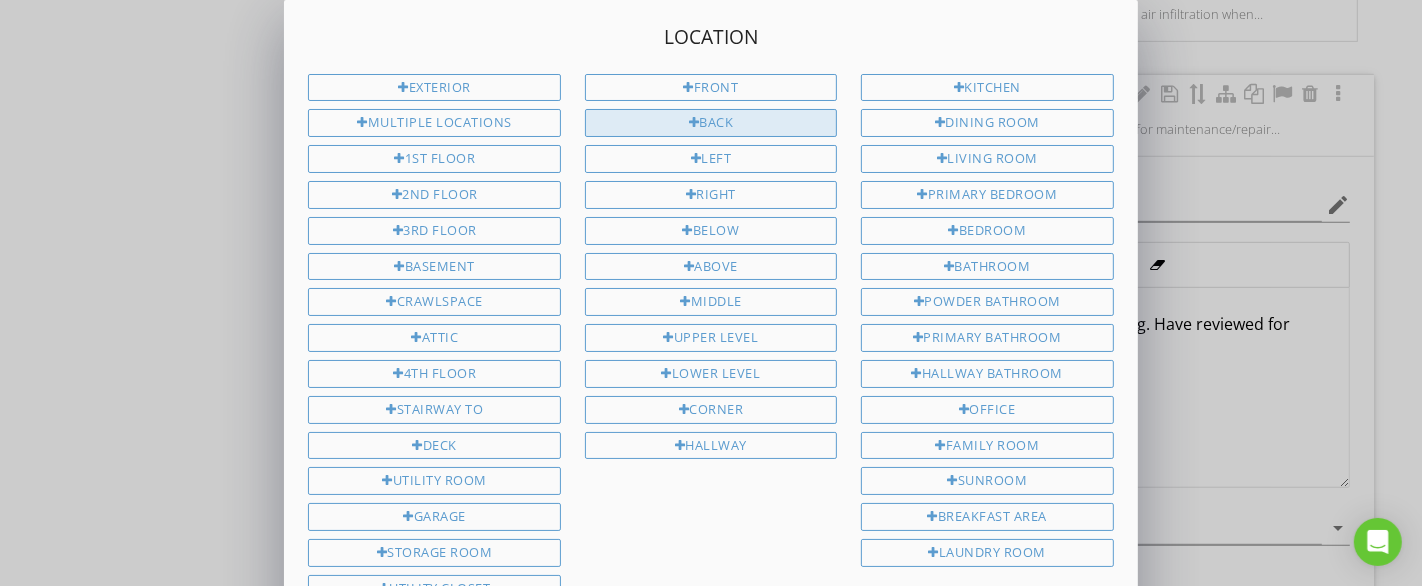click on "Back" at bounding box center (711, 123) 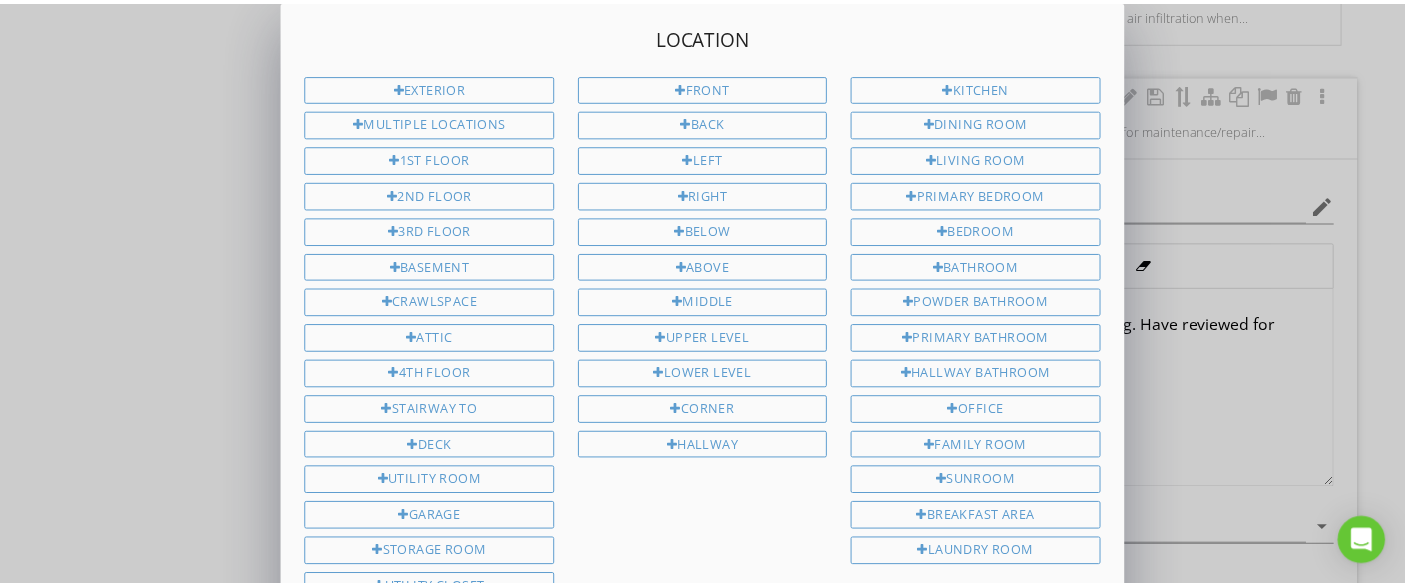 scroll, scrollTop: 214, scrollLeft: 0, axis: vertical 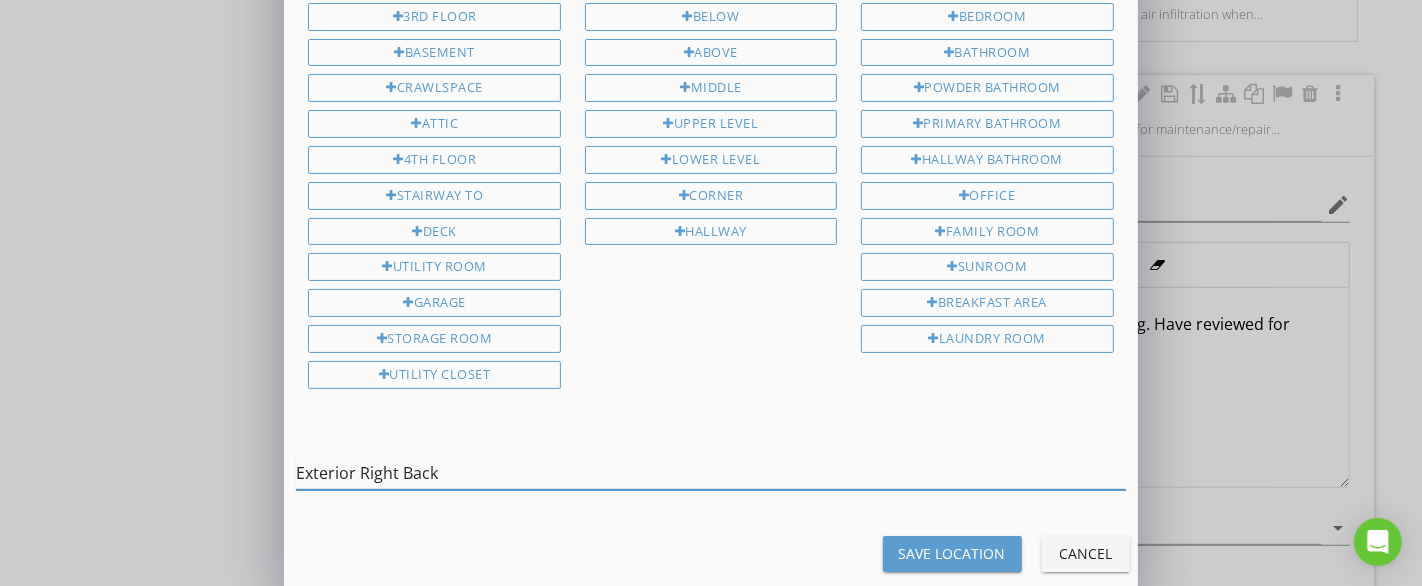 click on "Exterior Right Back" at bounding box center (710, 473) 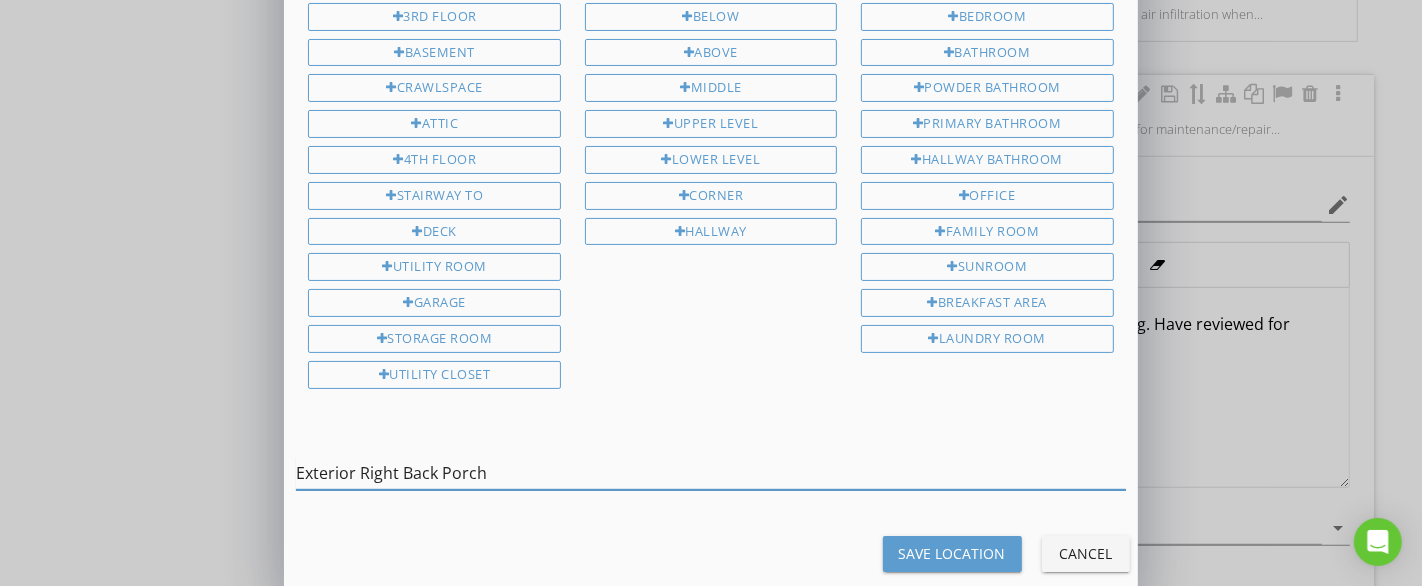type on "Exterior Right Back Porch" 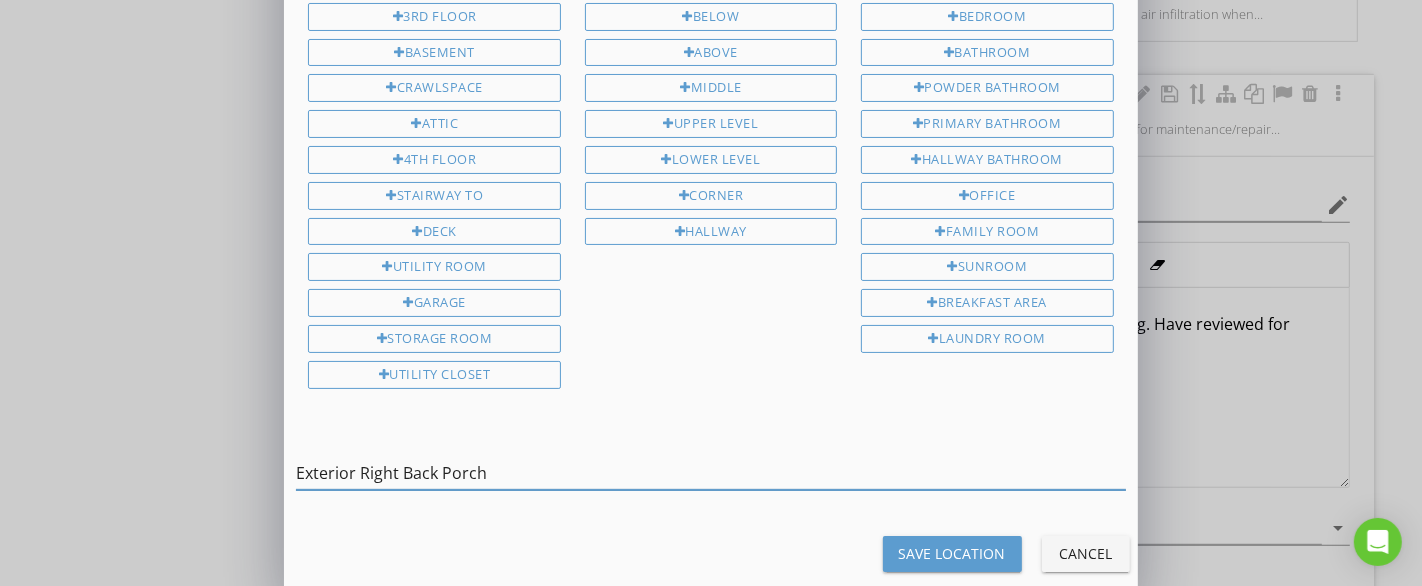 click on "Save Location" at bounding box center (952, 553) 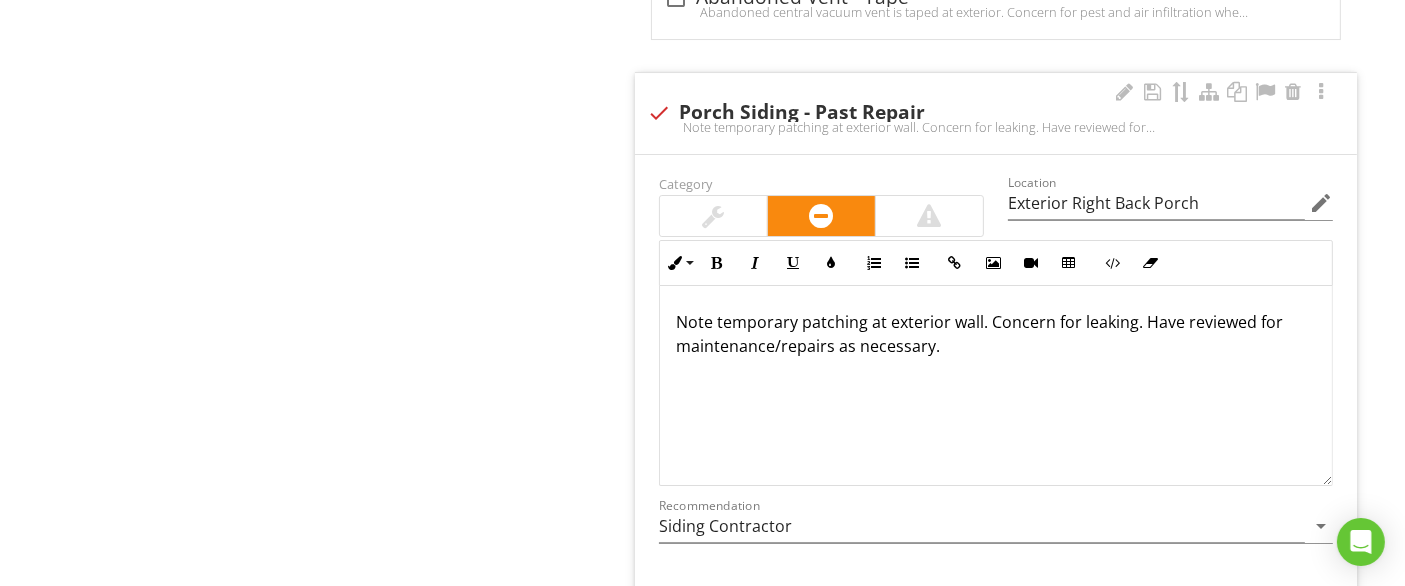 scroll, scrollTop: 0, scrollLeft: 0, axis: both 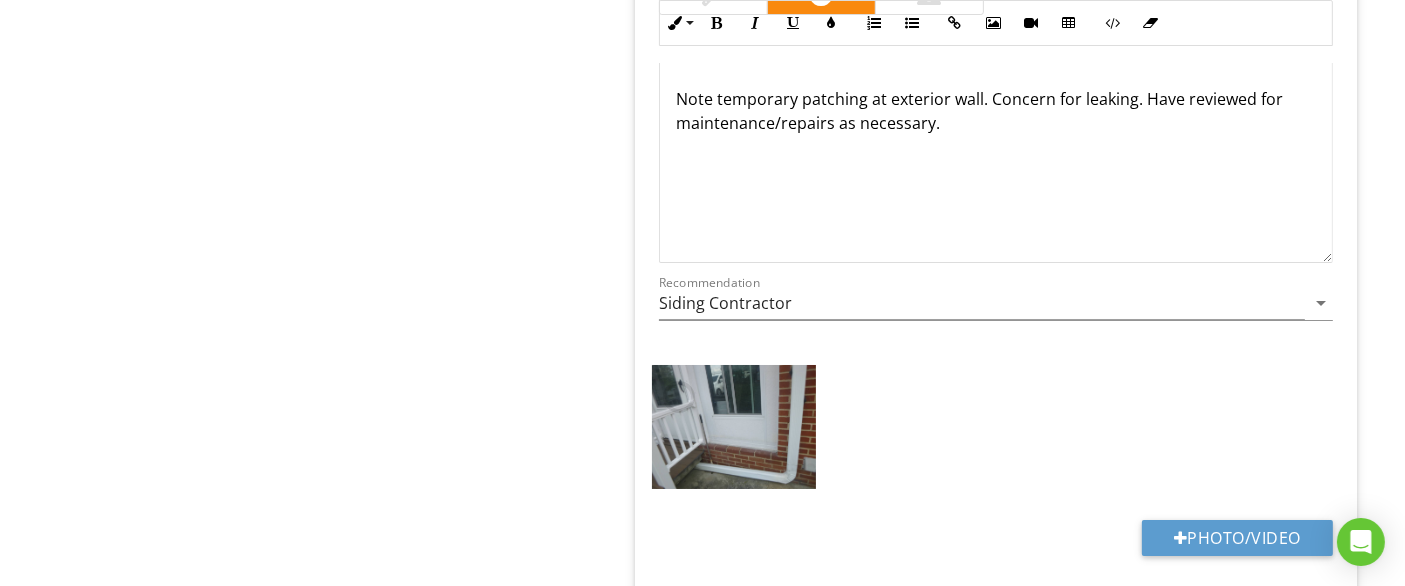 type on "Exterior Right" 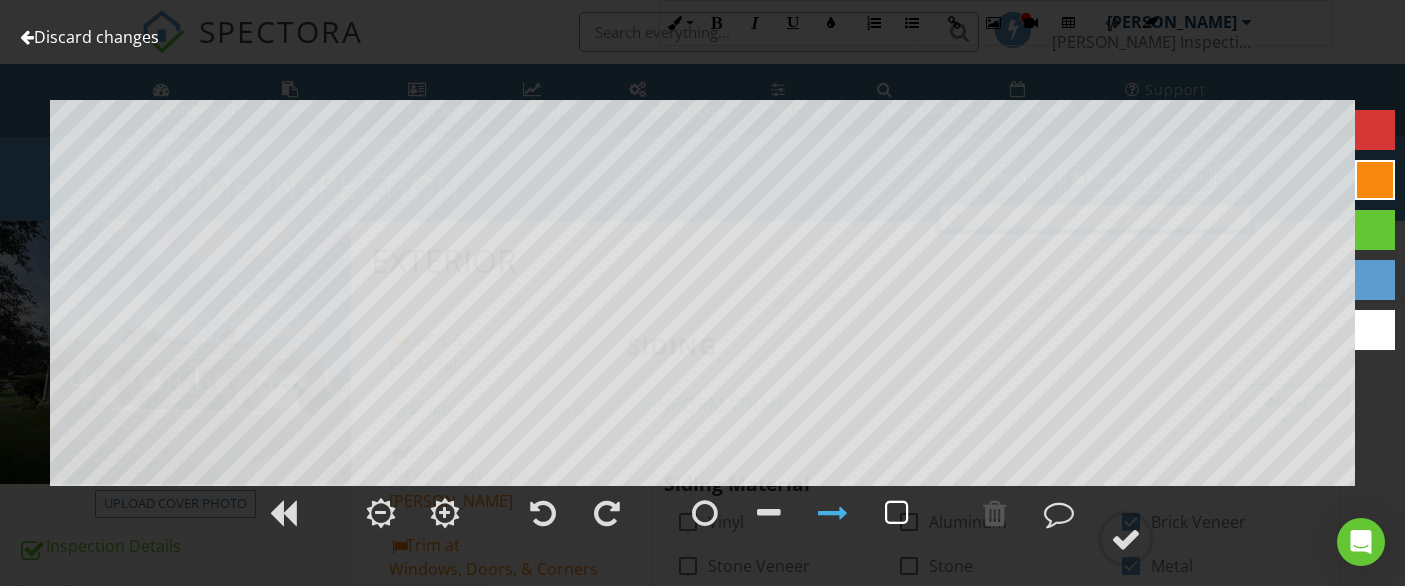 scroll, scrollTop: 7383, scrollLeft: 0, axis: vertical 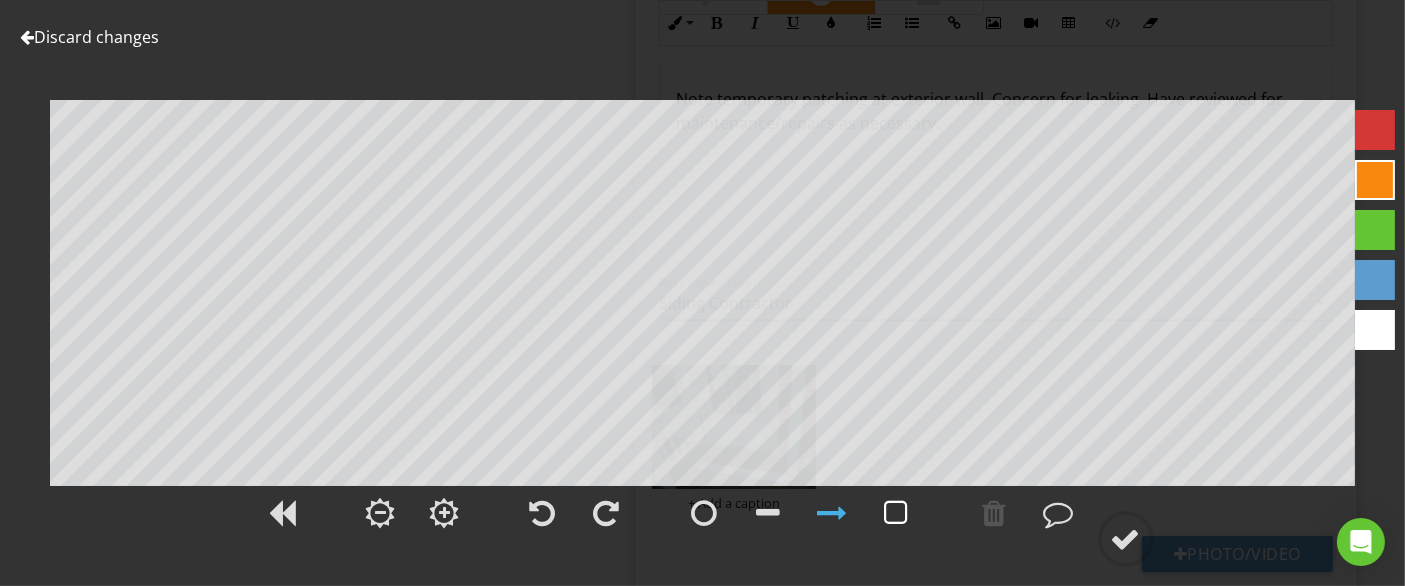 click at bounding box center (897, 513) 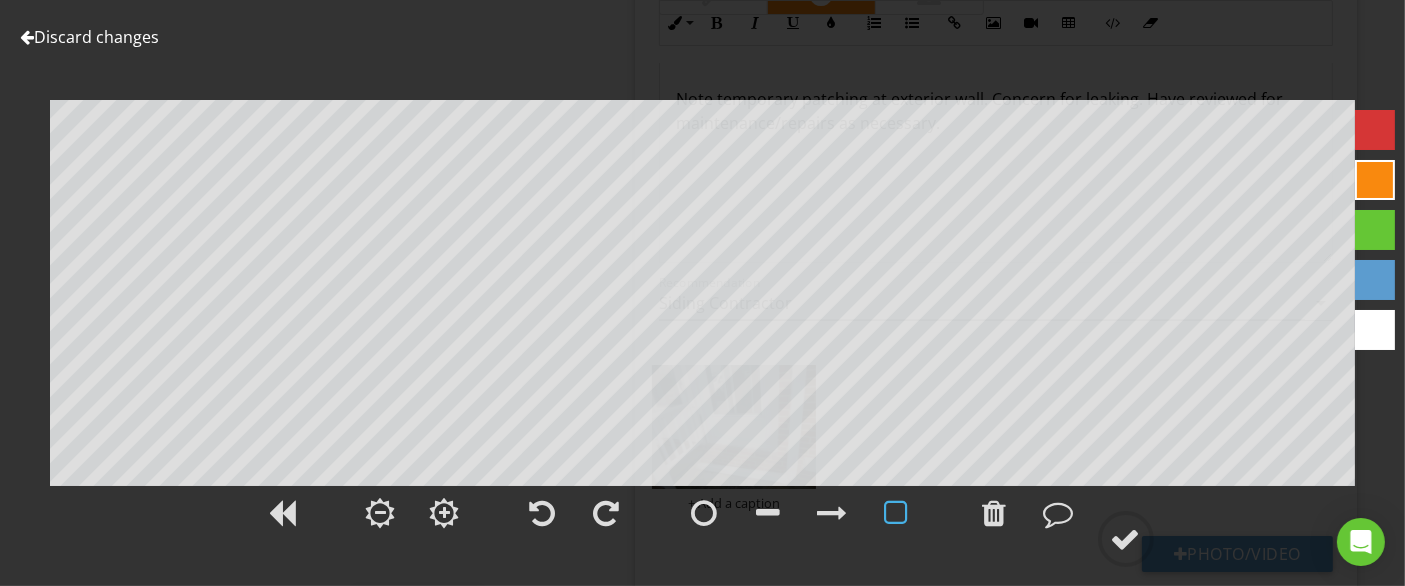 click at bounding box center [897, 513] 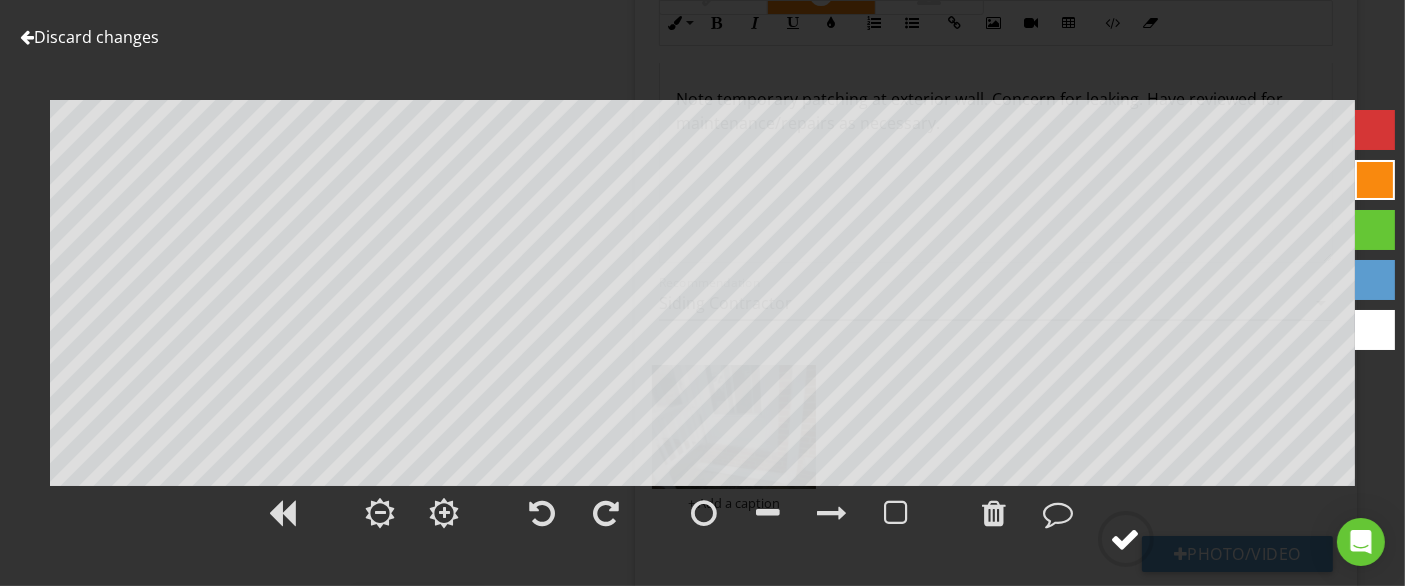 click at bounding box center (1126, 539) 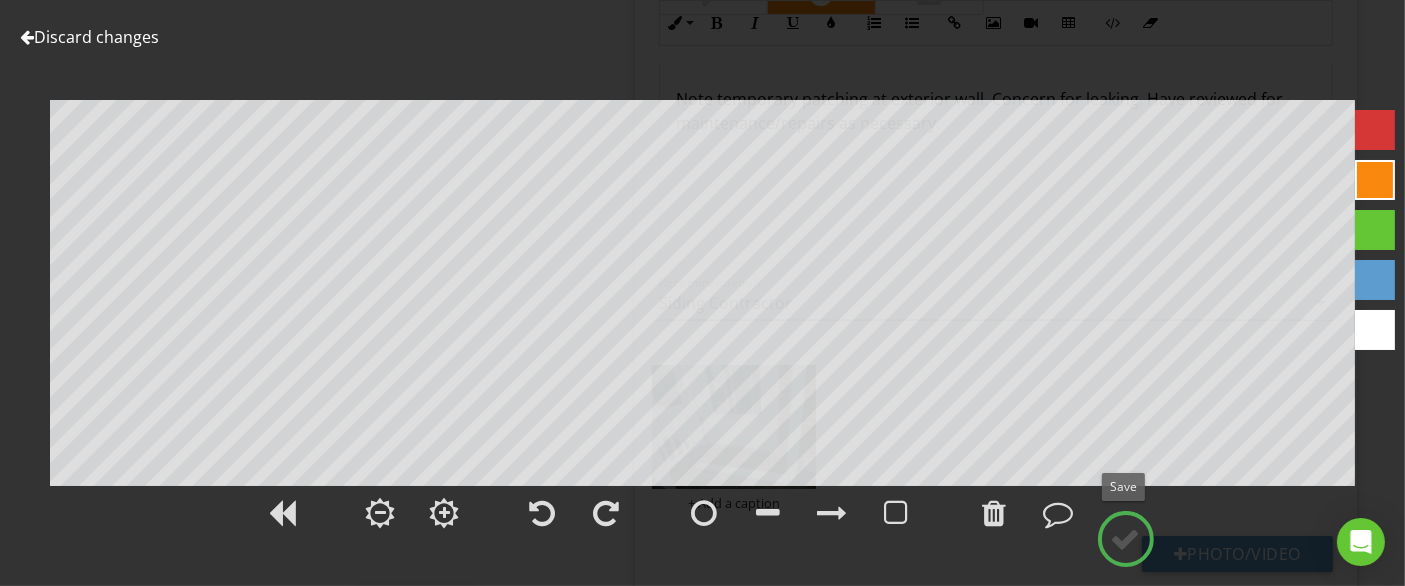 type on "Exterior Right" 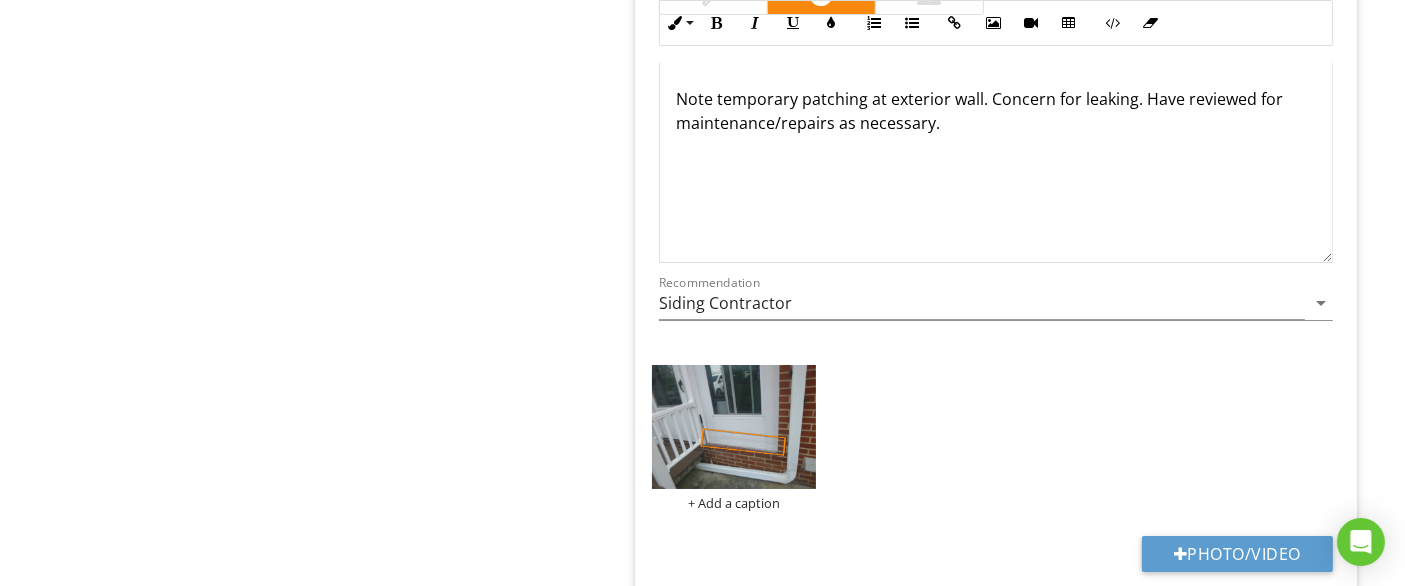 click on "+ Add a caption" at bounding box center (996, 437) 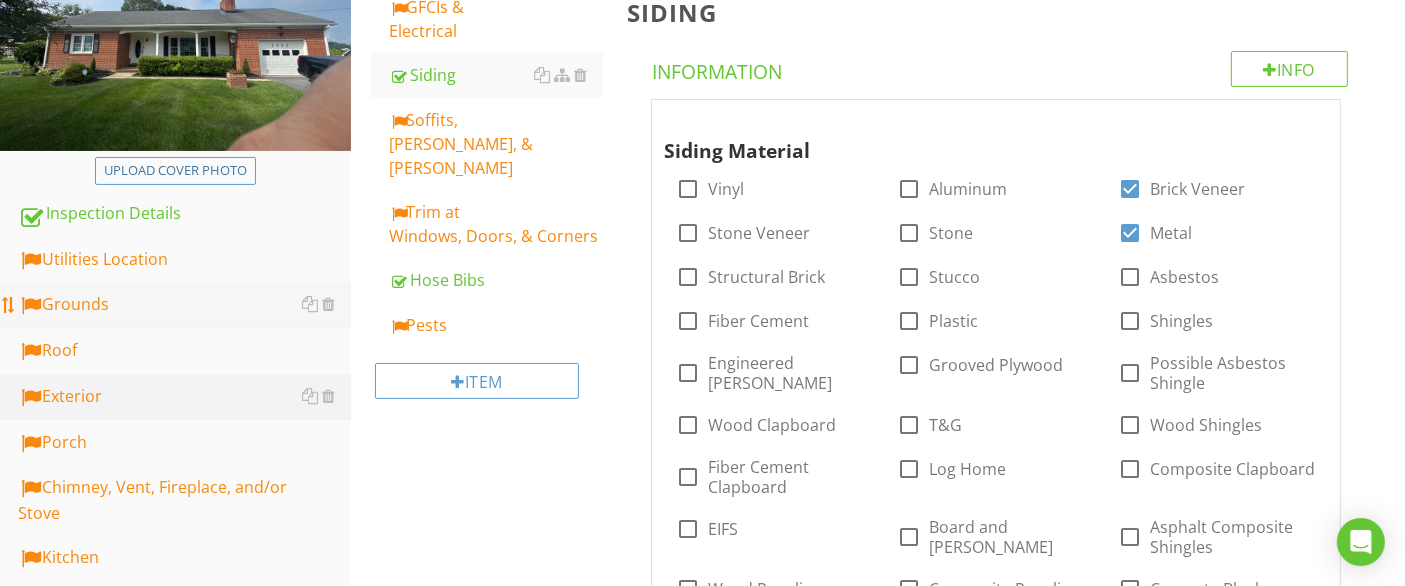 scroll, scrollTop: 424, scrollLeft: 0, axis: vertical 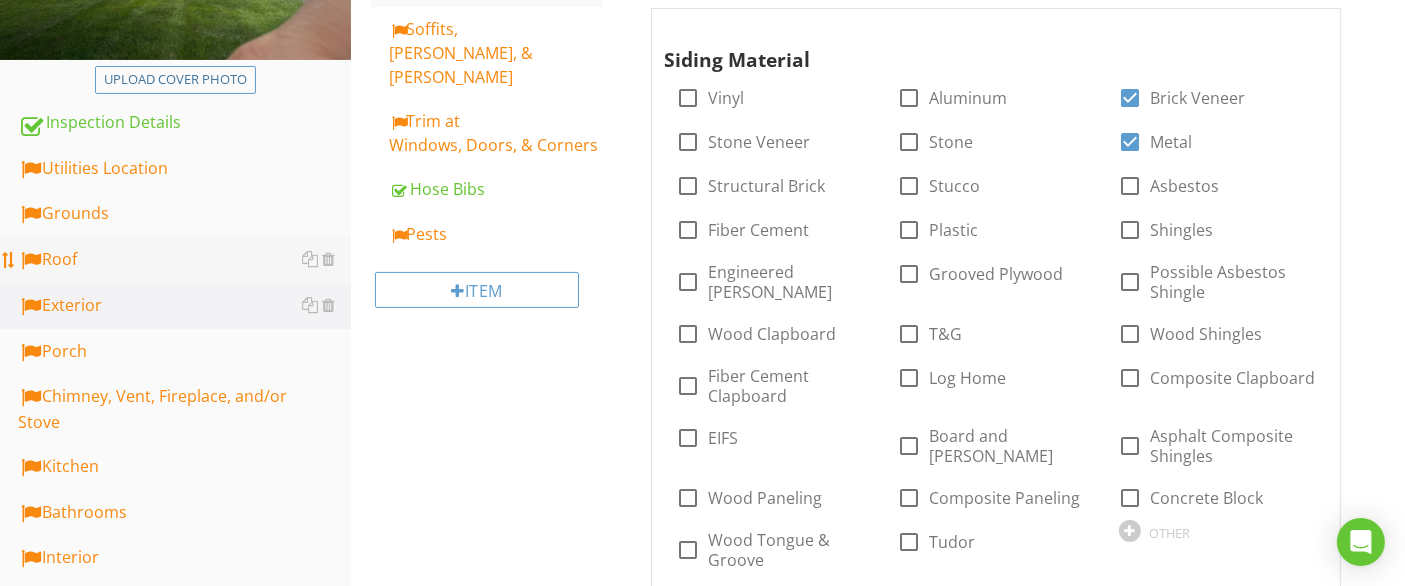 click on "Roof" at bounding box center [184, 260] 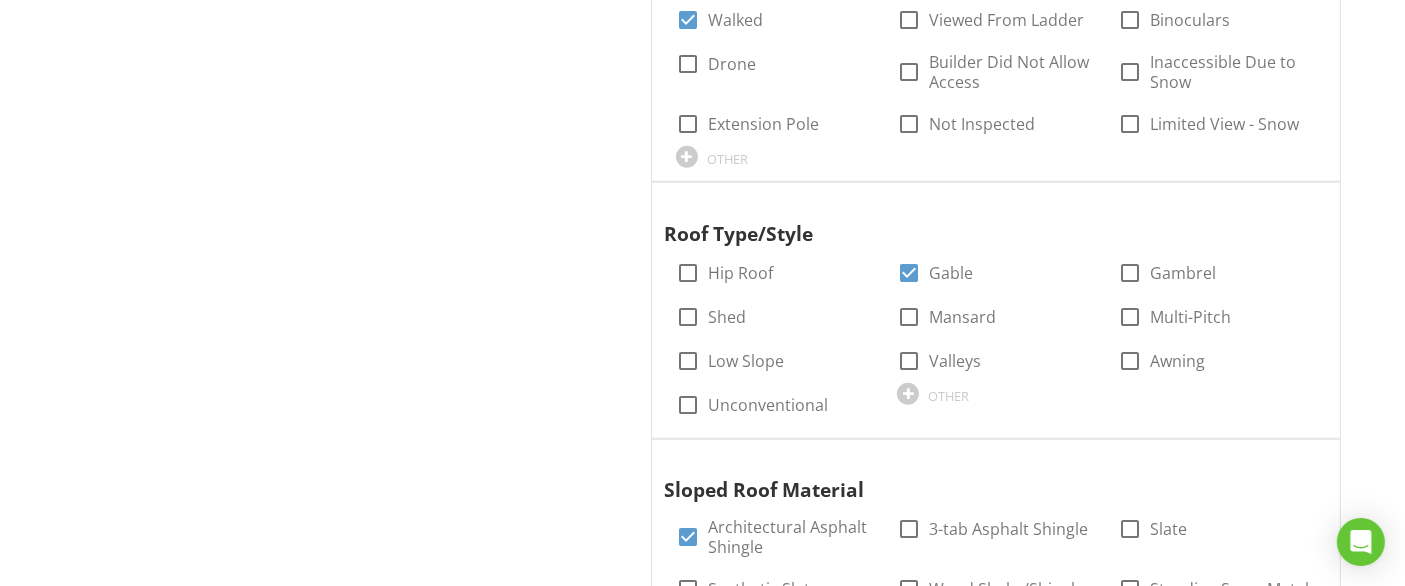 scroll, scrollTop: 2091, scrollLeft: 0, axis: vertical 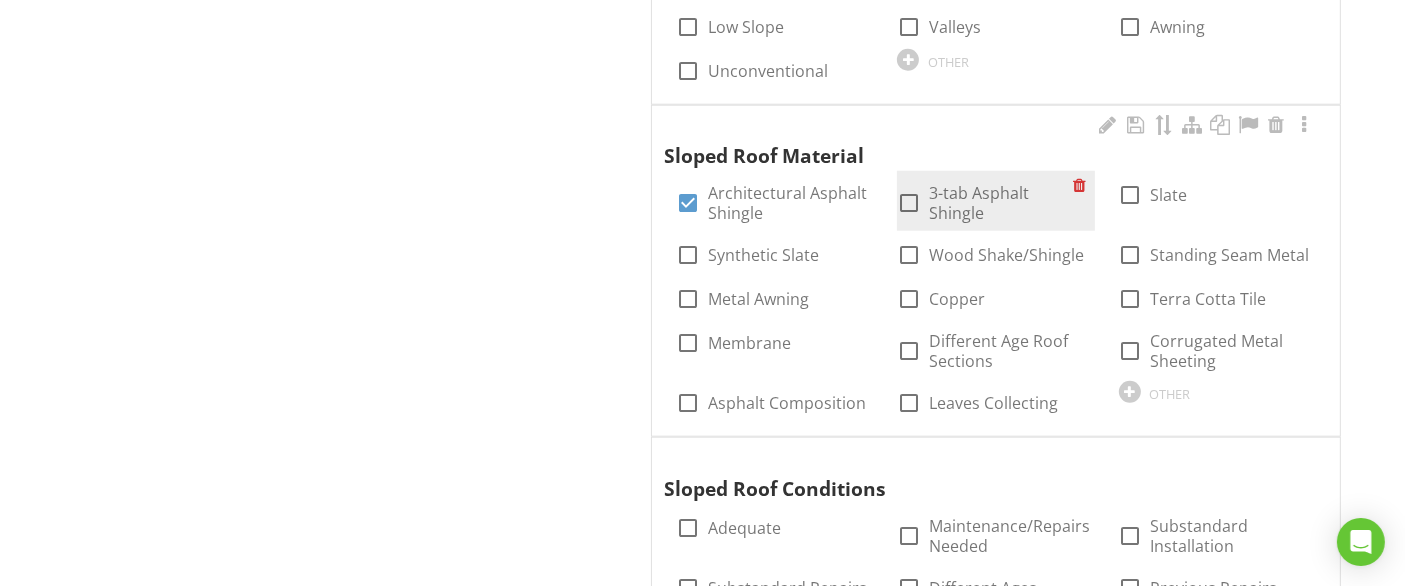 click on "3-tab Asphalt Shingle" at bounding box center (1001, 203) 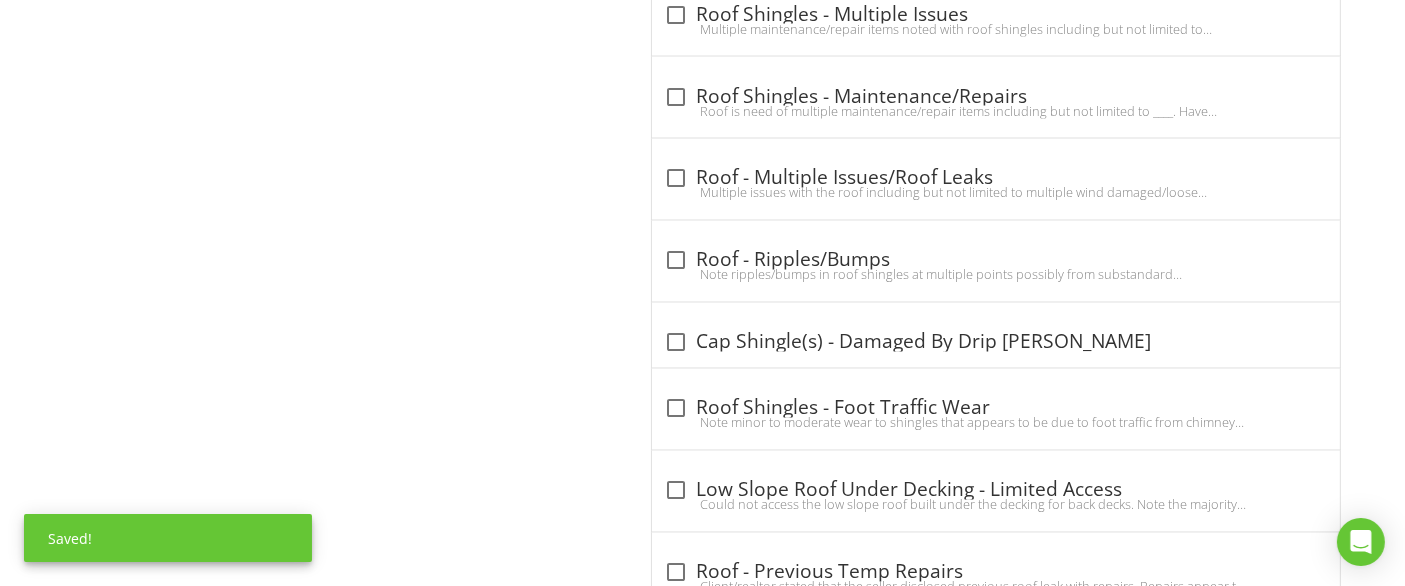 scroll, scrollTop: 3868, scrollLeft: 0, axis: vertical 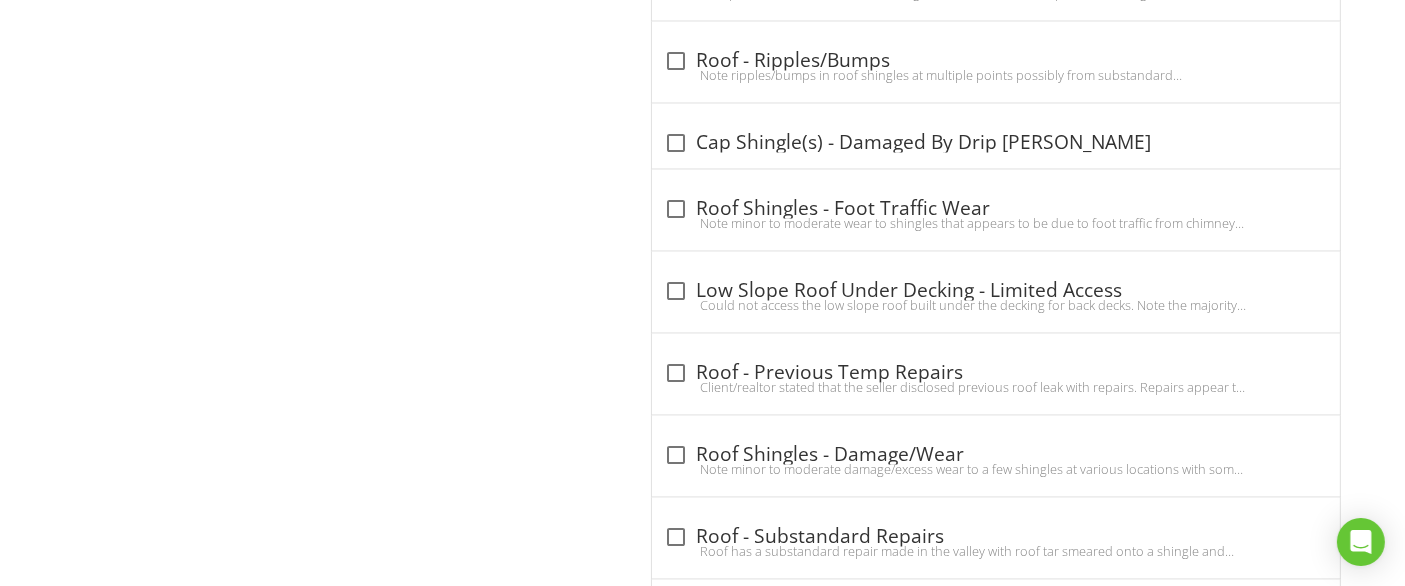 click on "Roof Covering
Info
Information                       check_box_outline_blank
Limitation - Snow
Note areas of the roof that are partially or fully blocked from view due to snow cover from a recent storm. Areas not visible during the inspection are excluded. Have snow covered areas reviewed once snow has melted for any potential issues in need of repair or replacement as necessary.
check_box_outline_blank
Limitation - Heavy Rain
Due to heavy rain at the time of the inspection, shingles were wet and very difficult to determine age and wear. See comments on maintenance/repair items and have roof reviewed to determine age once dry and if nearing end of life, budget to replace.
check_box_outline_blank                           check_box_outline_blank" at bounding box center (1010, 1668) 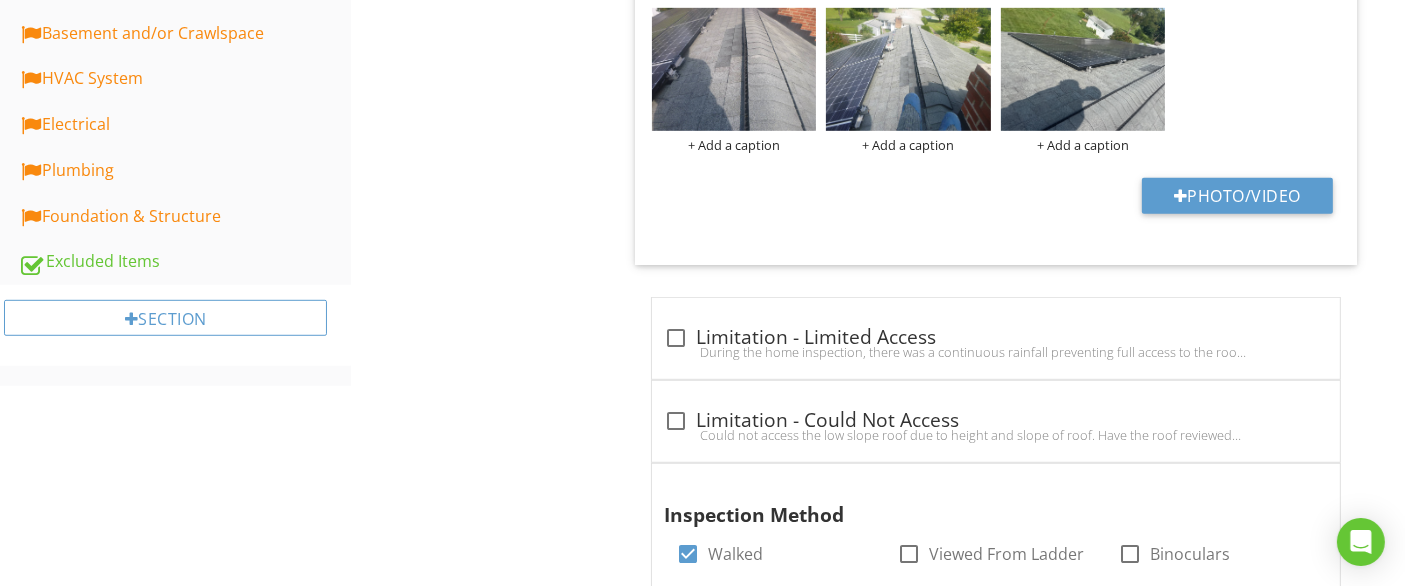 scroll, scrollTop: 97, scrollLeft: 0, axis: vertical 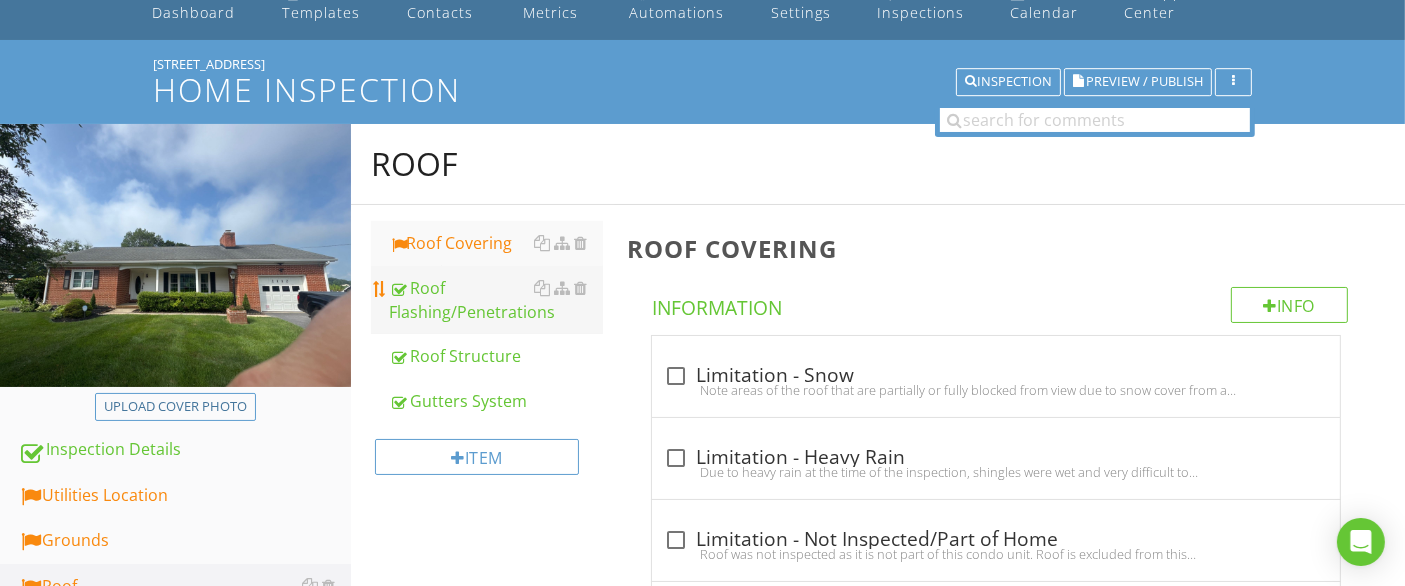 click on "Roof Flashing/Penetrations" at bounding box center (495, 300) 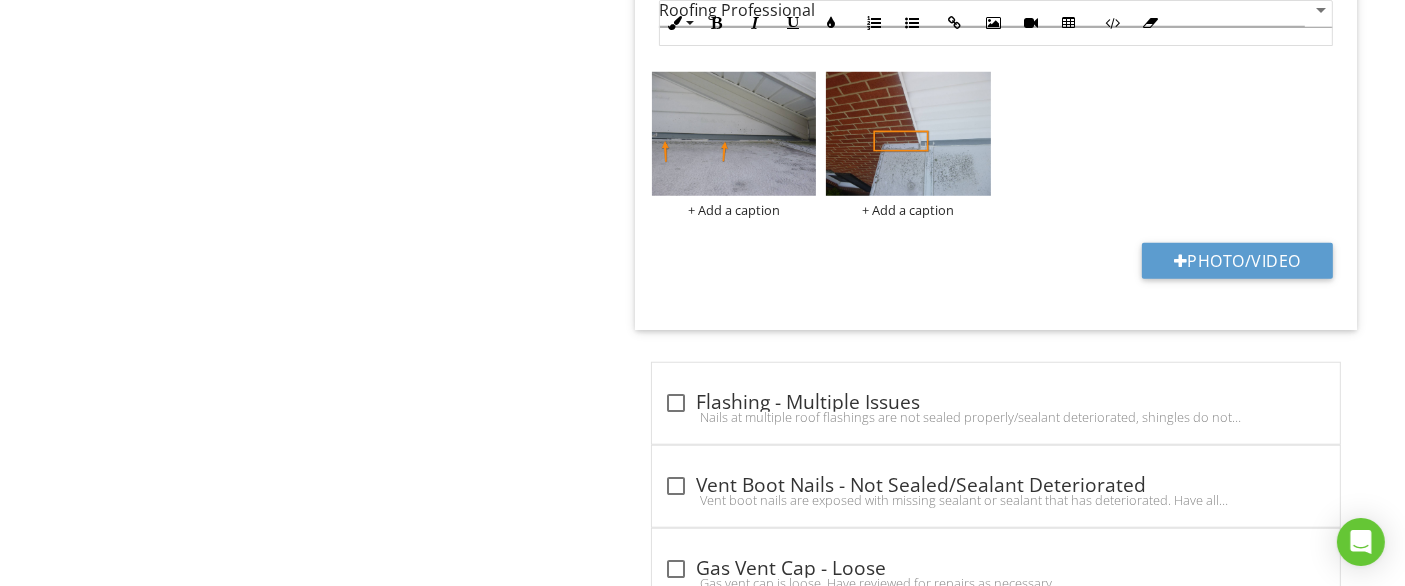 scroll, scrollTop: 2097, scrollLeft: 0, axis: vertical 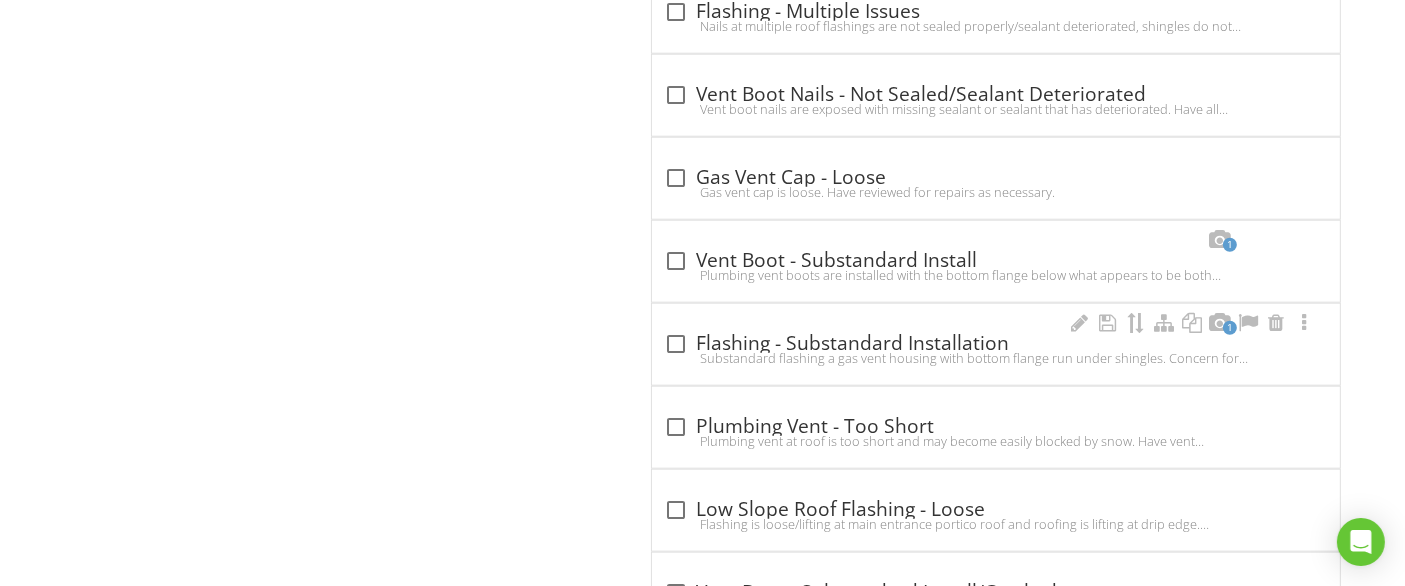 click at bounding box center [676, 344] 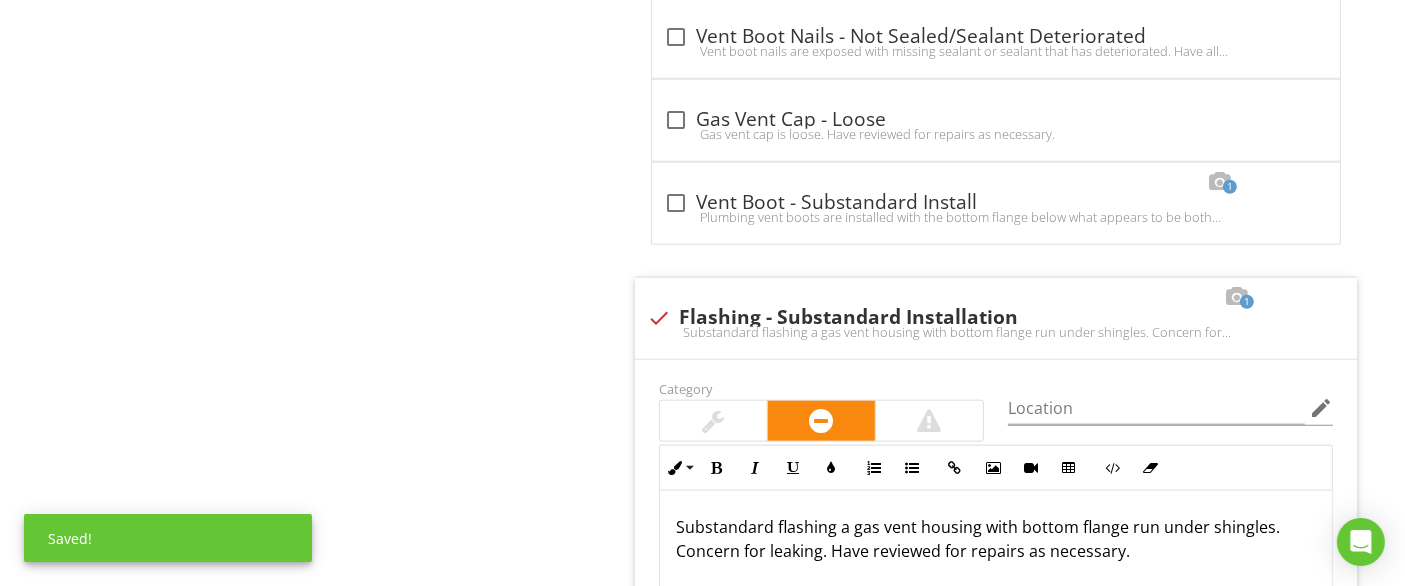 scroll, scrollTop: 2319, scrollLeft: 0, axis: vertical 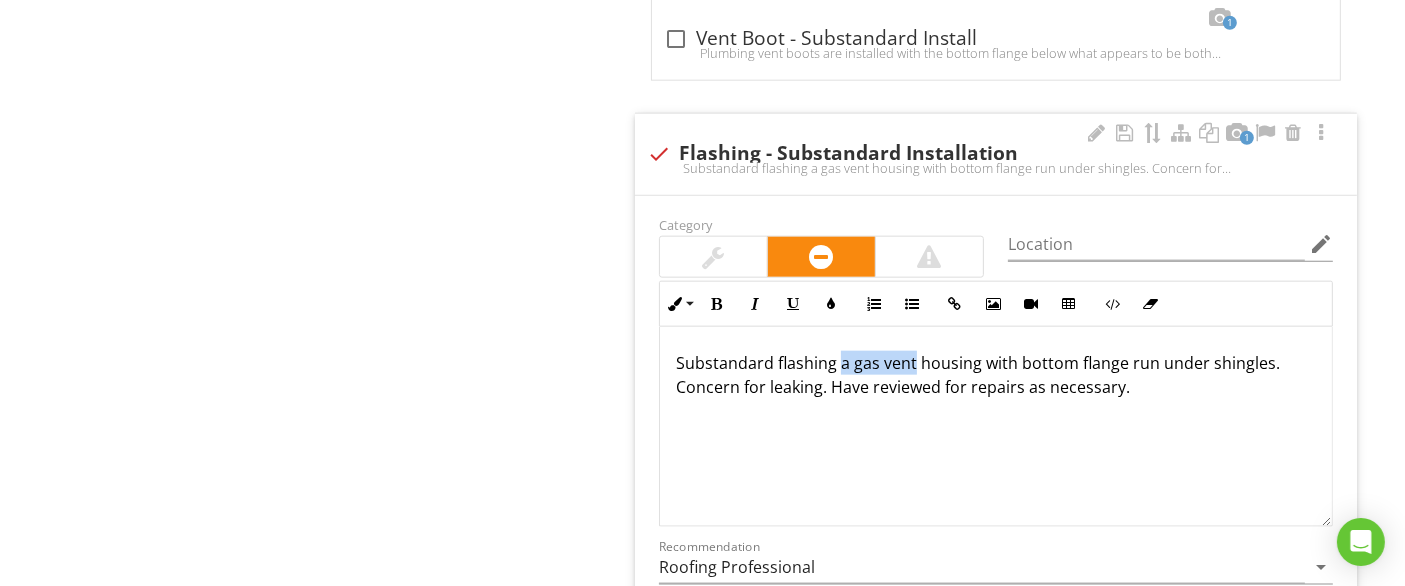 drag, startPoint x: 836, startPoint y: 358, endPoint x: 911, endPoint y: 355, distance: 75.059975 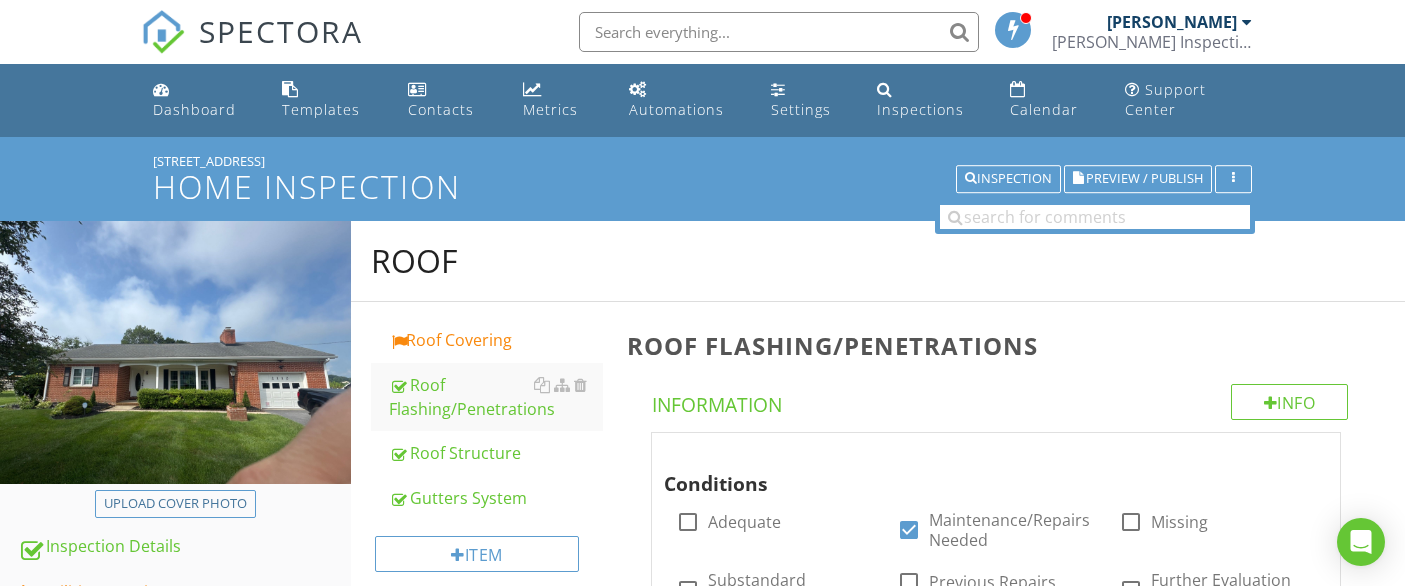 type 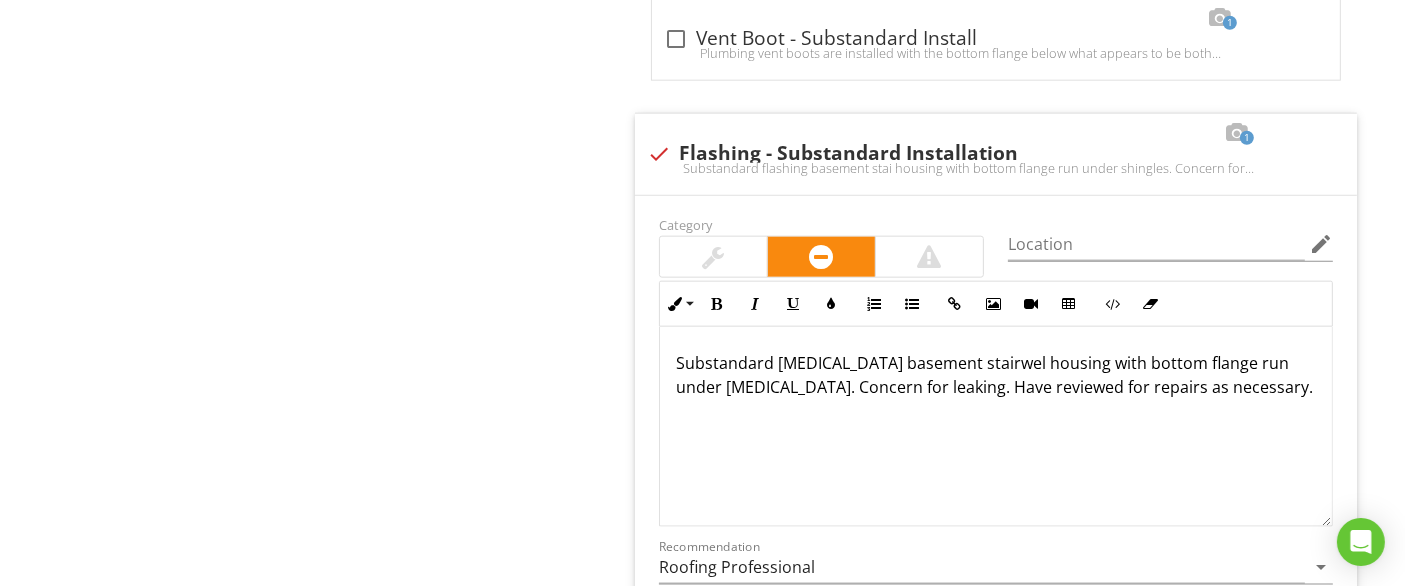 scroll, scrollTop: 0, scrollLeft: 0, axis: both 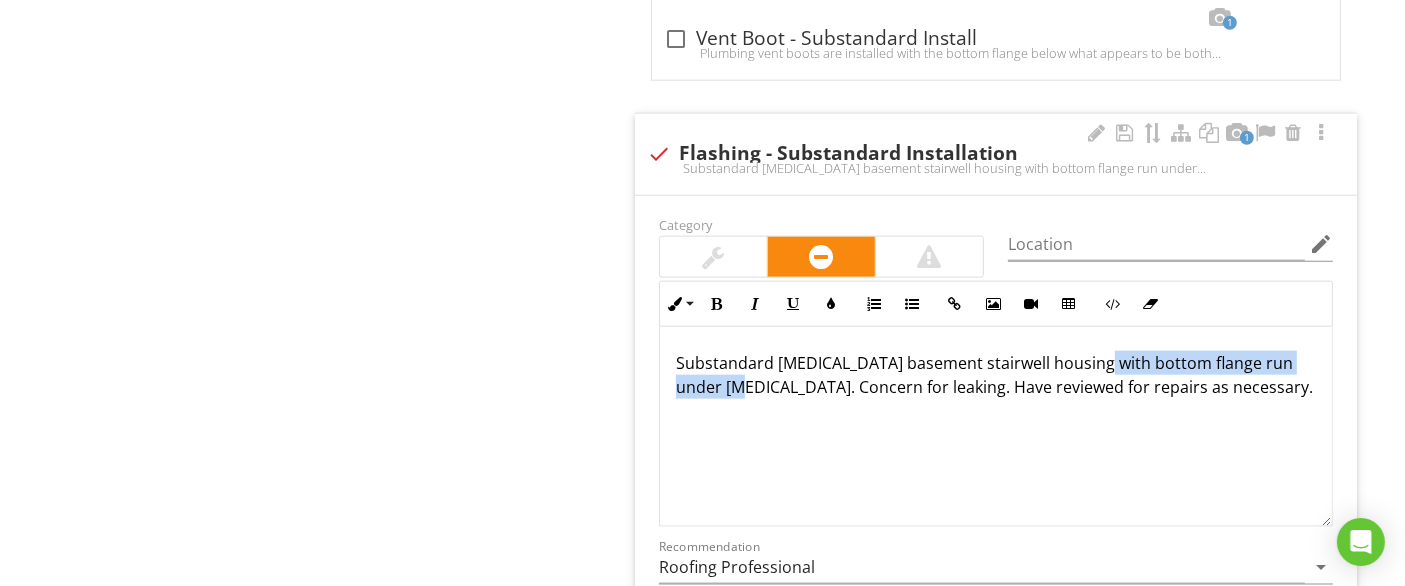 drag, startPoint x: 1083, startPoint y: 357, endPoint x: 734, endPoint y: 390, distance: 350.5567 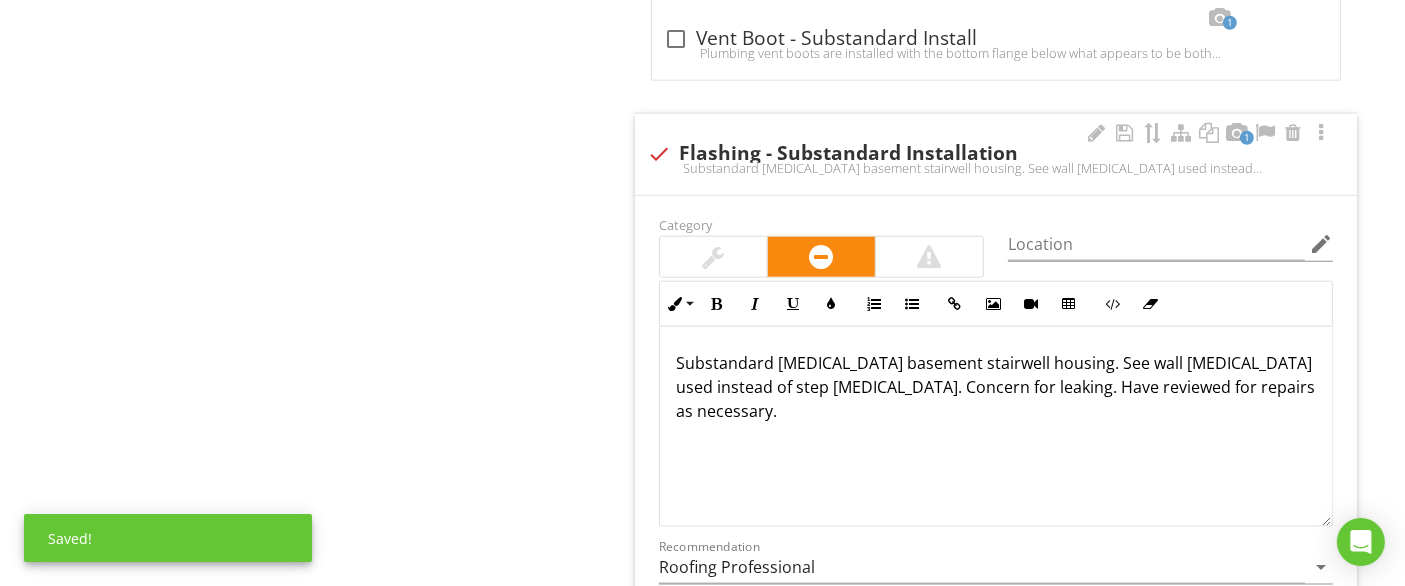 click on "Substandard flashing basement stairwell housing. See wall flashing used instead of step flashing. Concern for leaking. Have reviewed for repairs as necessary." at bounding box center (996, 387) 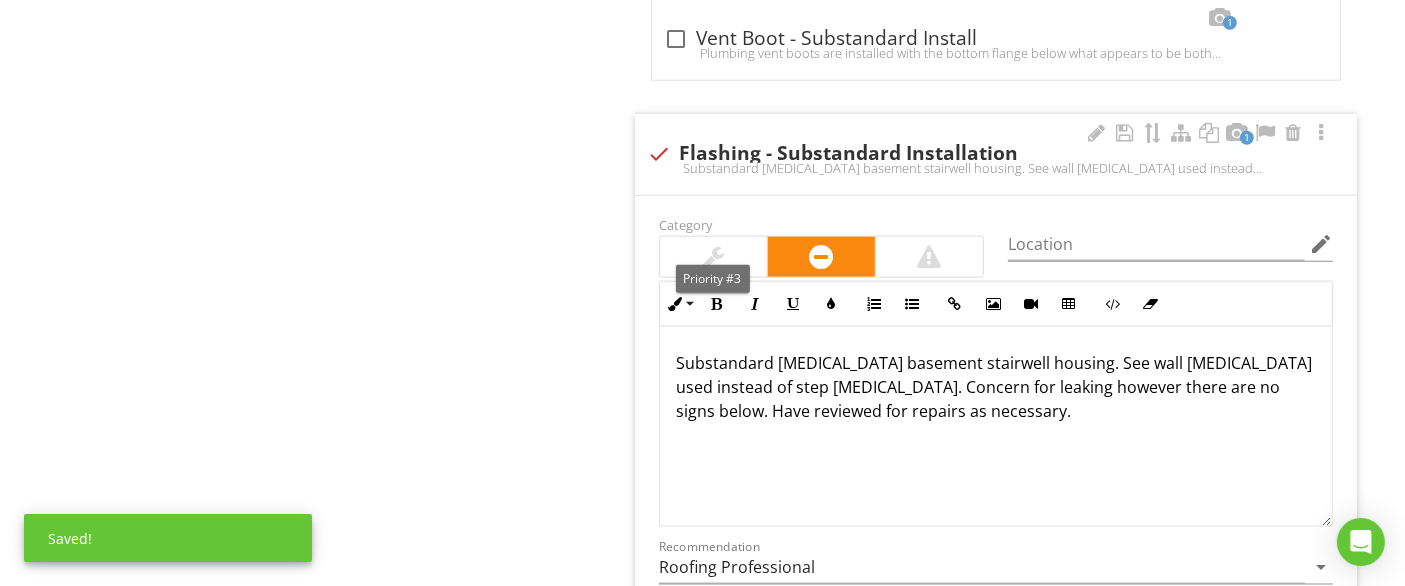 click at bounding box center [713, 257] 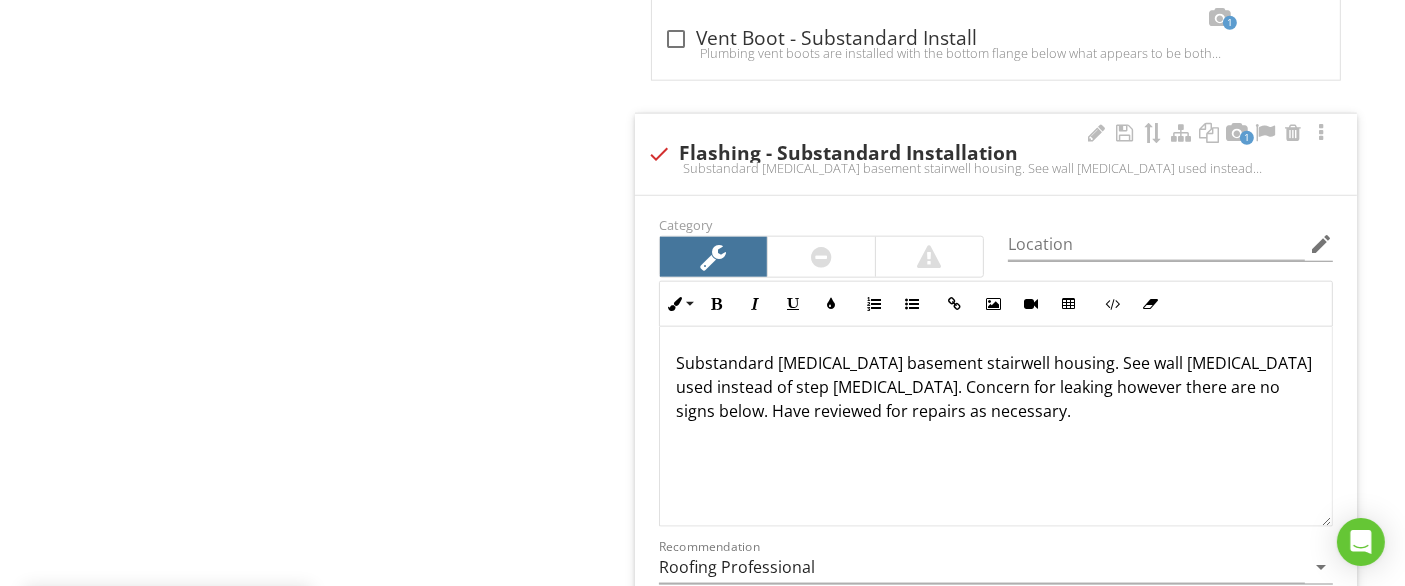click on "Substandard flashing basement stairwell housing. See wall flashing used instead of step flashing. Concern for leaking however there are no signs below. Have reviewed for repairs as necessary." at bounding box center (996, 387) 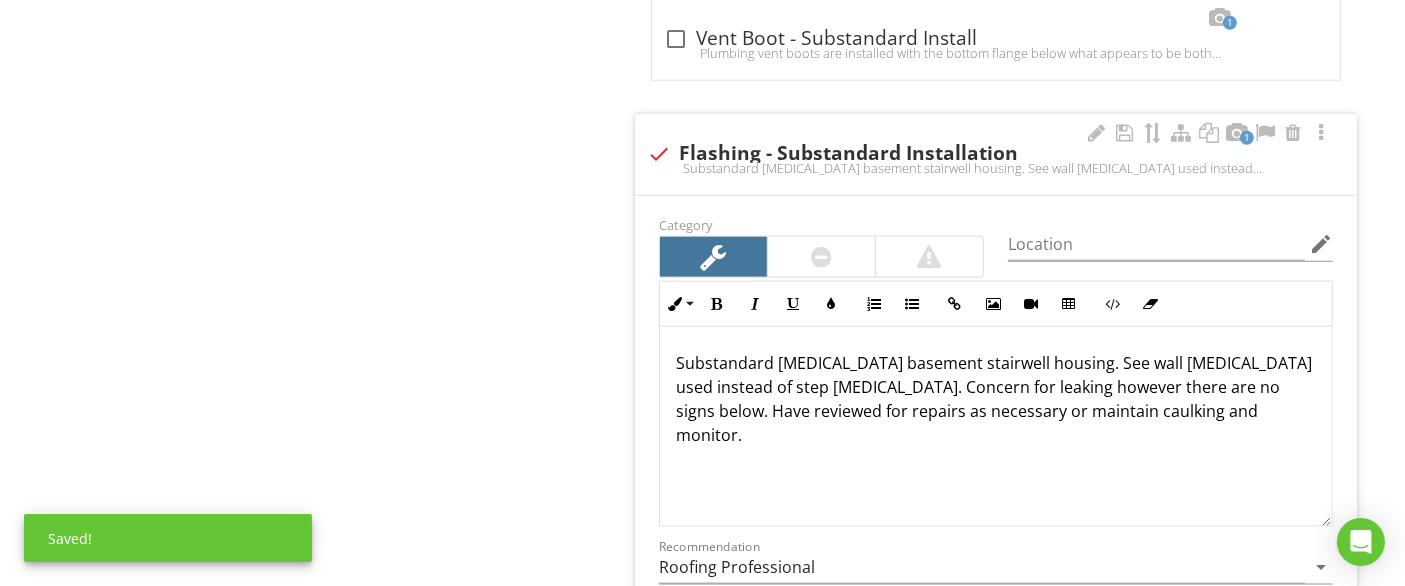 scroll, scrollTop: 0, scrollLeft: 0, axis: both 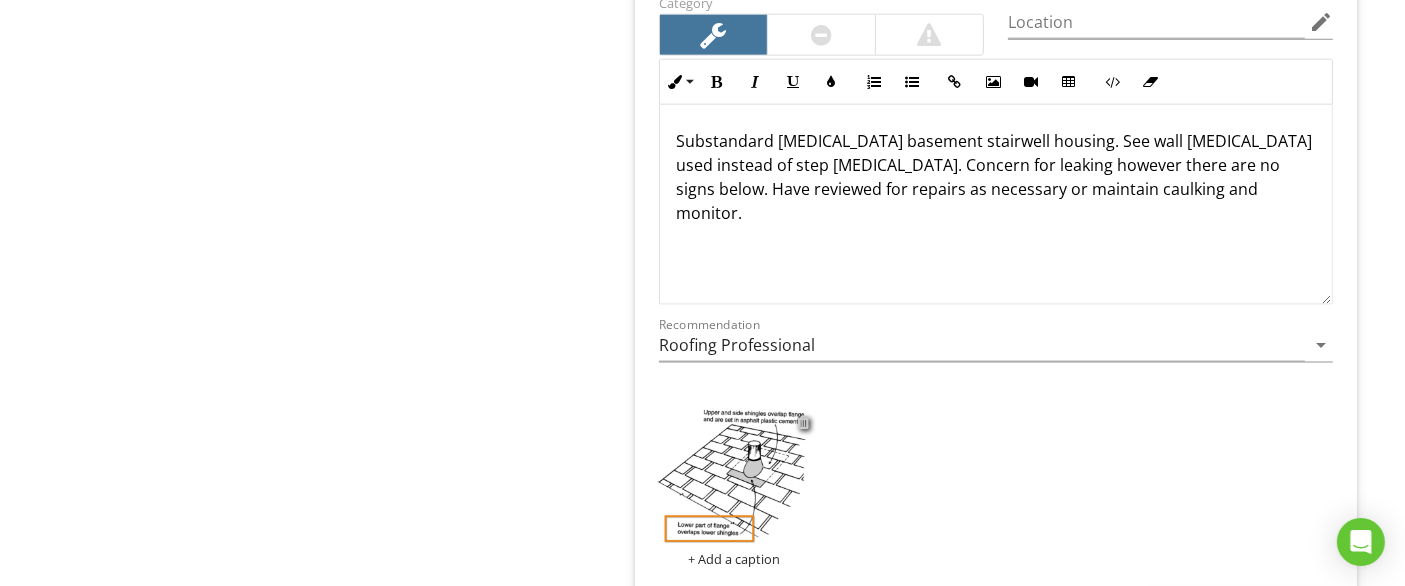click at bounding box center [803, 422] 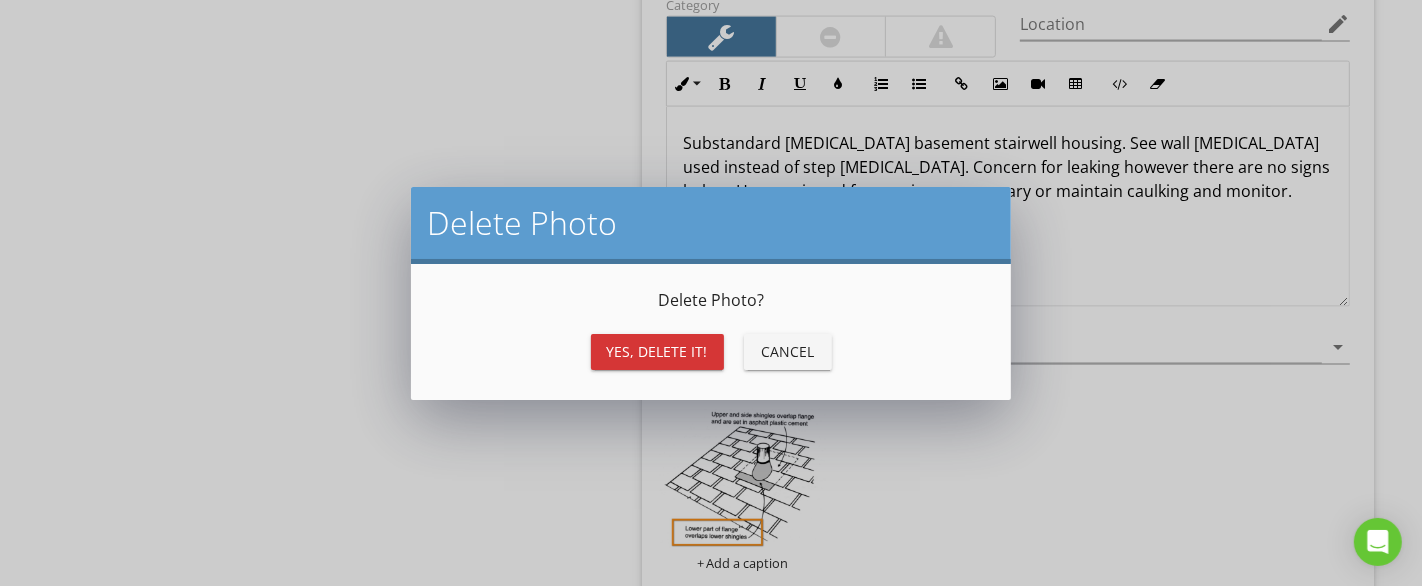 click on "Yes, Delete it!" at bounding box center [657, 352] 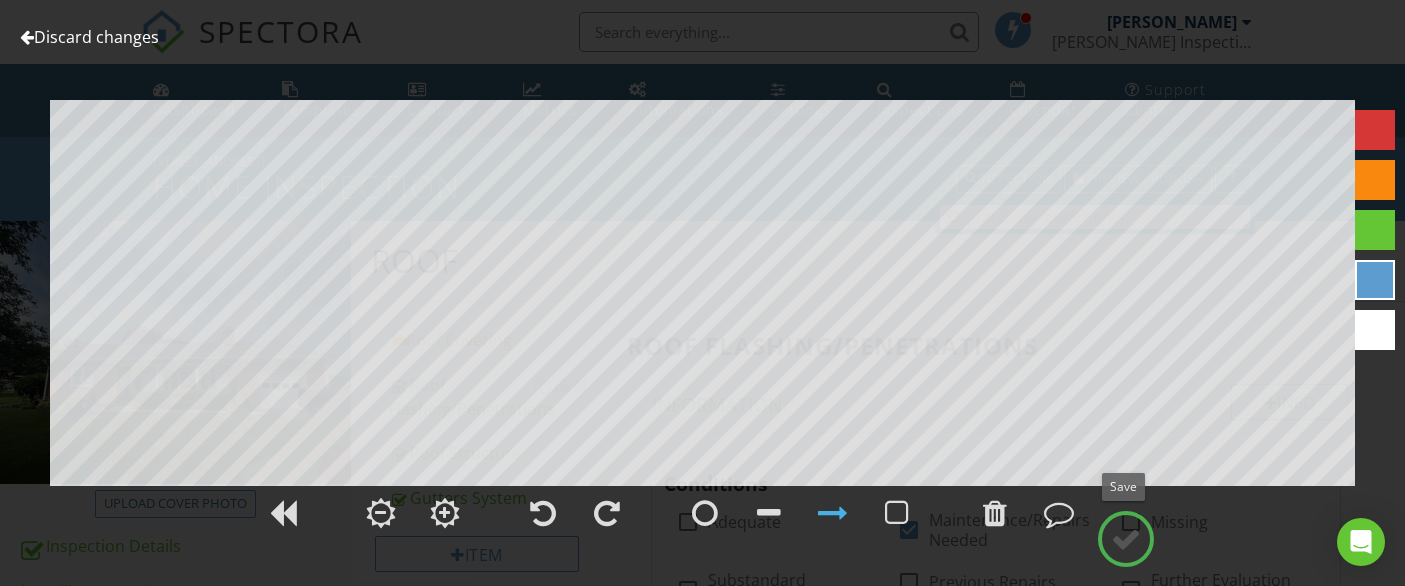 scroll, scrollTop: 2541, scrollLeft: 0, axis: vertical 